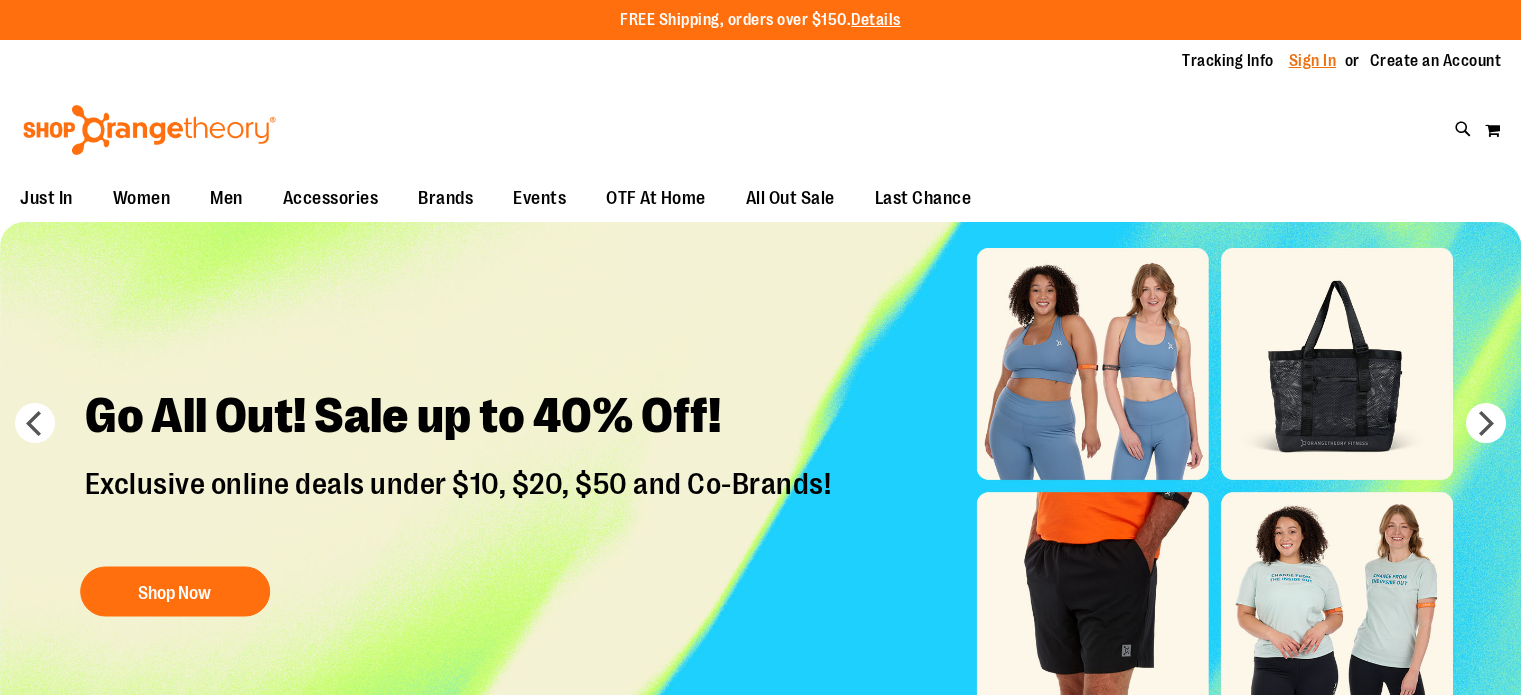 scroll, scrollTop: 0, scrollLeft: 0, axis: both 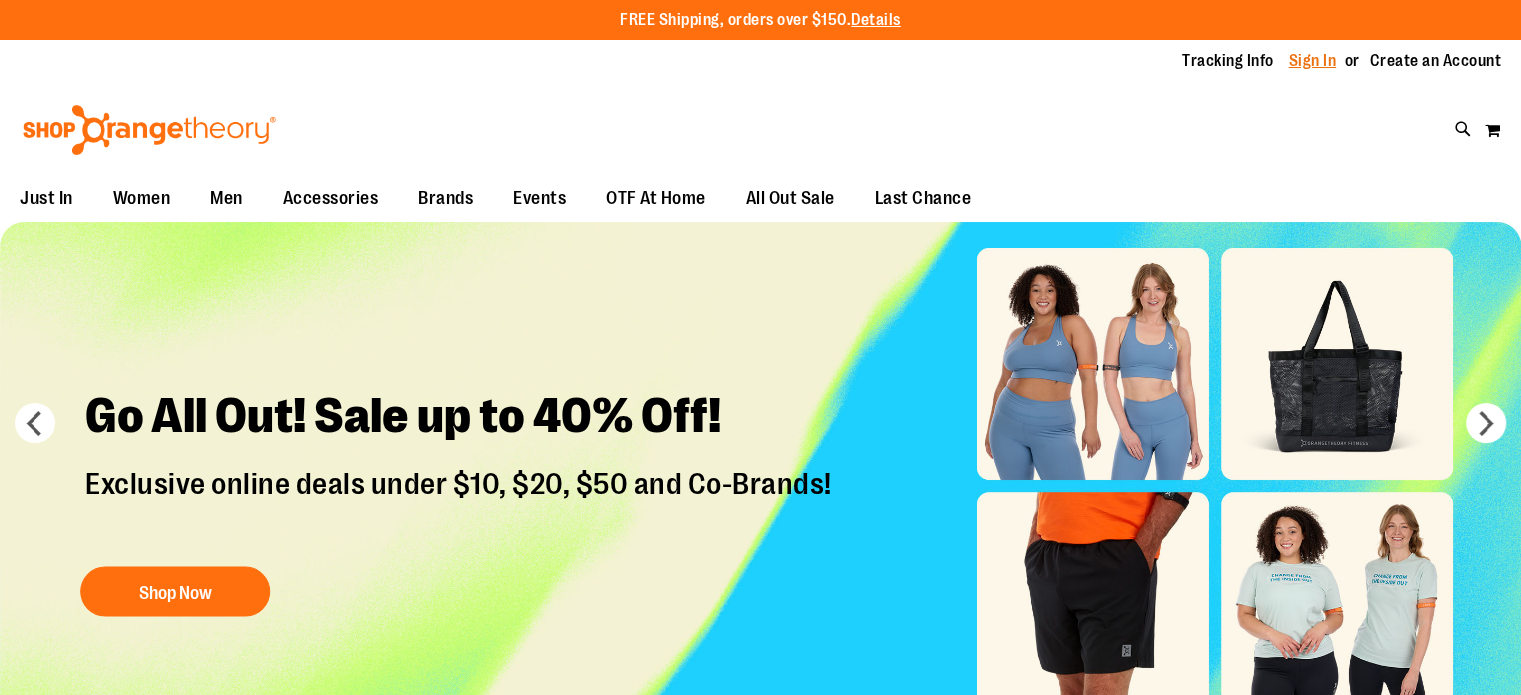 click on "Sign In" at bounding box center (1313, 61) 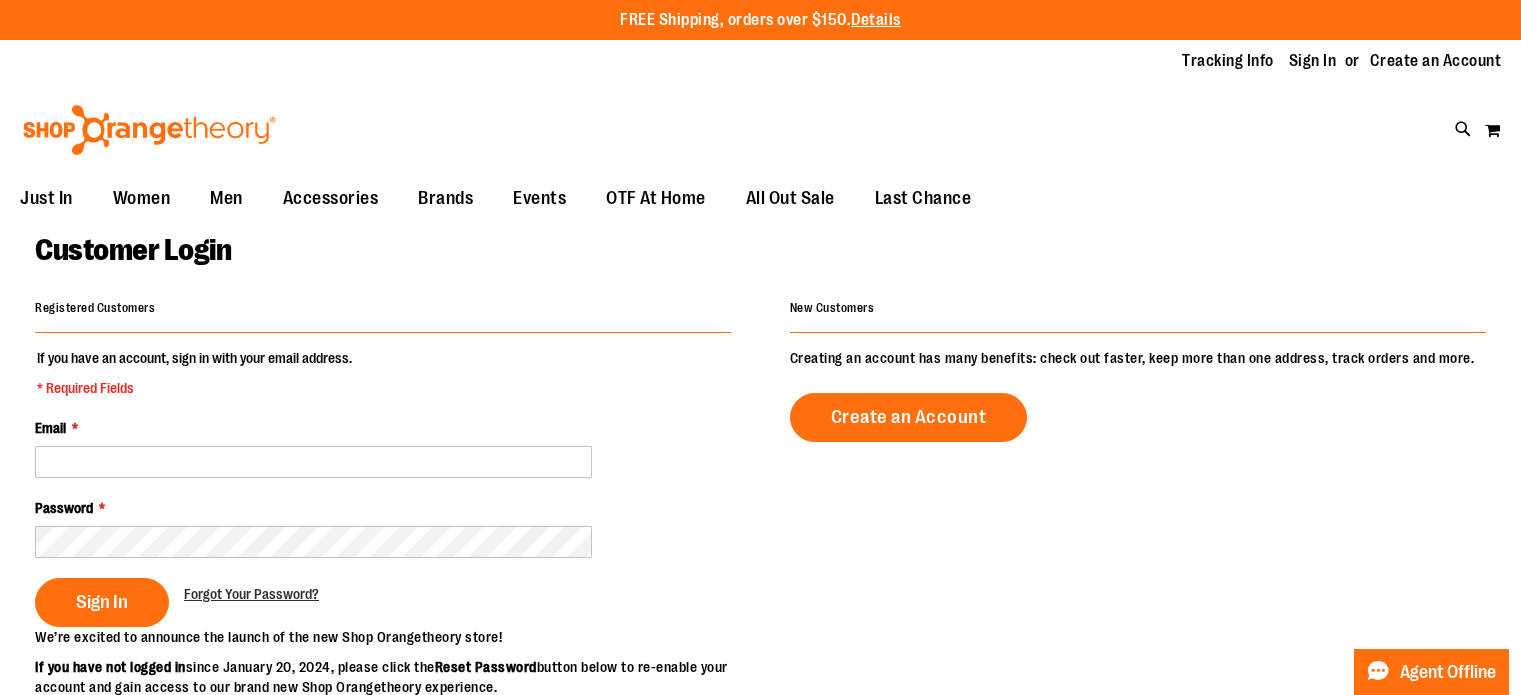 scroll, scrollTop: 0, scrollLeft: 0, axis: both 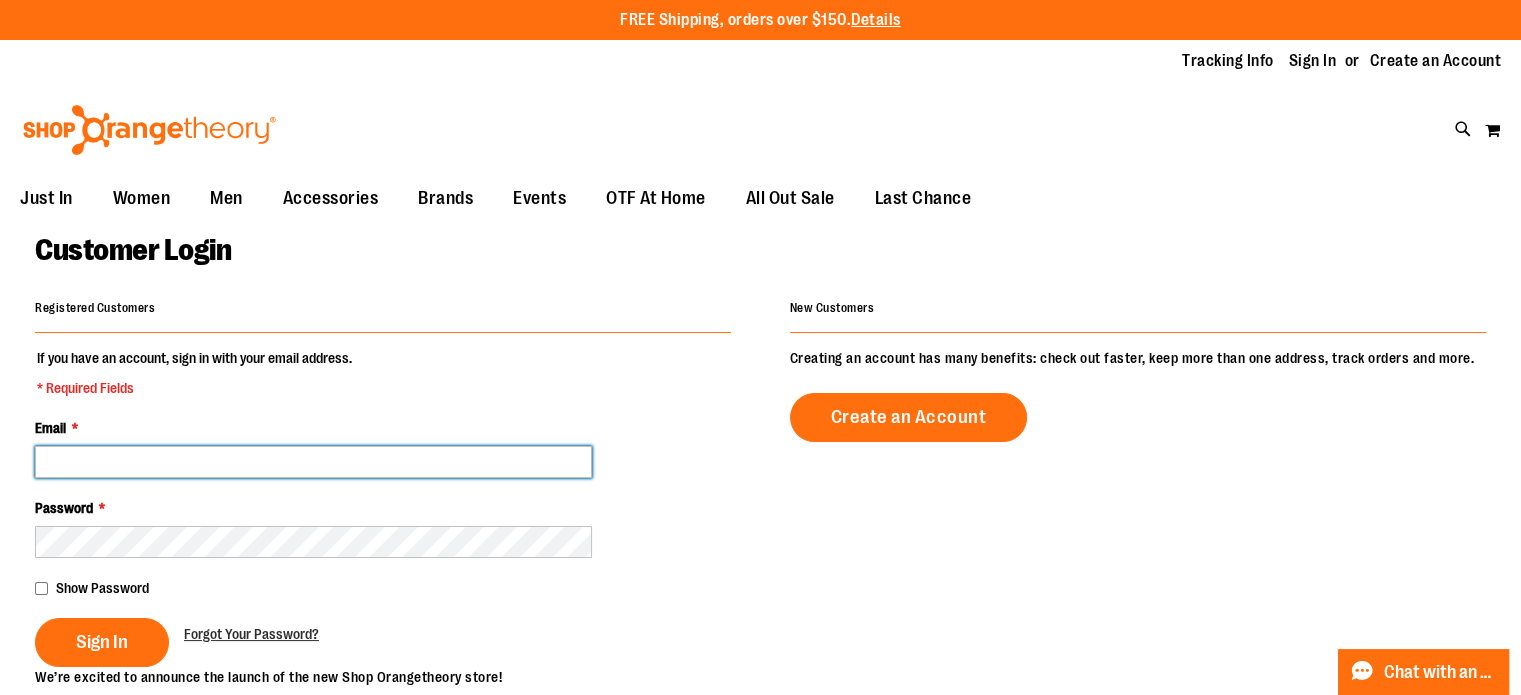 click on "Email *" at bounding box center (313, 462) 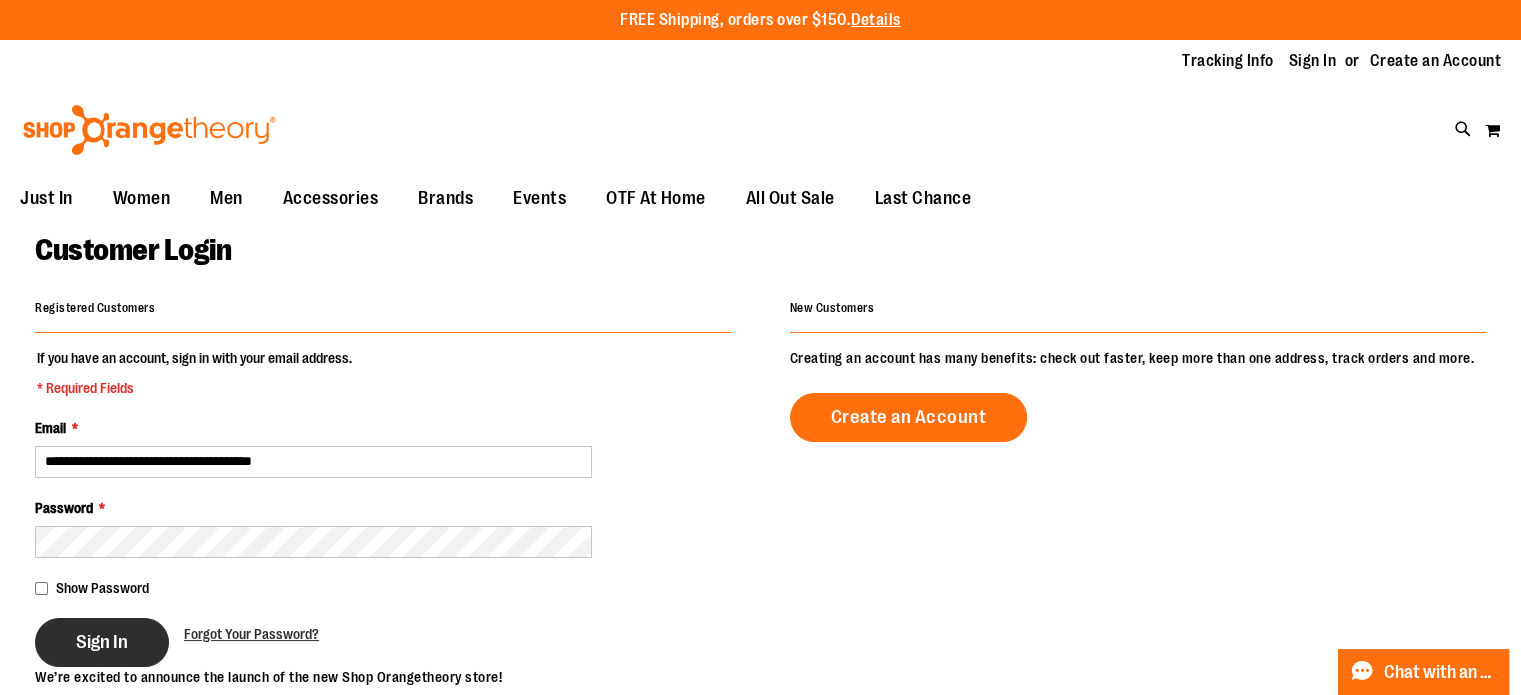 click on "Sign In" at bounding box center (102, 642) 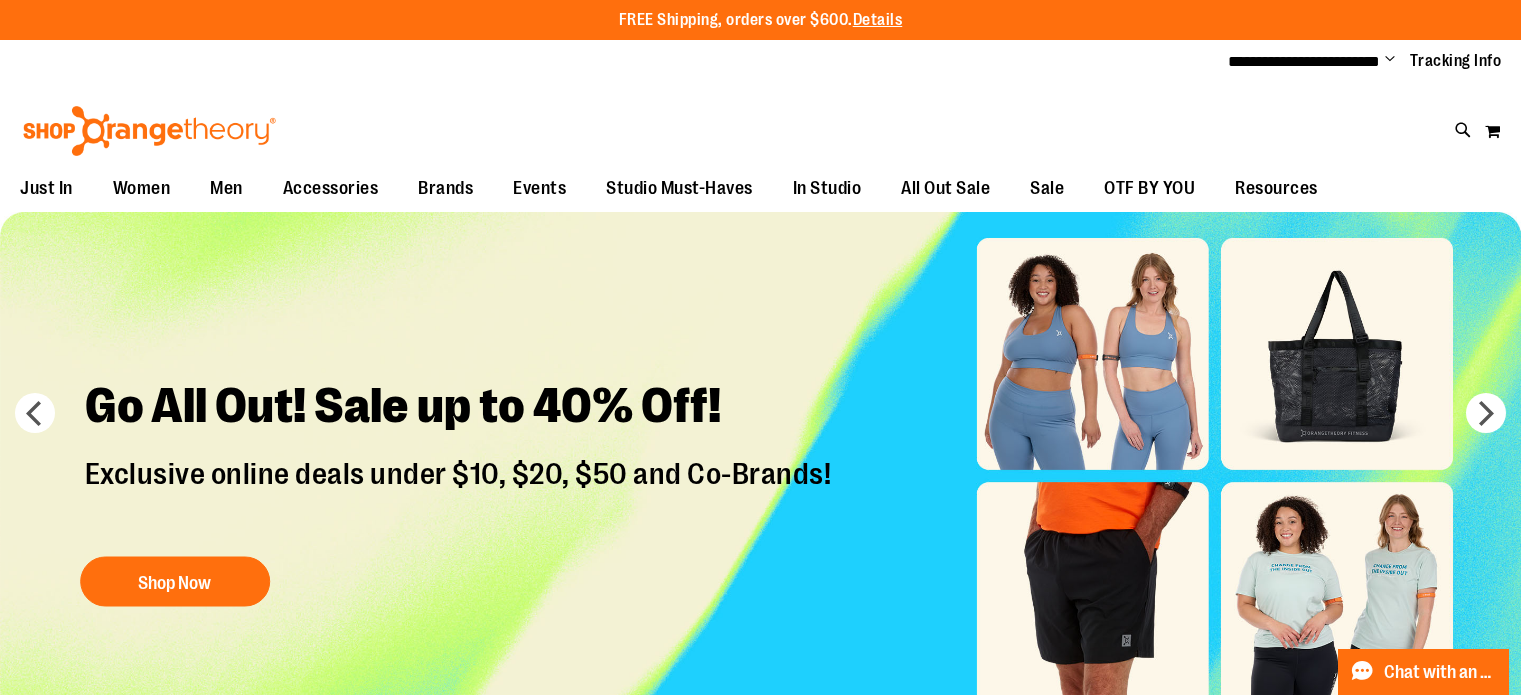 scroll, scrollTop: 0, scrollLeft: 0, axis: both 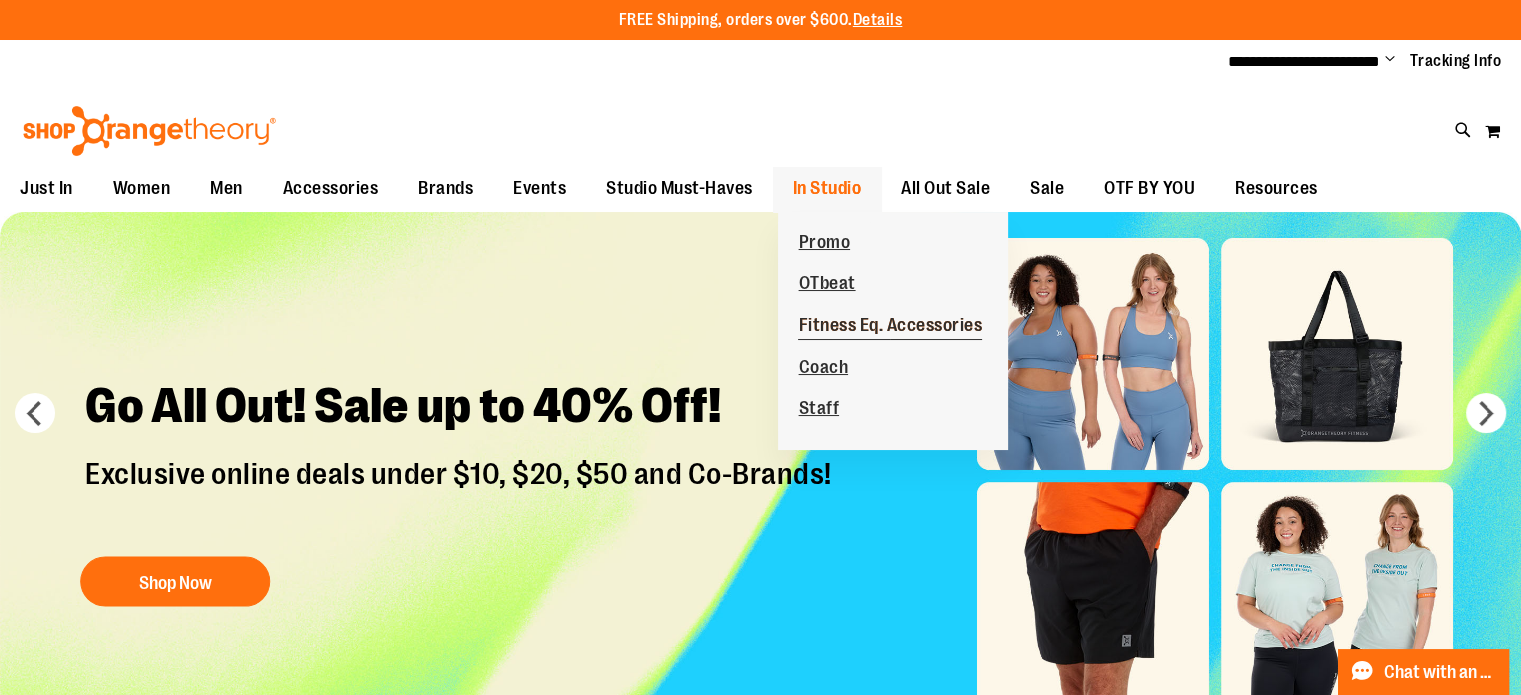 click on "Fitness Eq. Accessories" at bounding box center [890, 327] 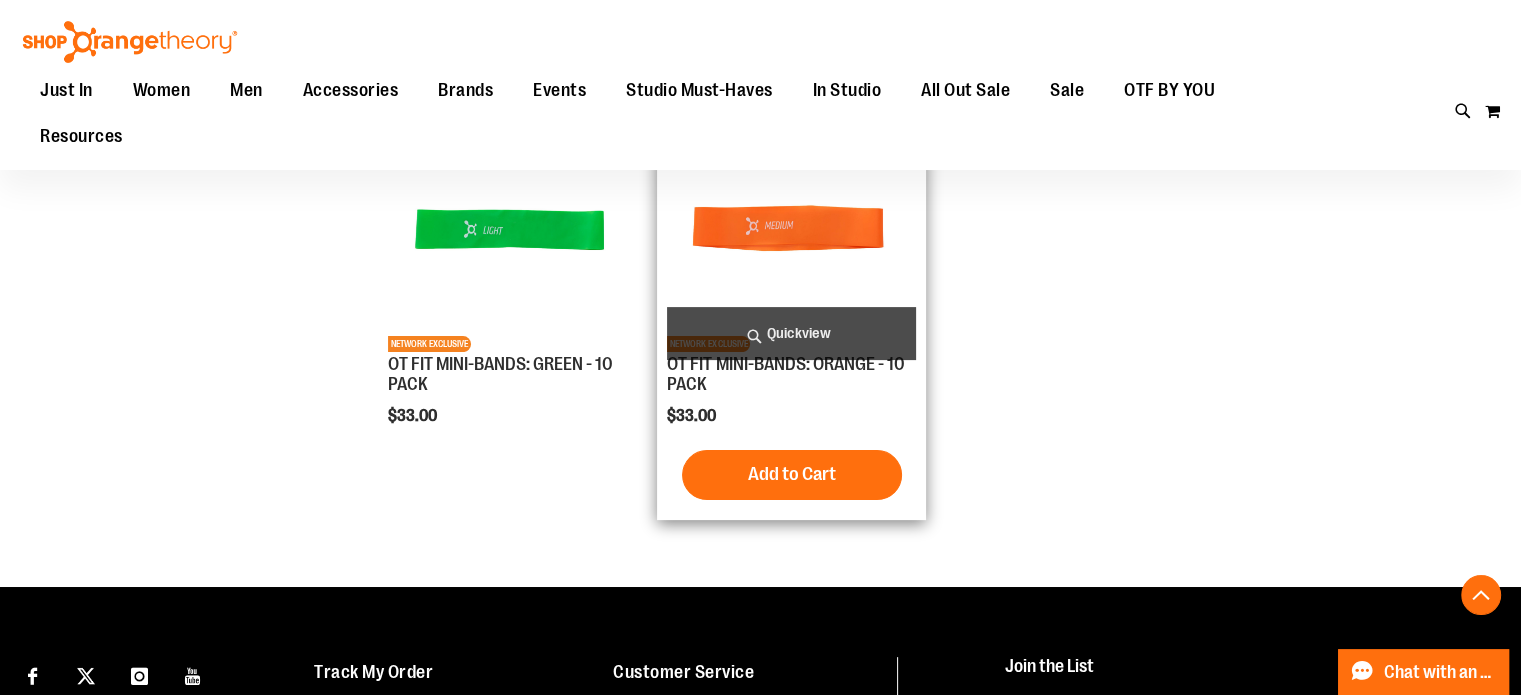 scroll, scrollTop: 443, scrollLeft: 0, axis: vertical 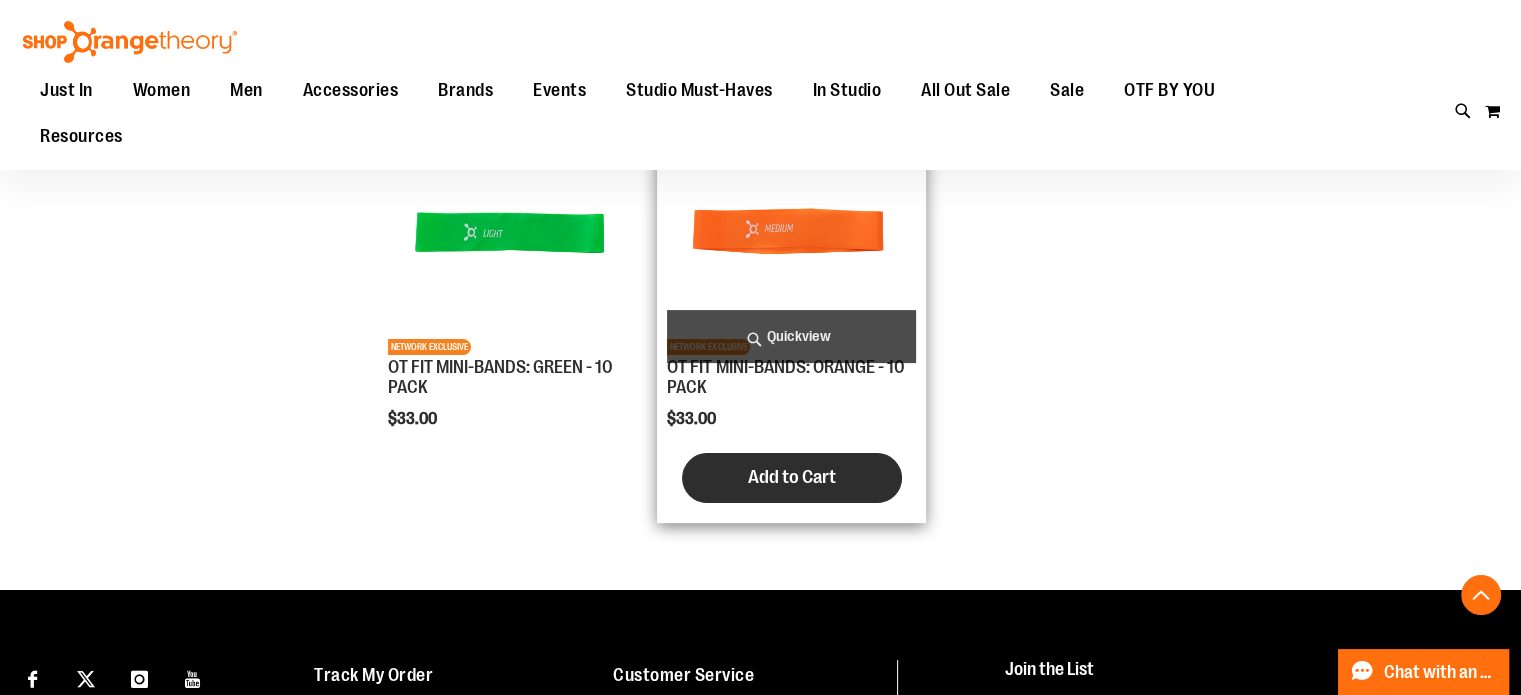 click on "Add to Cart" at bounding box center (792, 477) 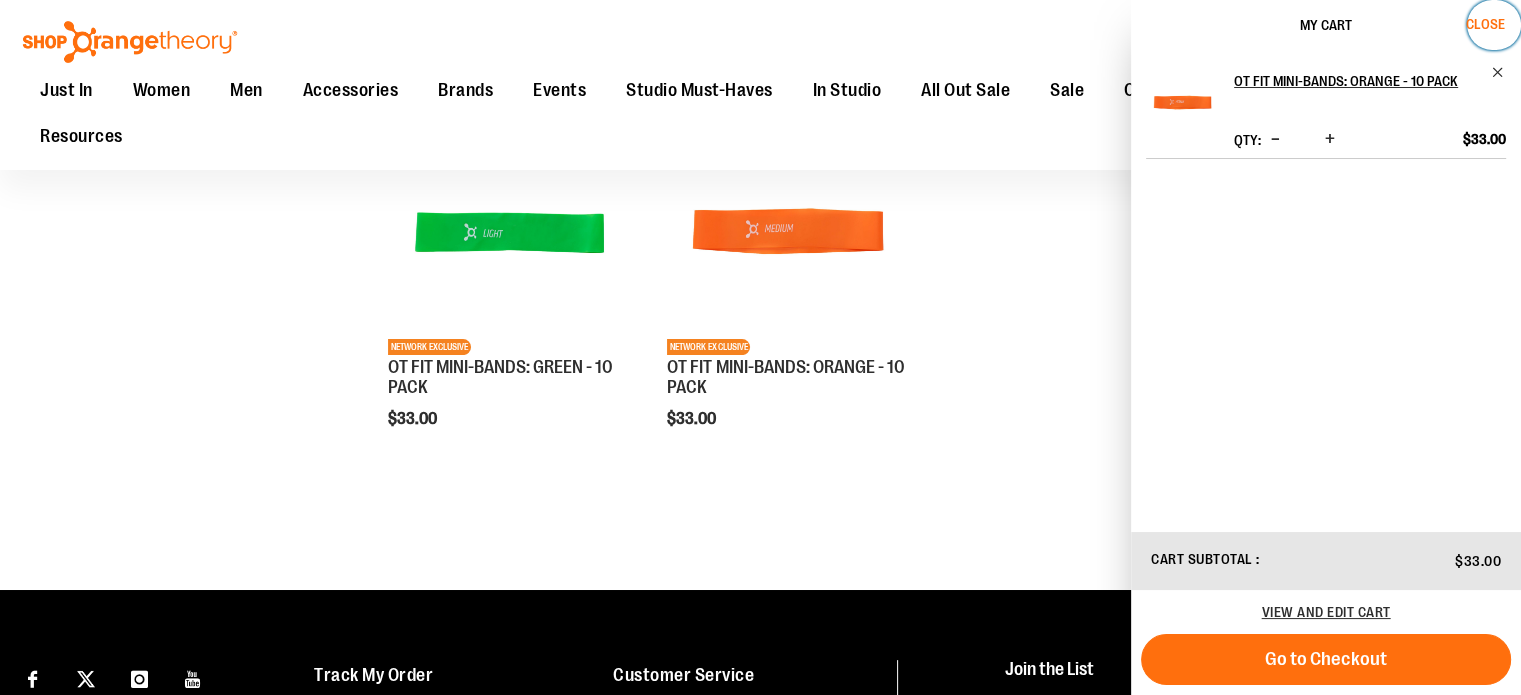 click on "Close" at bounding box center (1485, 24) 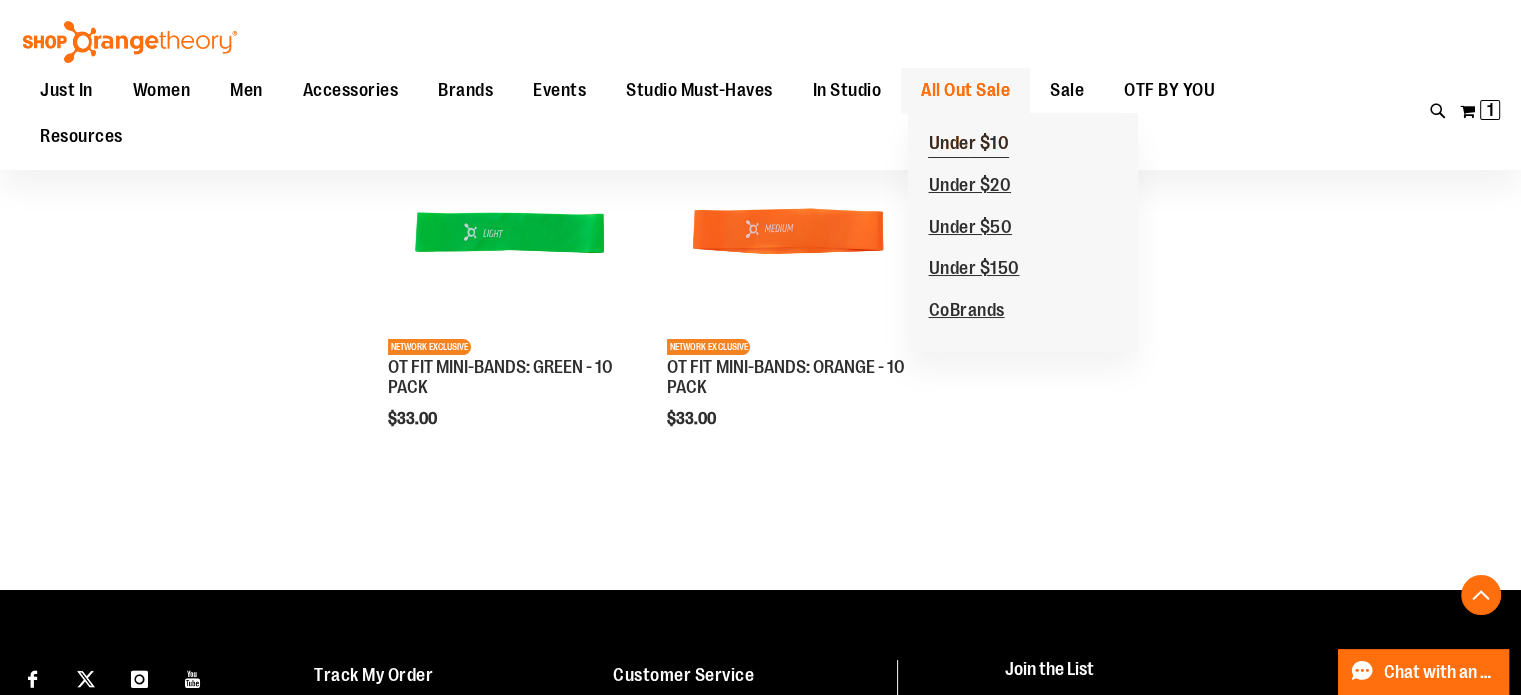 click on "Under $10" at bounding box center [968, 145] 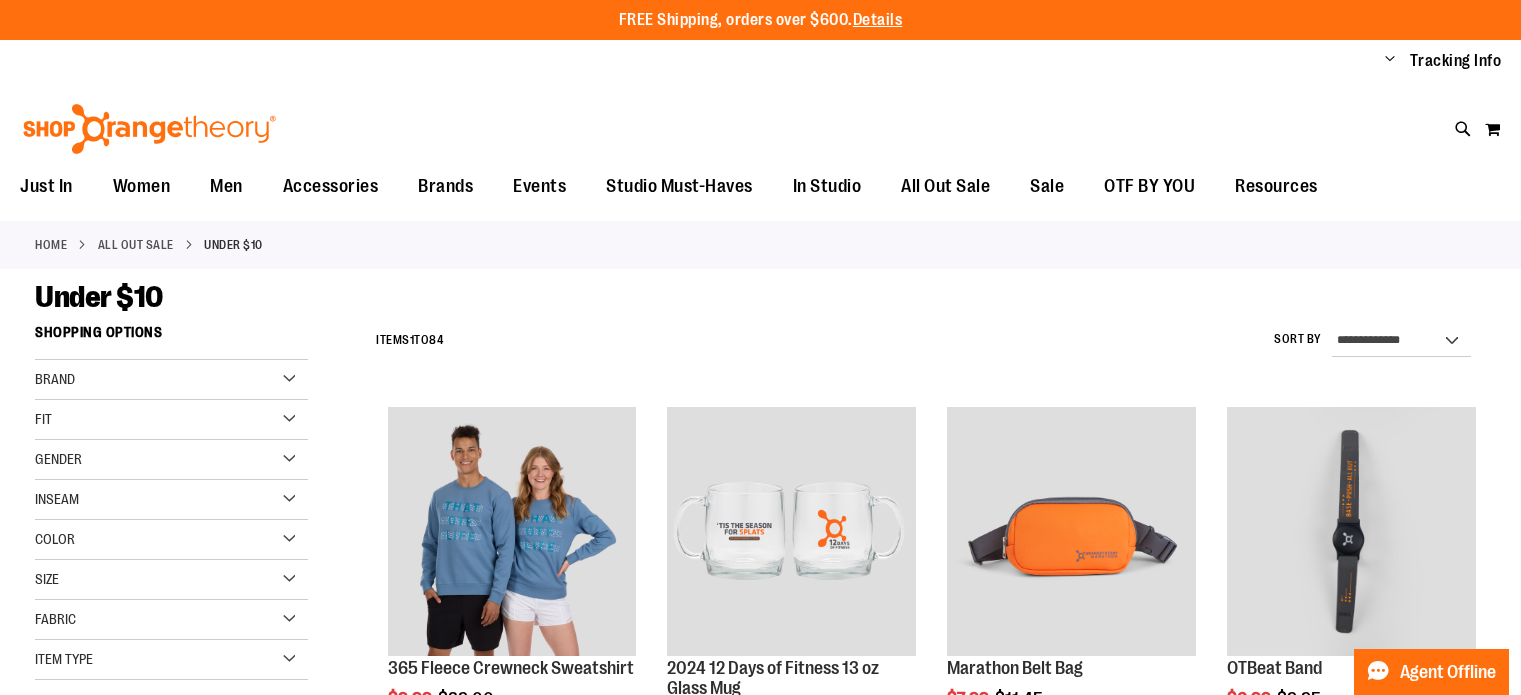scroll, scrollTop: 0, scrollLeft: 0, axis: both 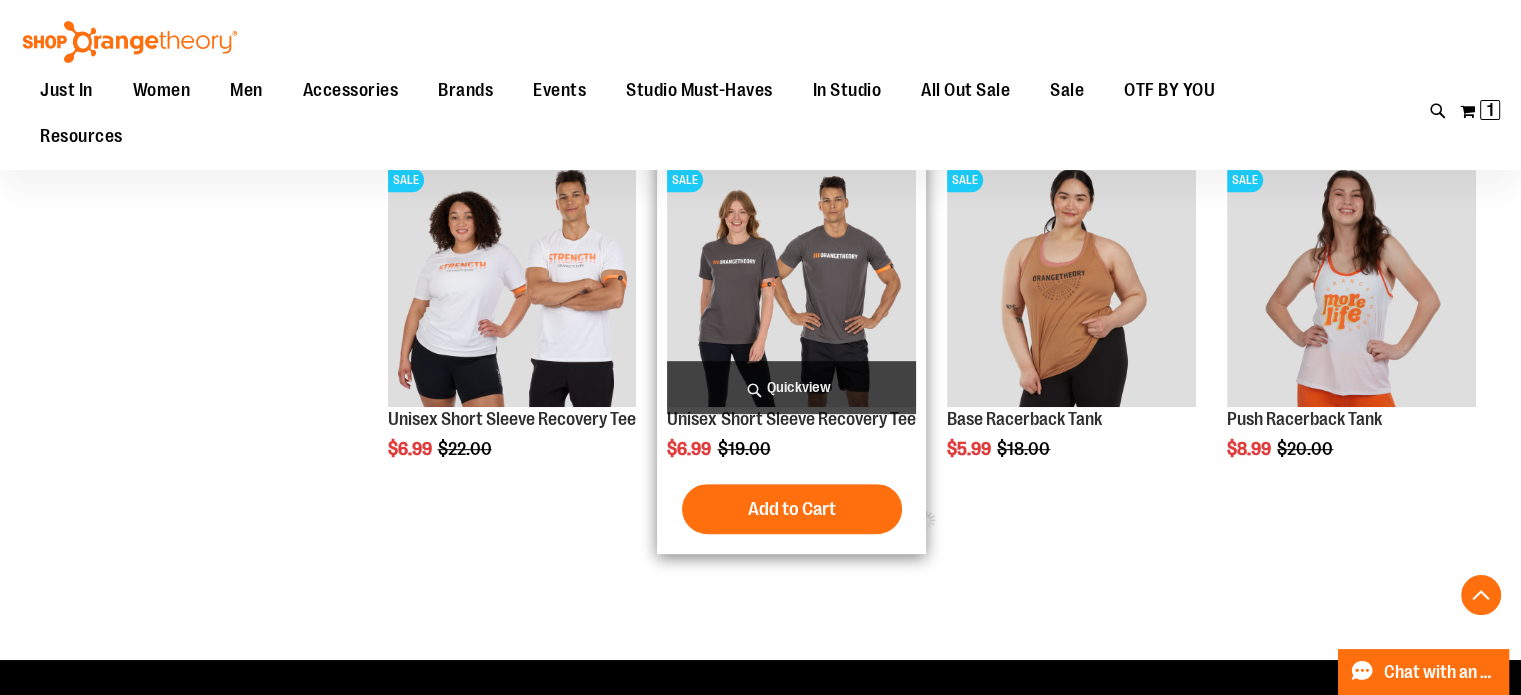 click at bounding box center (791, 282) 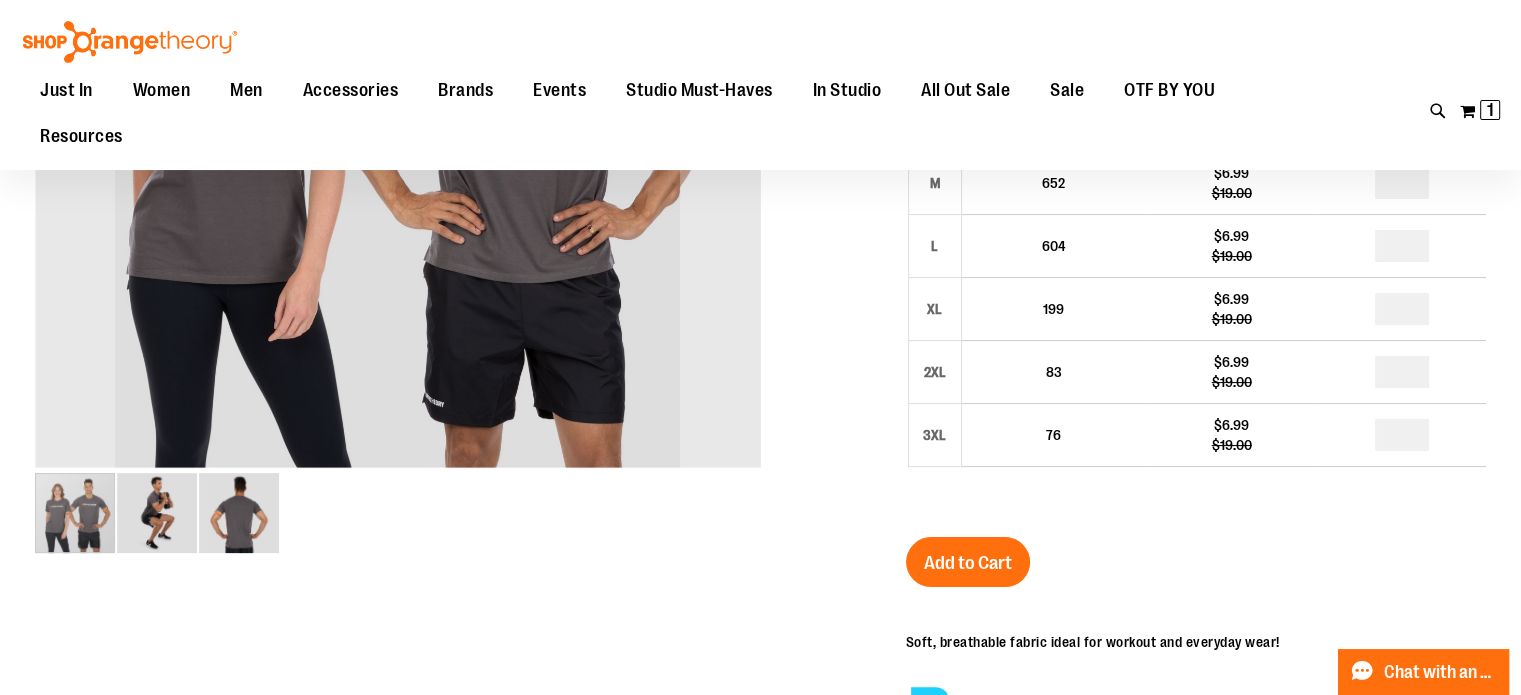 scroll, scrollTop: 253, scrollLeft: 0, axis: vertical 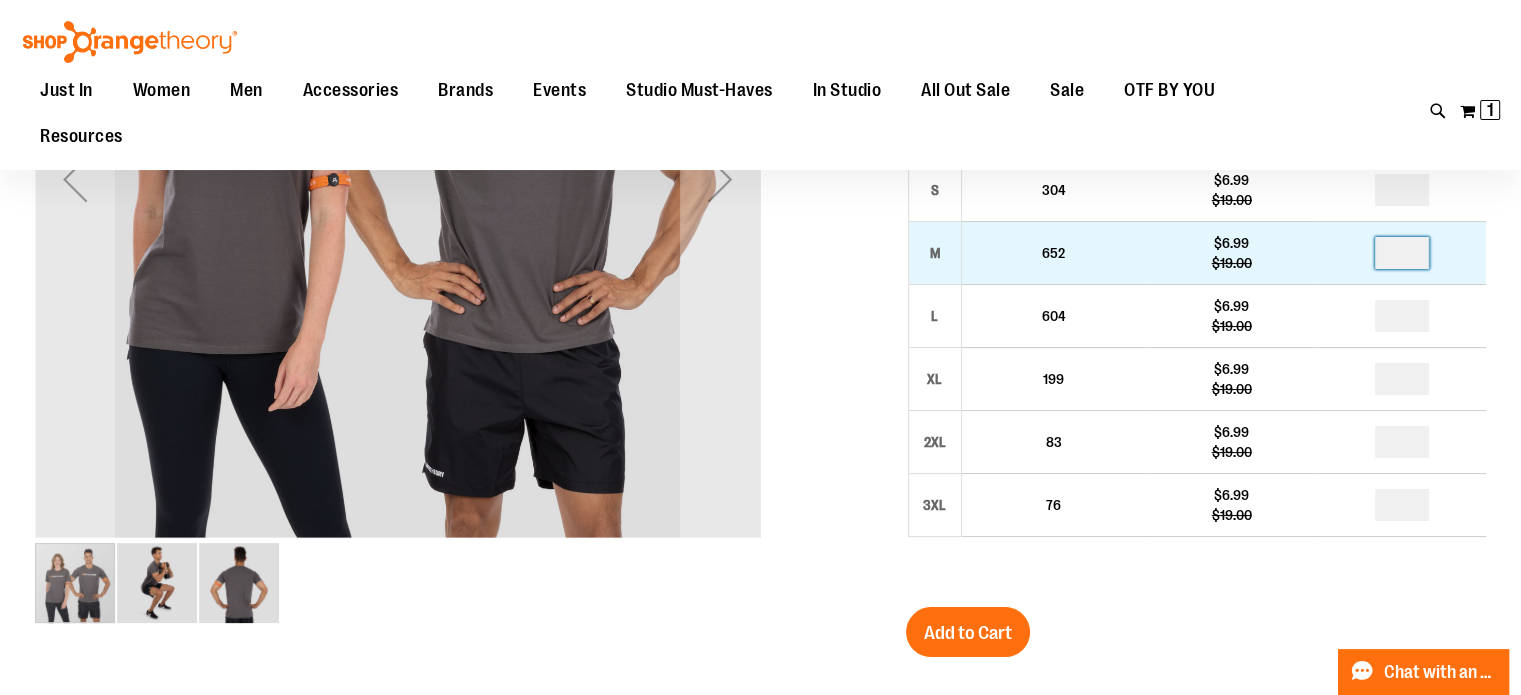 drag, startPoint x: 1412, startPoint y: 243, endPoint x: 1384, endPoint y: 246, distance: 28.160255 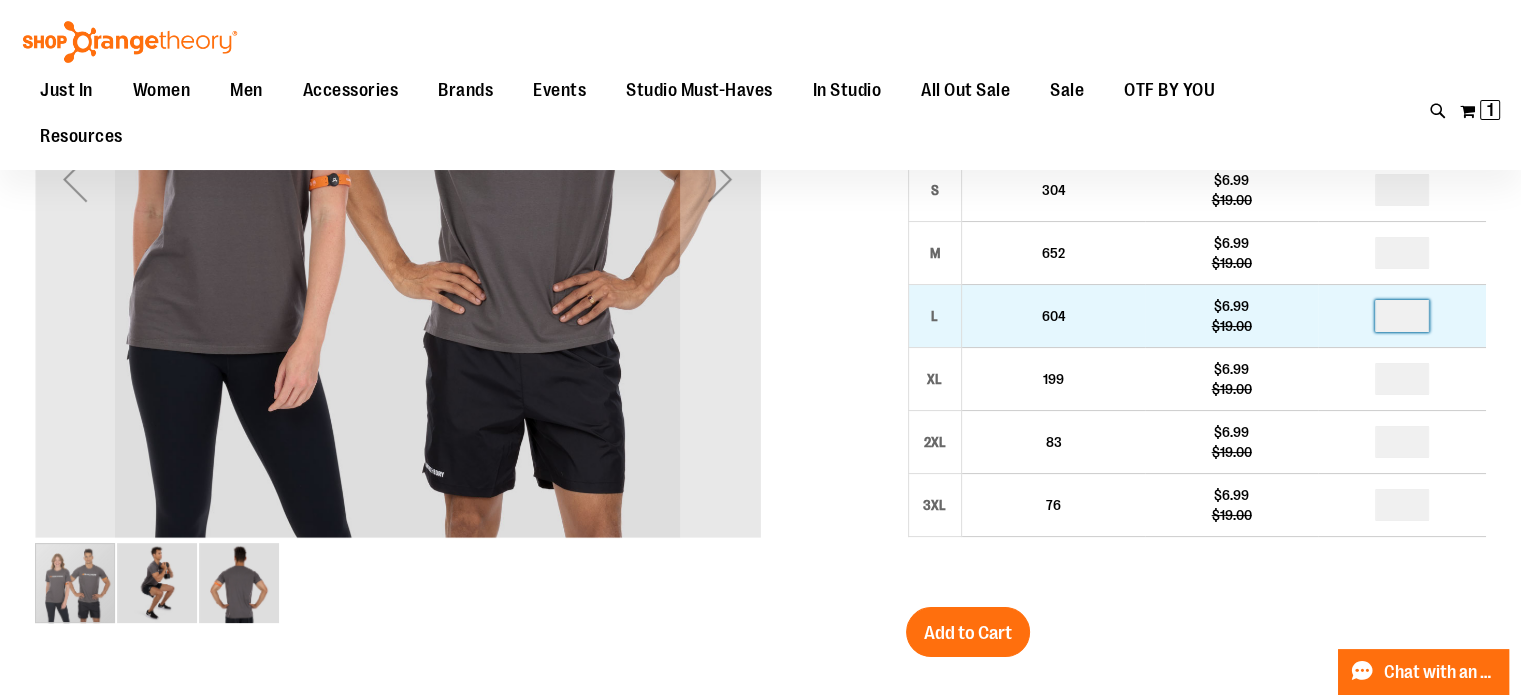 click at bounding box center (1402, 316) 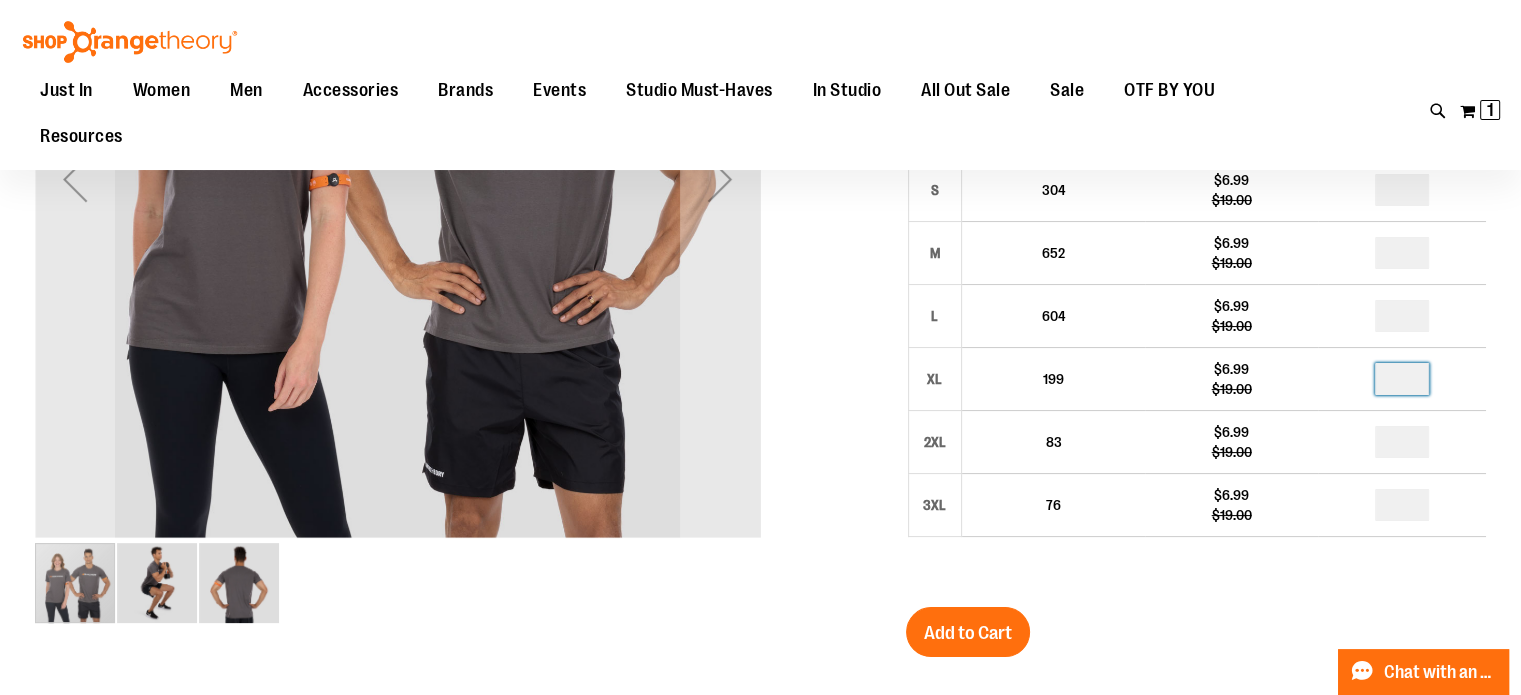 click at bounding box center (1402, 379) 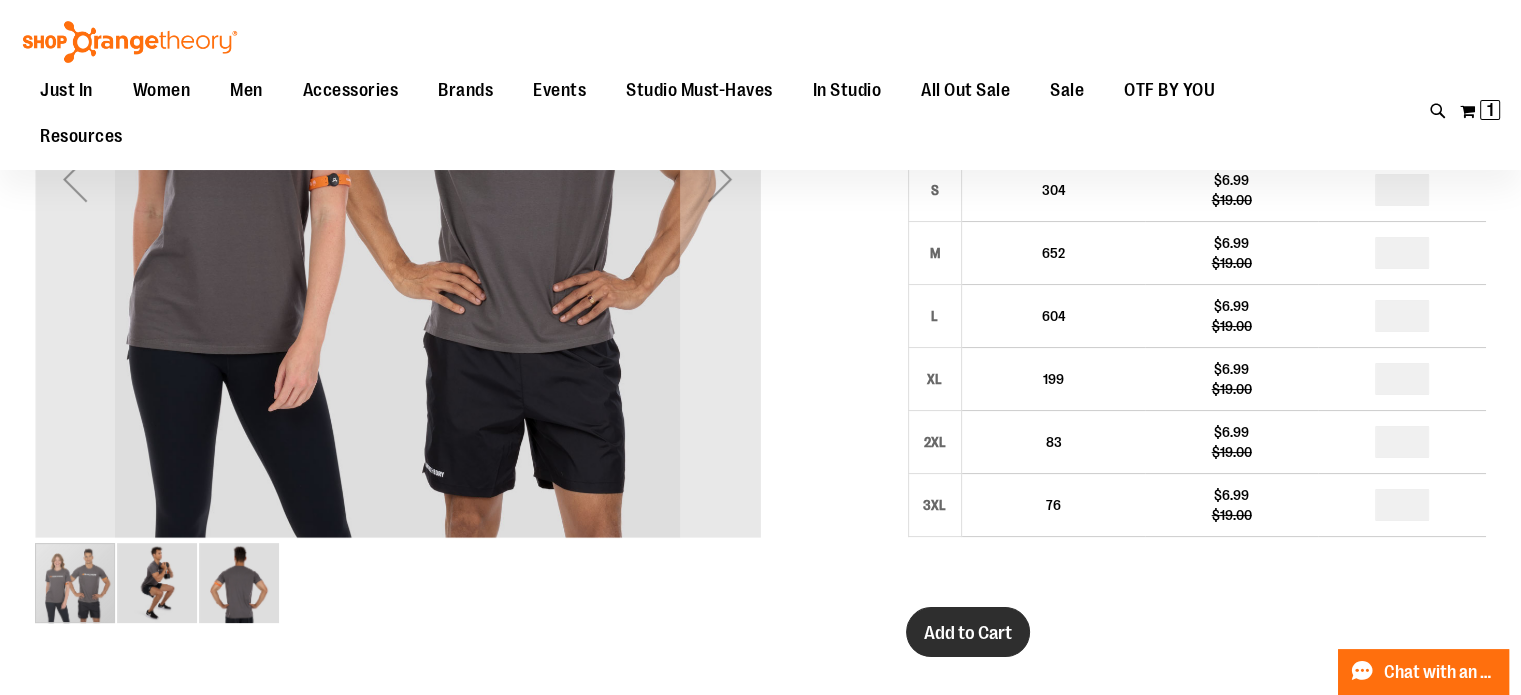 click on "Add to Cart" at bounding box center (968, 633) 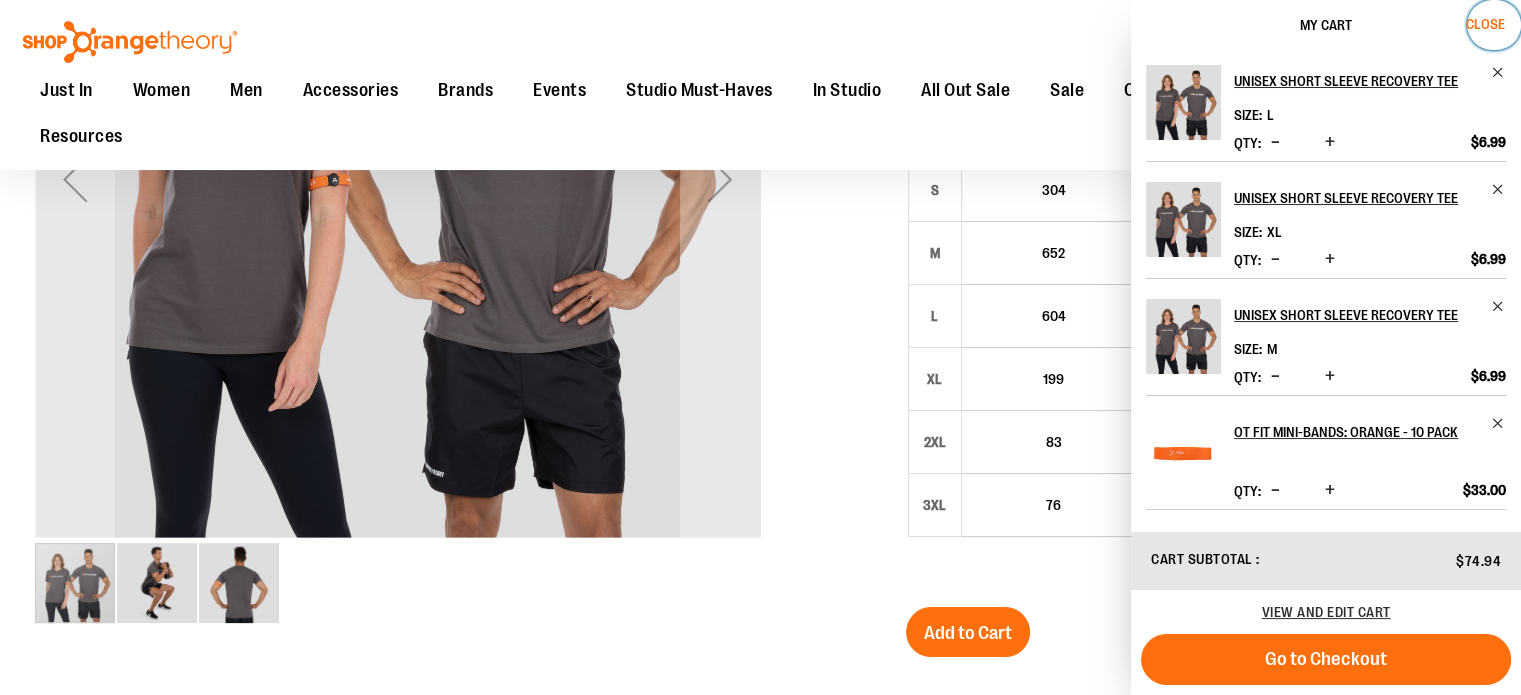 click on "Close" at bounding box center [1485, 24] 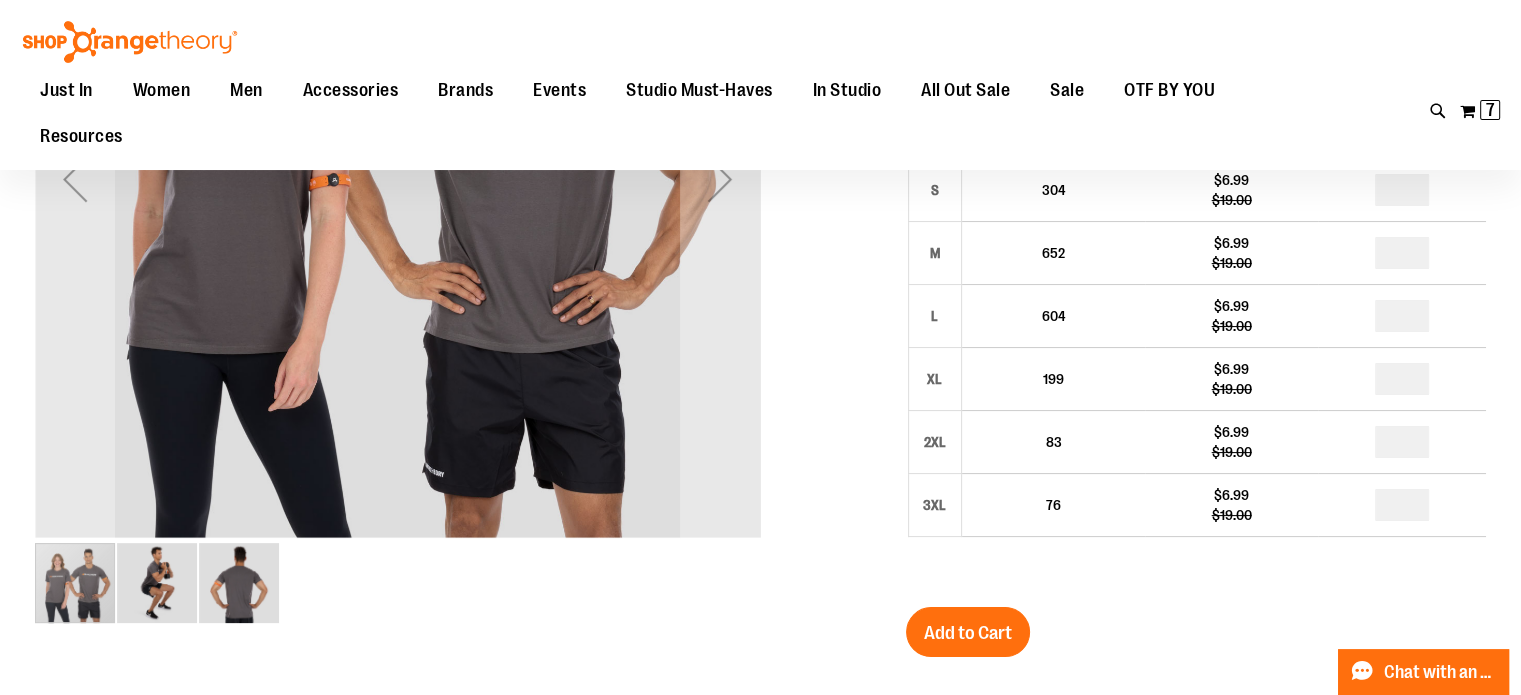 scroll, scrollTop: 0, scrollLeft: 0, axis: both 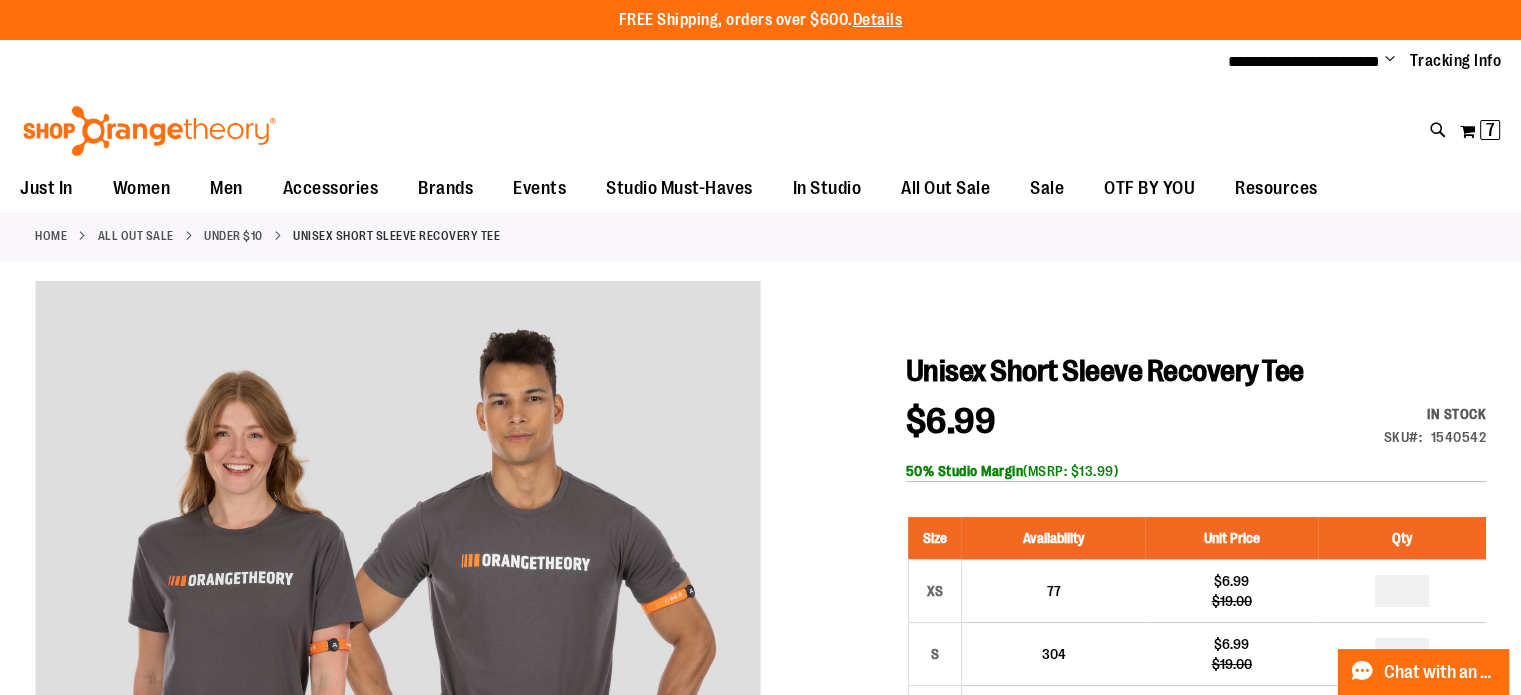 click on "Under $10" at bounding box center [233, 236] 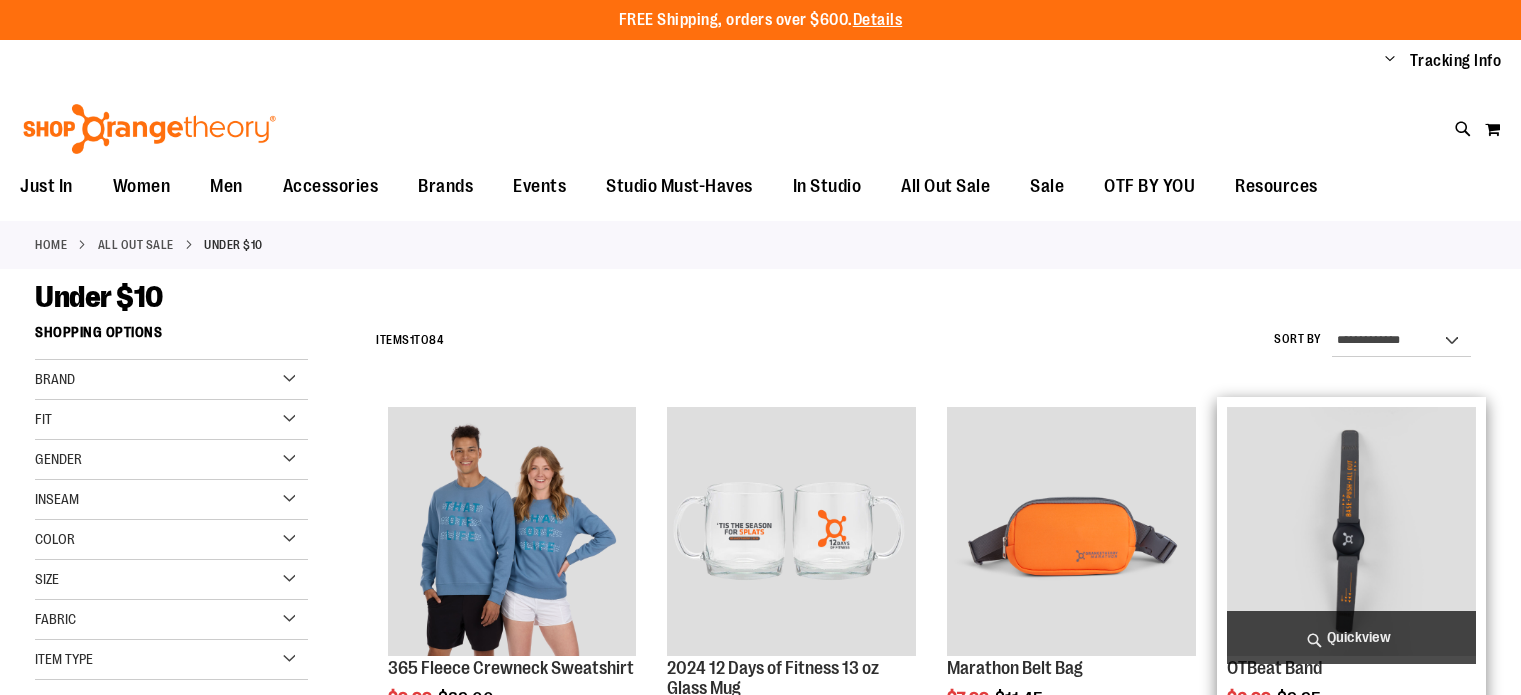 scroll, scrollTop: 0, scrollLeft: 0, axis: both 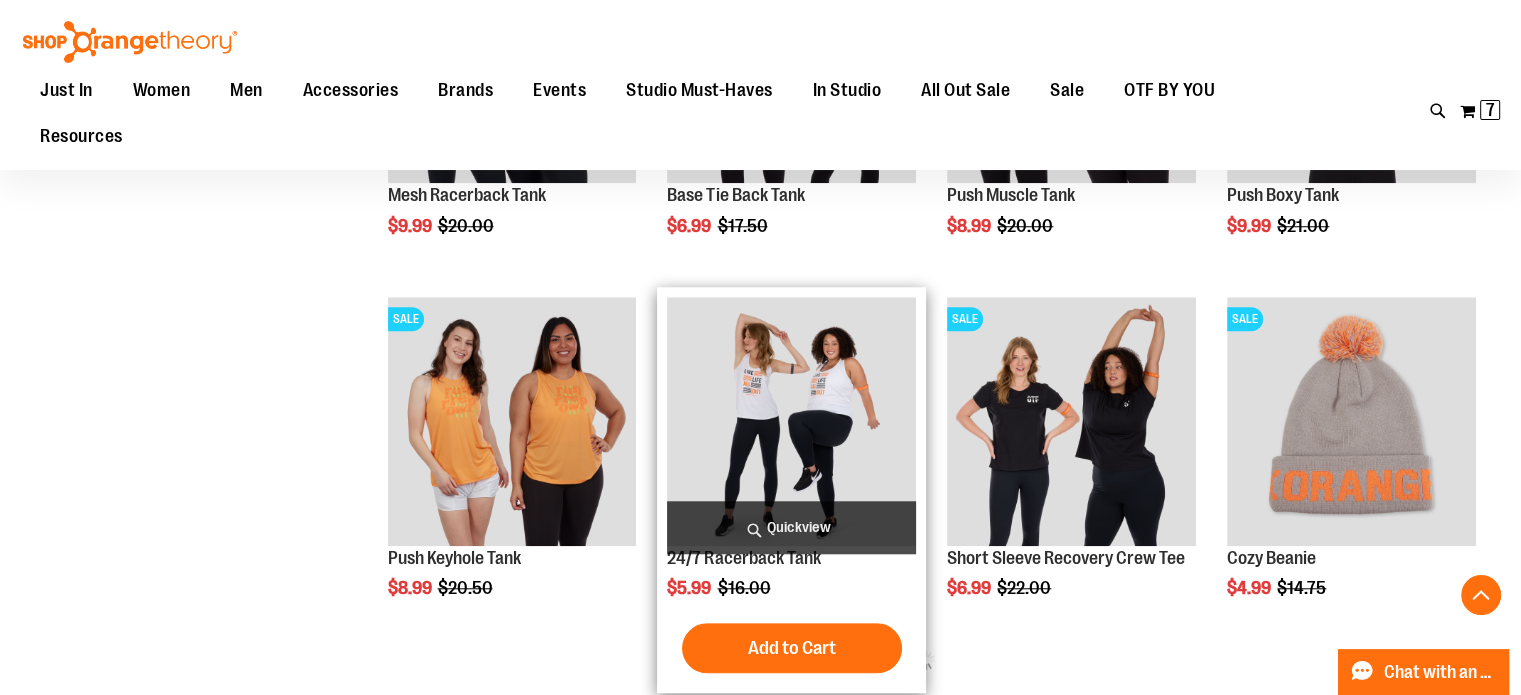 click at bounding box center (791, 421) 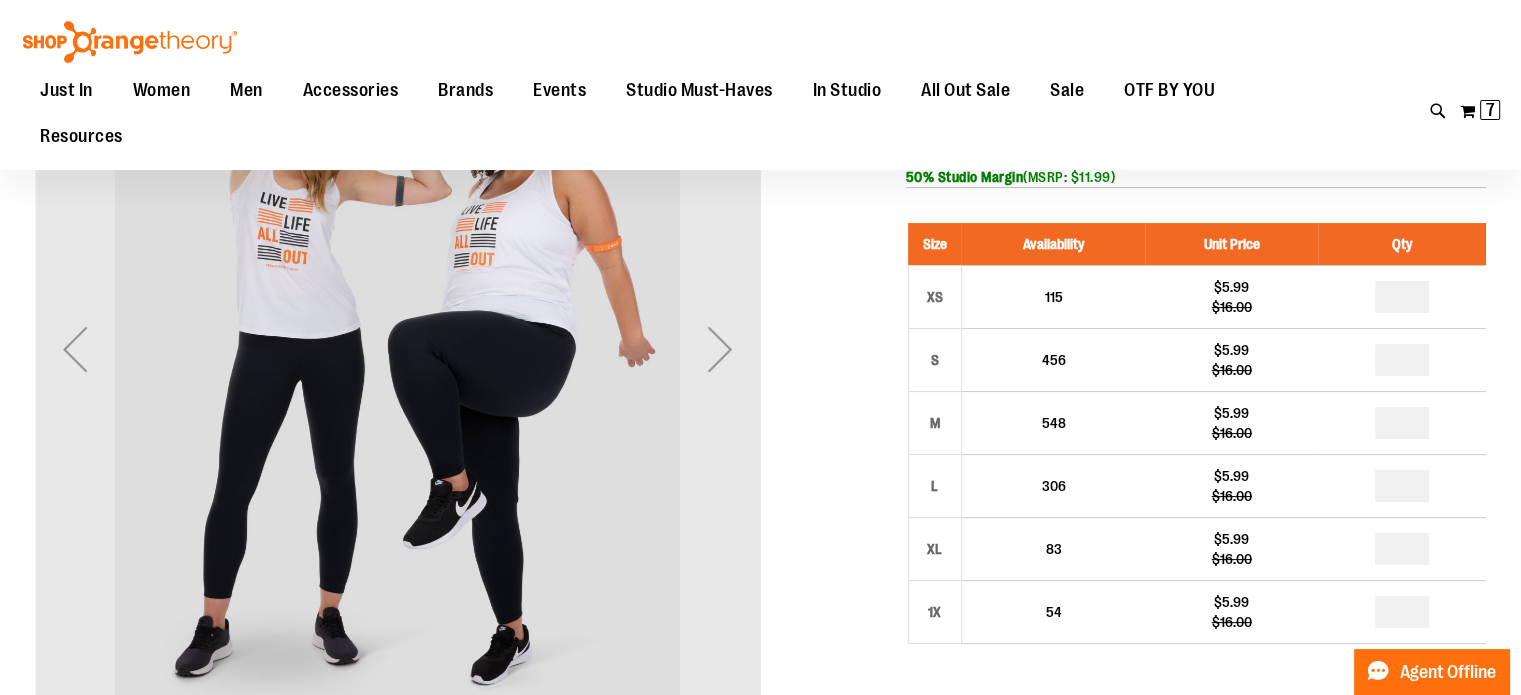 scroll, scrollTop: 341, scrollLeft: 0, axis: vertical 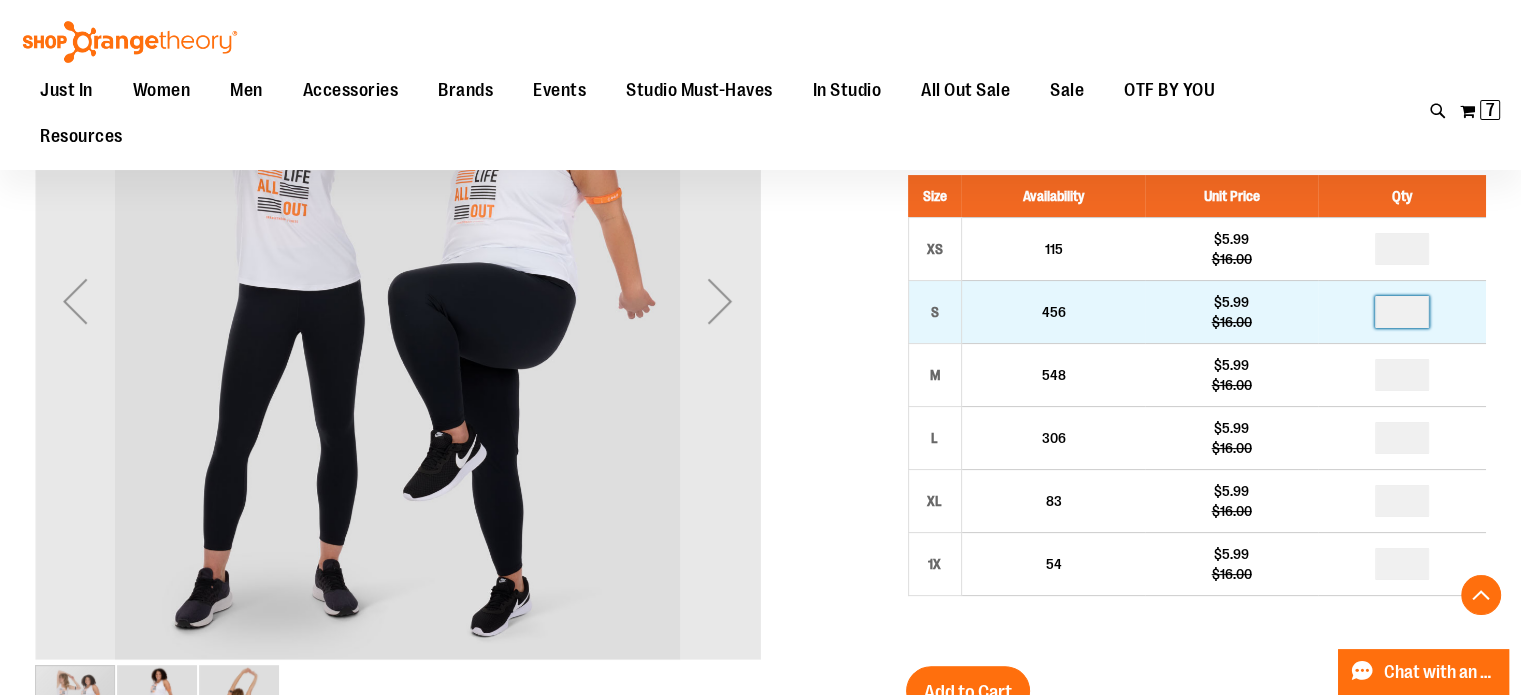 click at bounding box center (1402, 312) 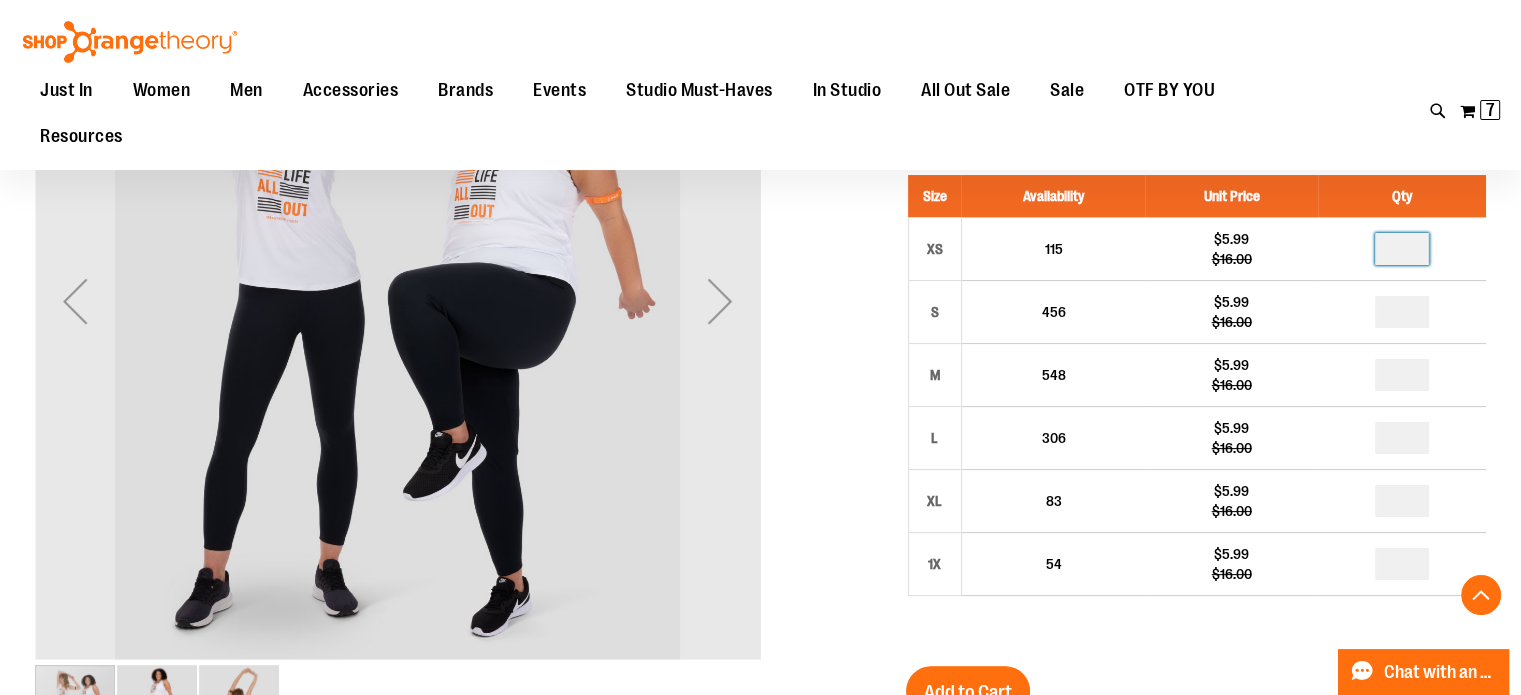 click at bounding box center (1402, 249) 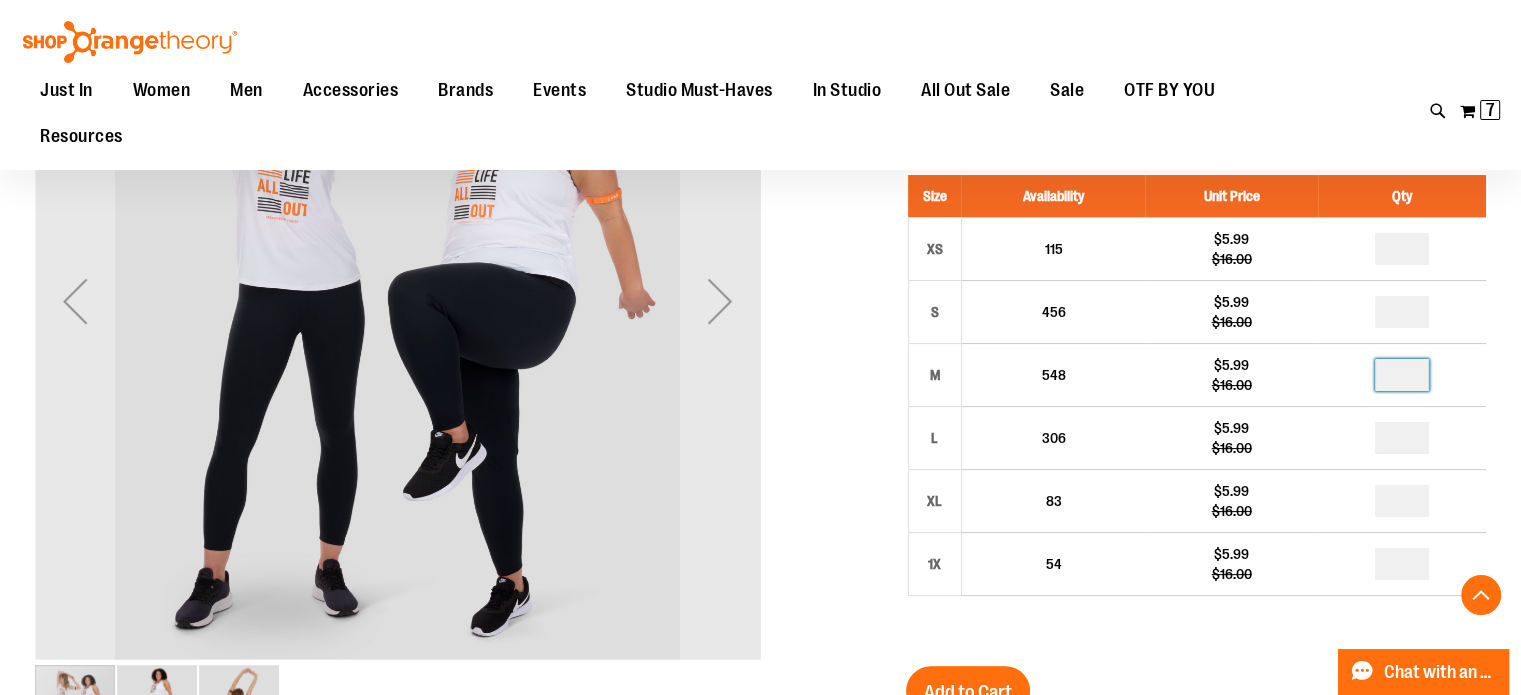 click at bounding box center (1402, 375) 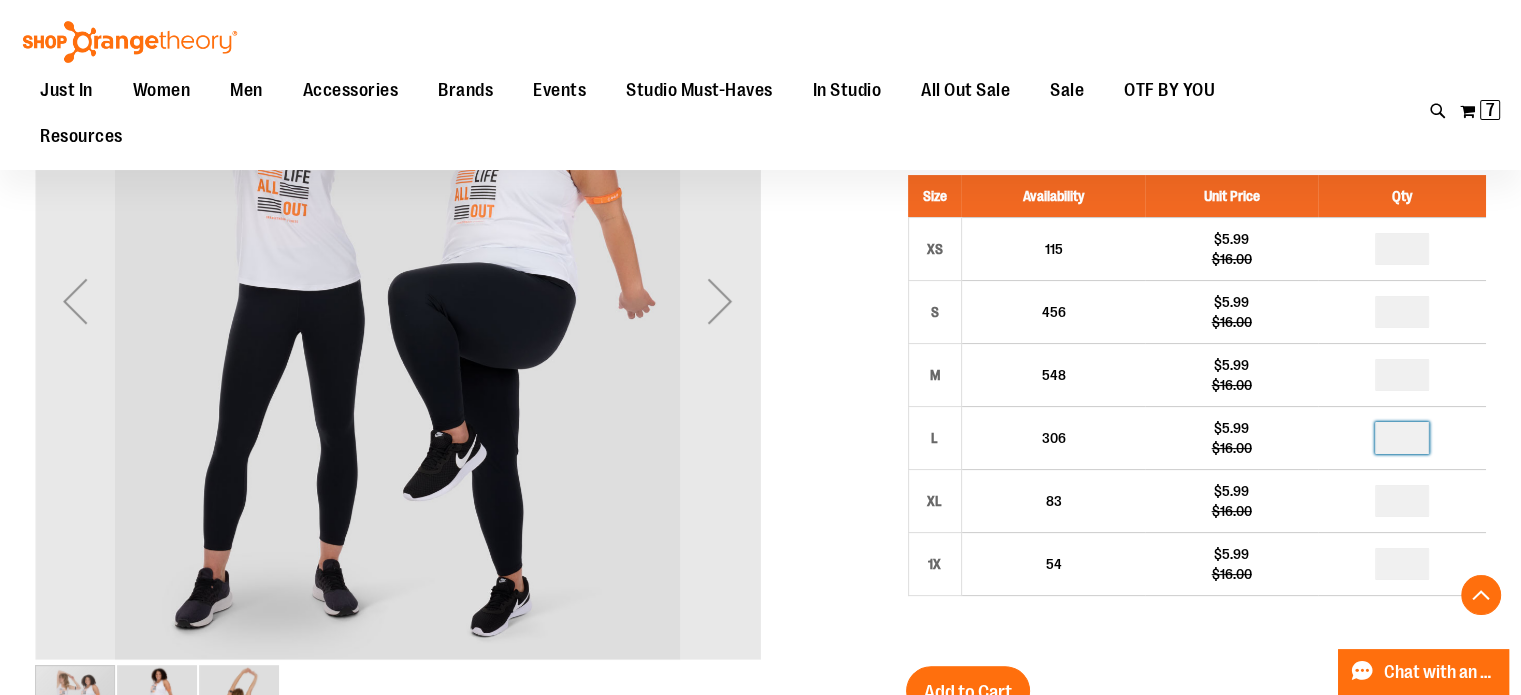 click at bounding box center [1402, 438] 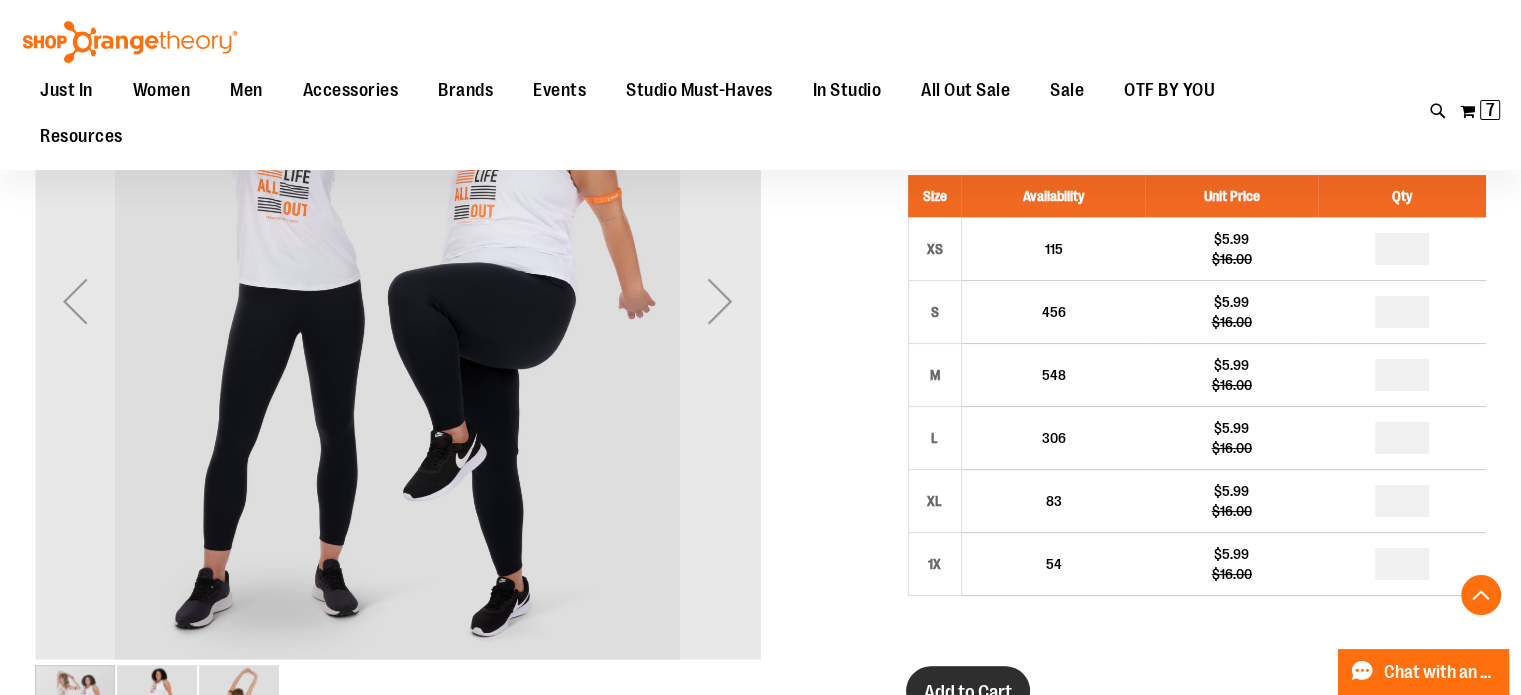 click on "Add to Cart" at bounding box center [968, 692] 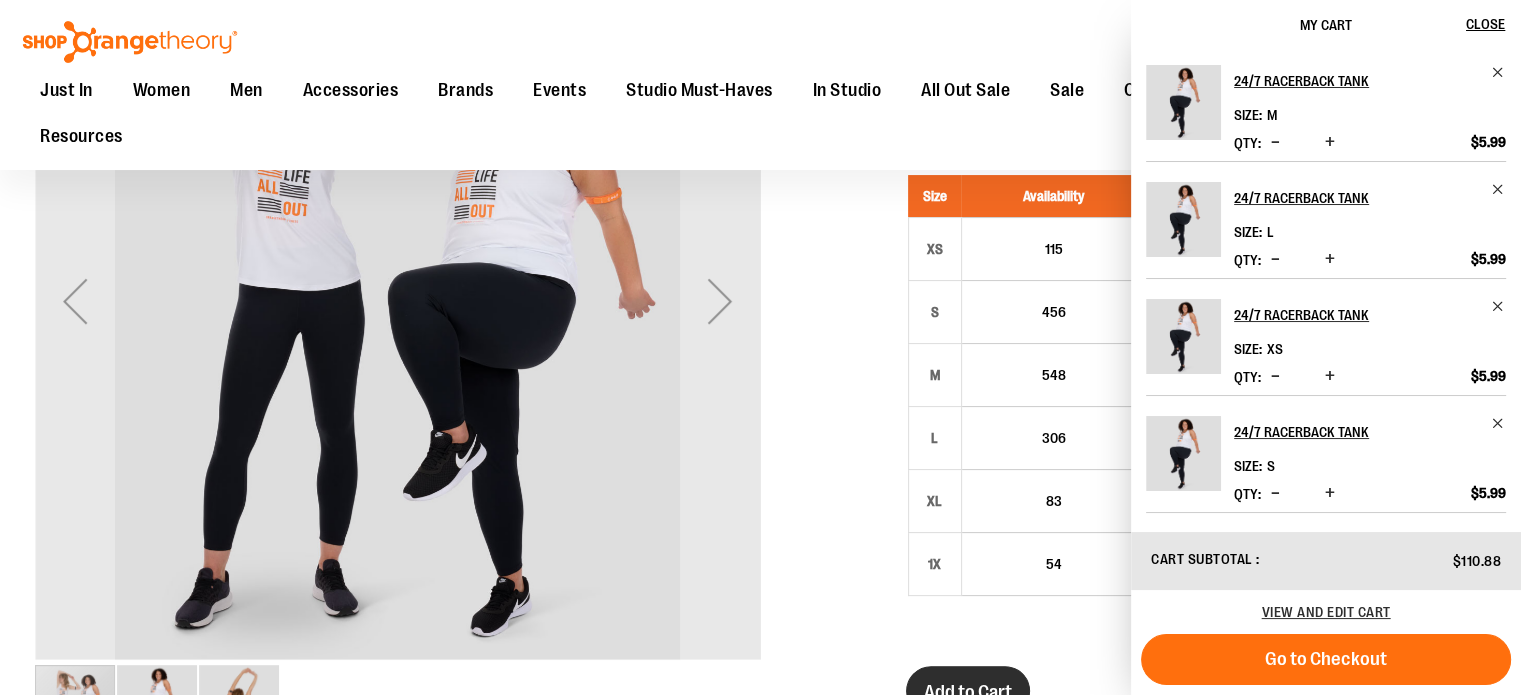 scroll, scrollTop: 360, scrollLeft: 0, axis: vertical 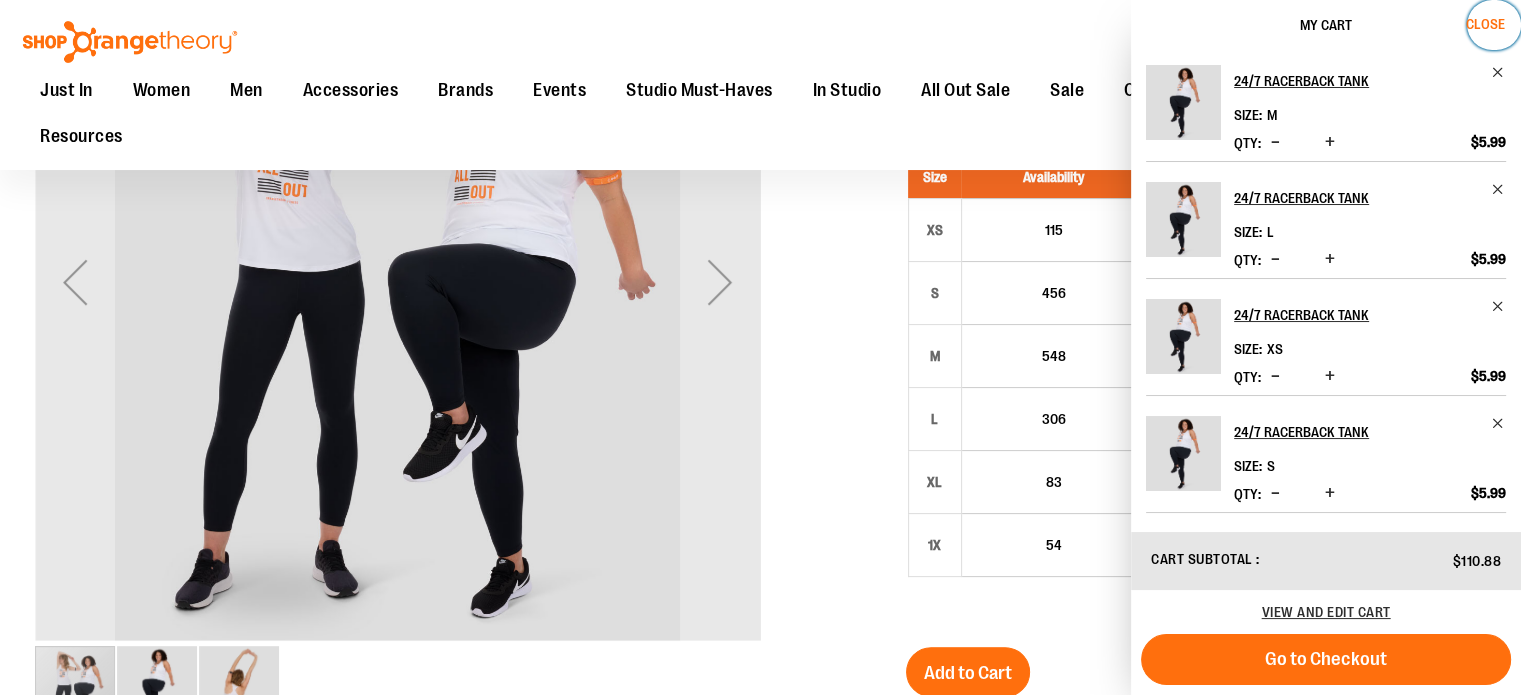 click on "Close" at bounding box center (1485, 24) 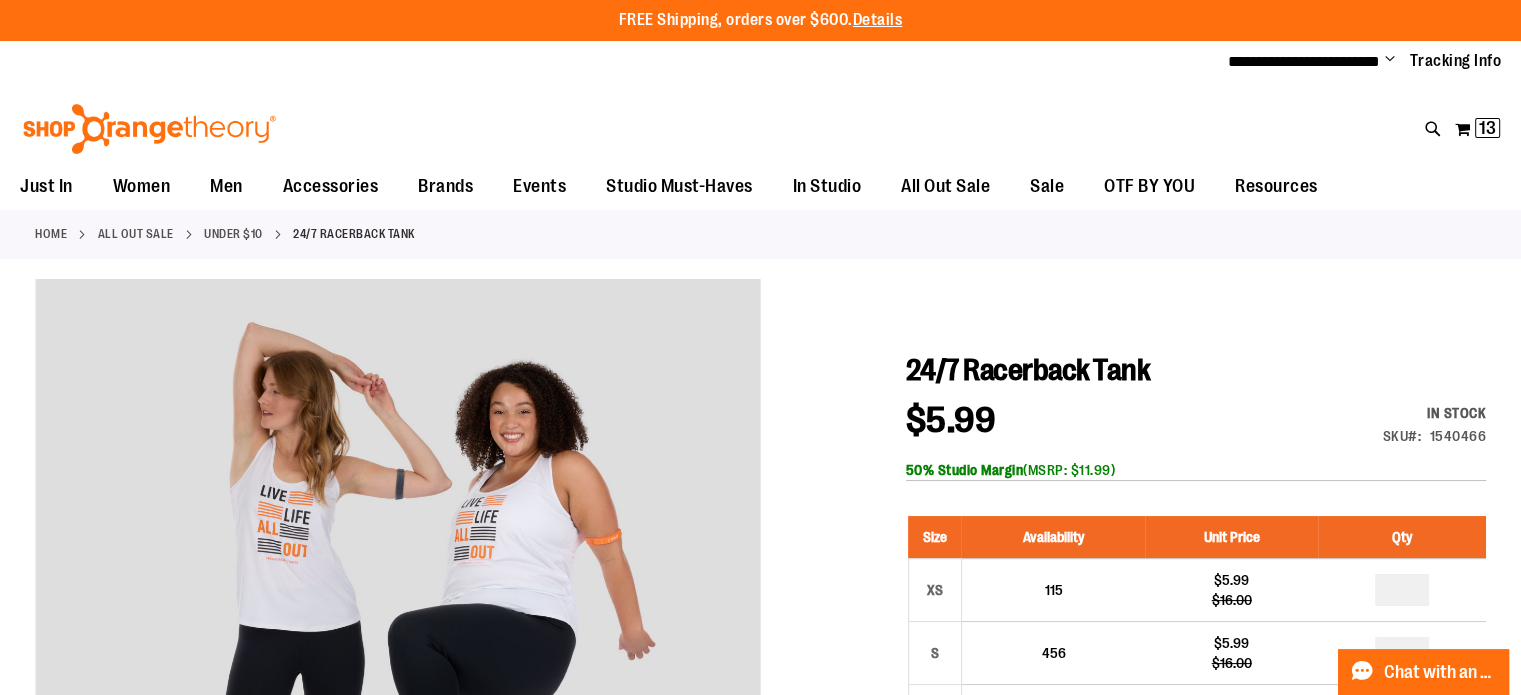 scroll, scrollTop: 0, scrollLeft: 0, axis: both 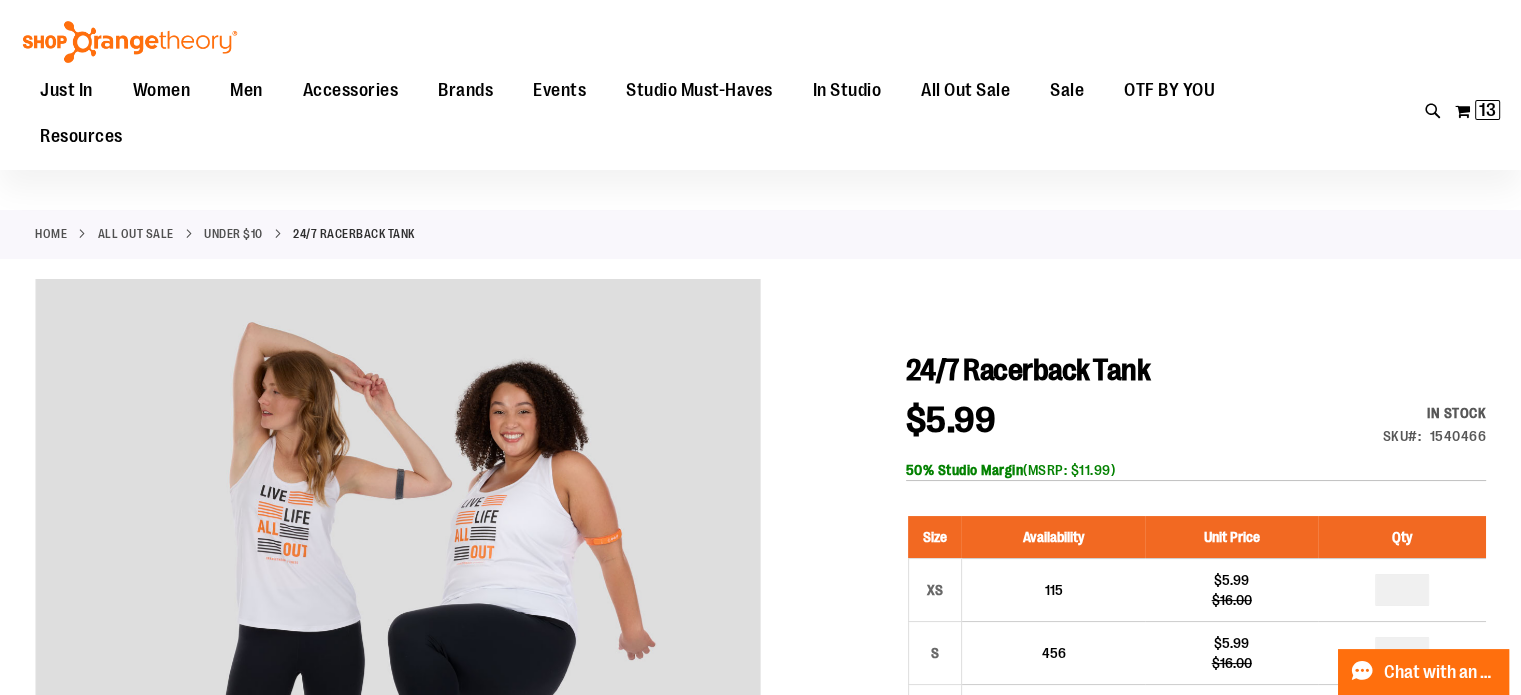 click on "Under $10" at bounding box center [233, 234] 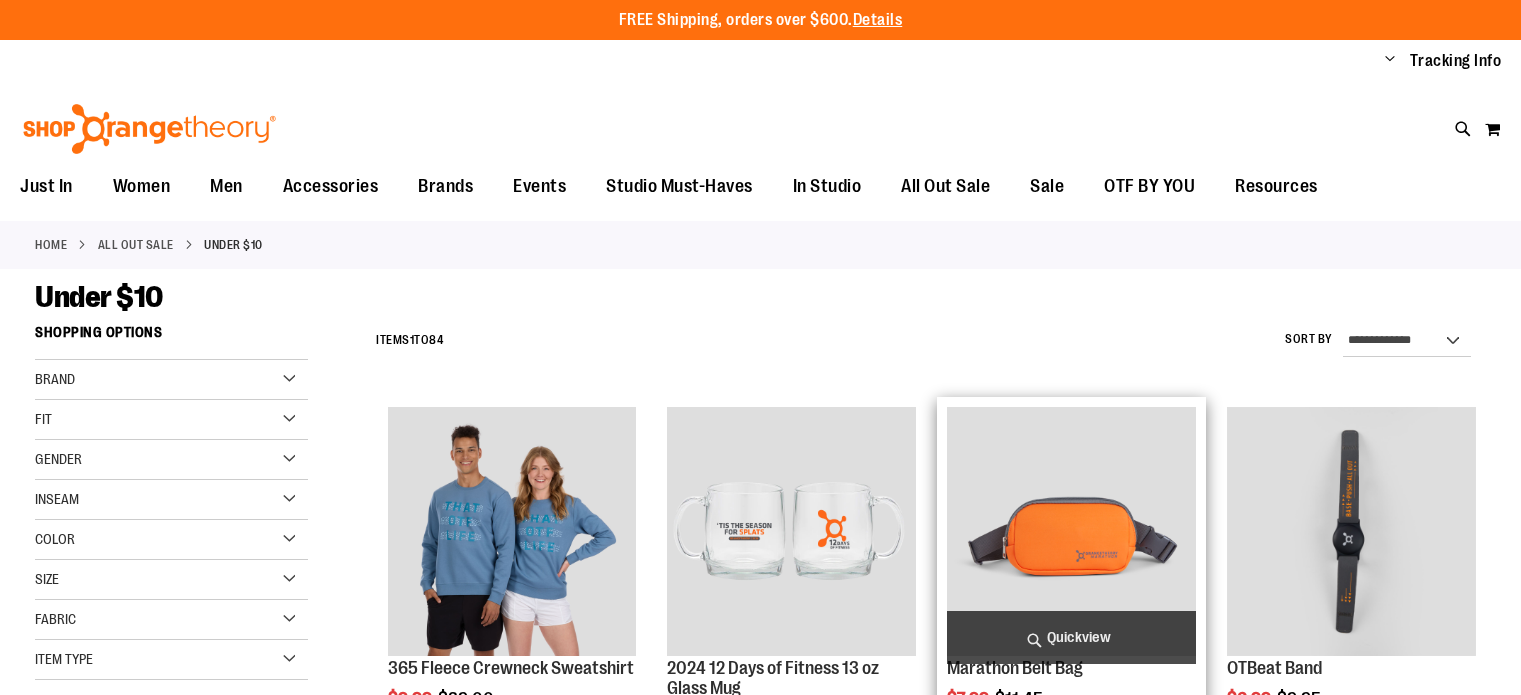scroll, scrollTop: 0, scrollLeft: 0, axis: both 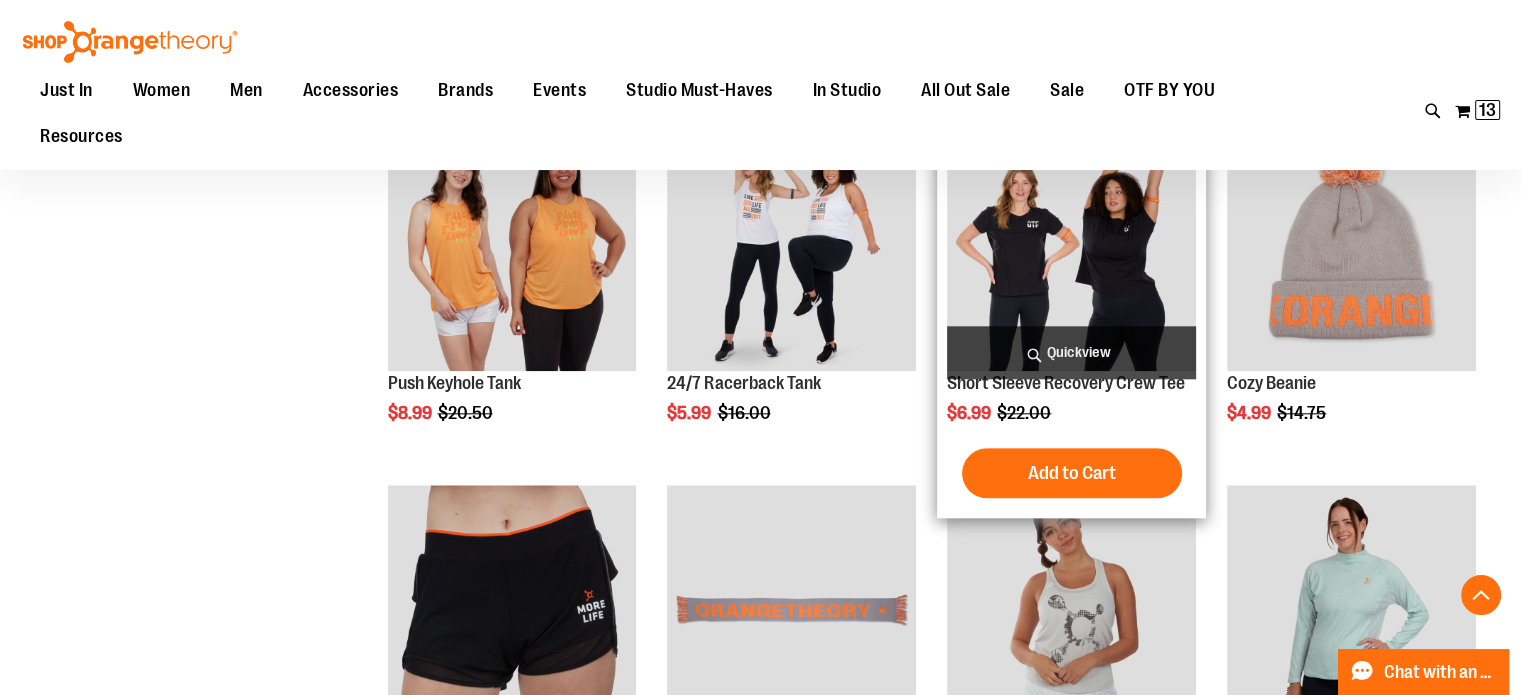 click at bounding box center [1071, 246] 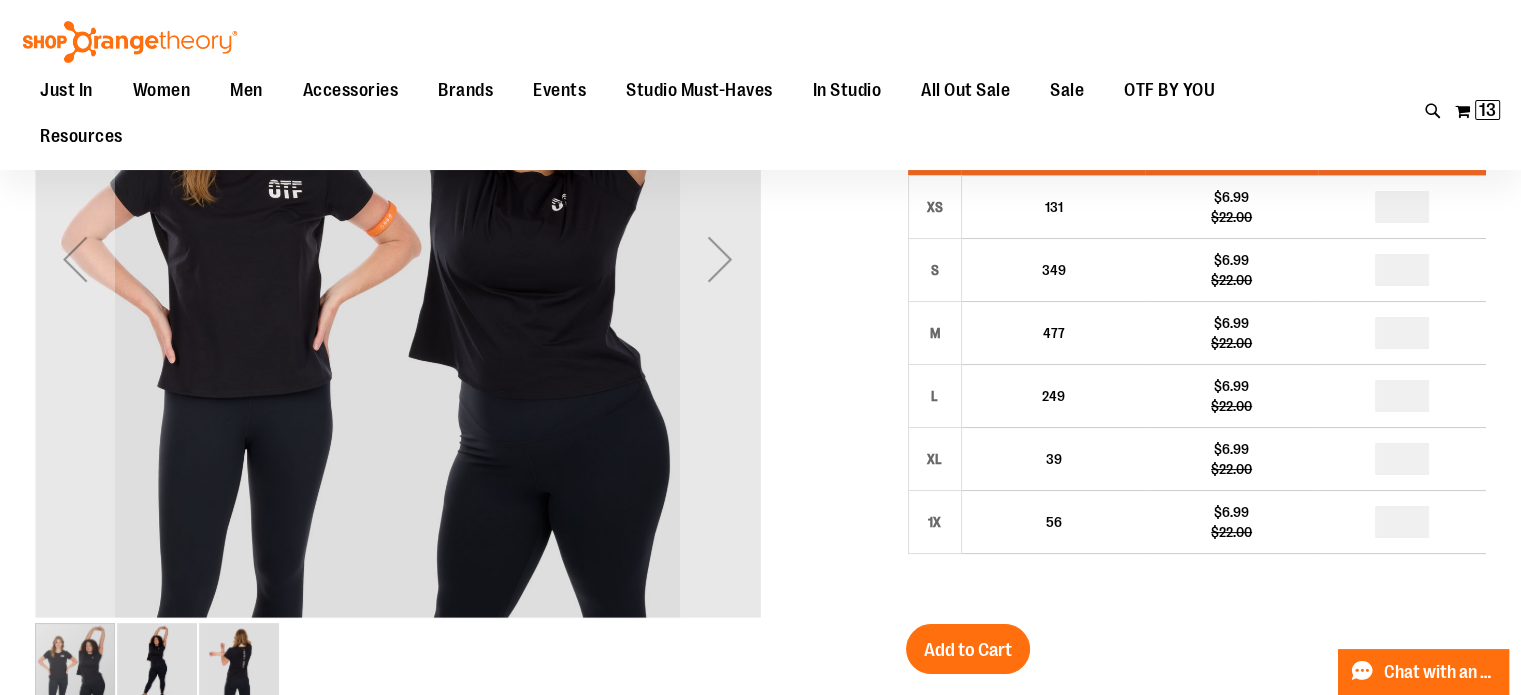 scroll, scrollTop: 172, scrollLeft: 0, axis: vertical 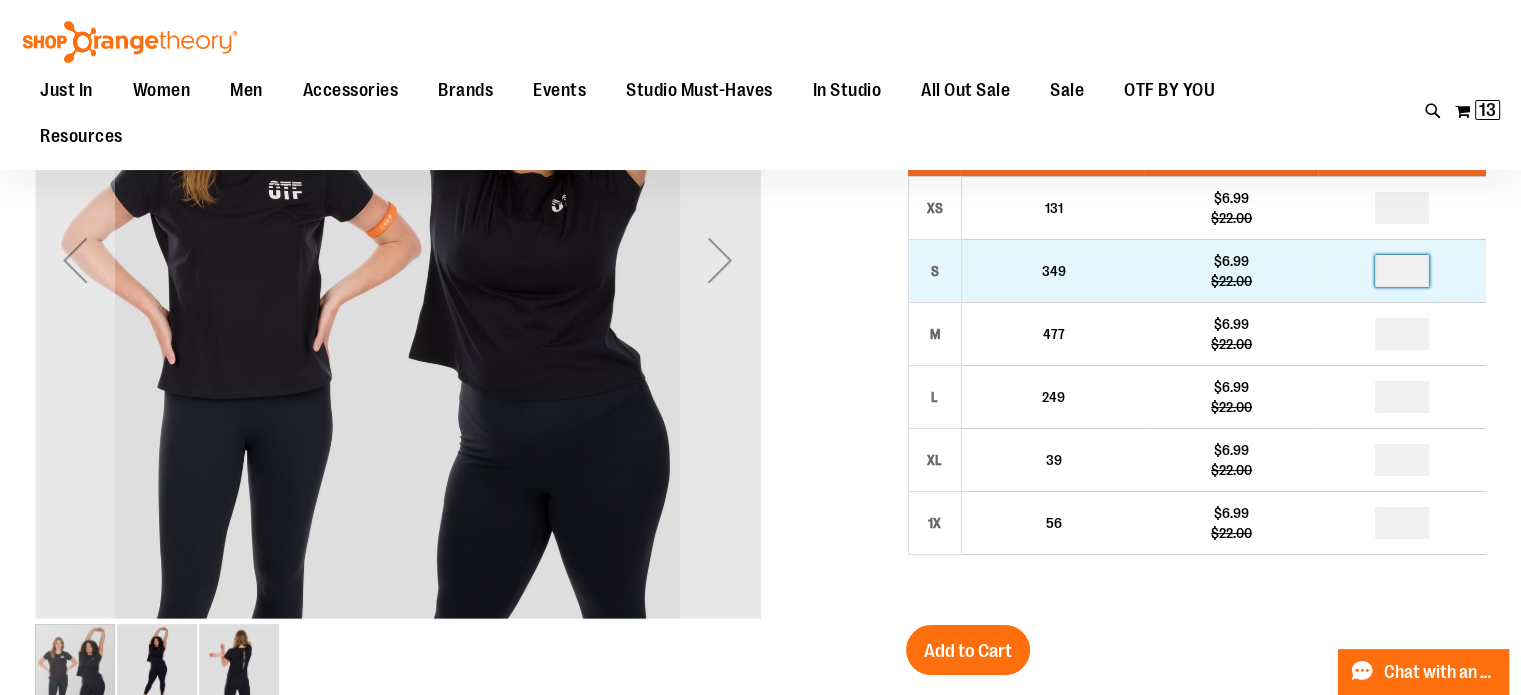 click at bounding box center [1402, 271] 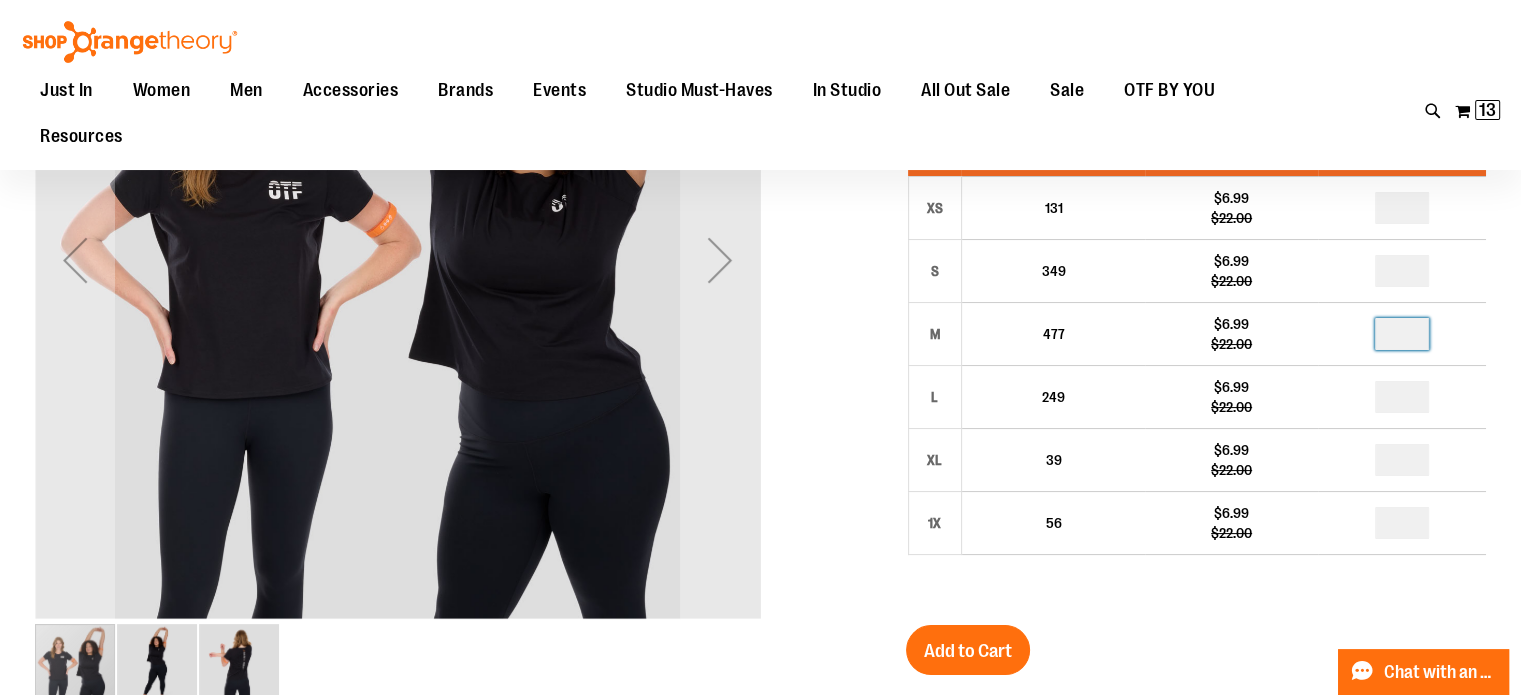 click at bounding box center (1402, 334) 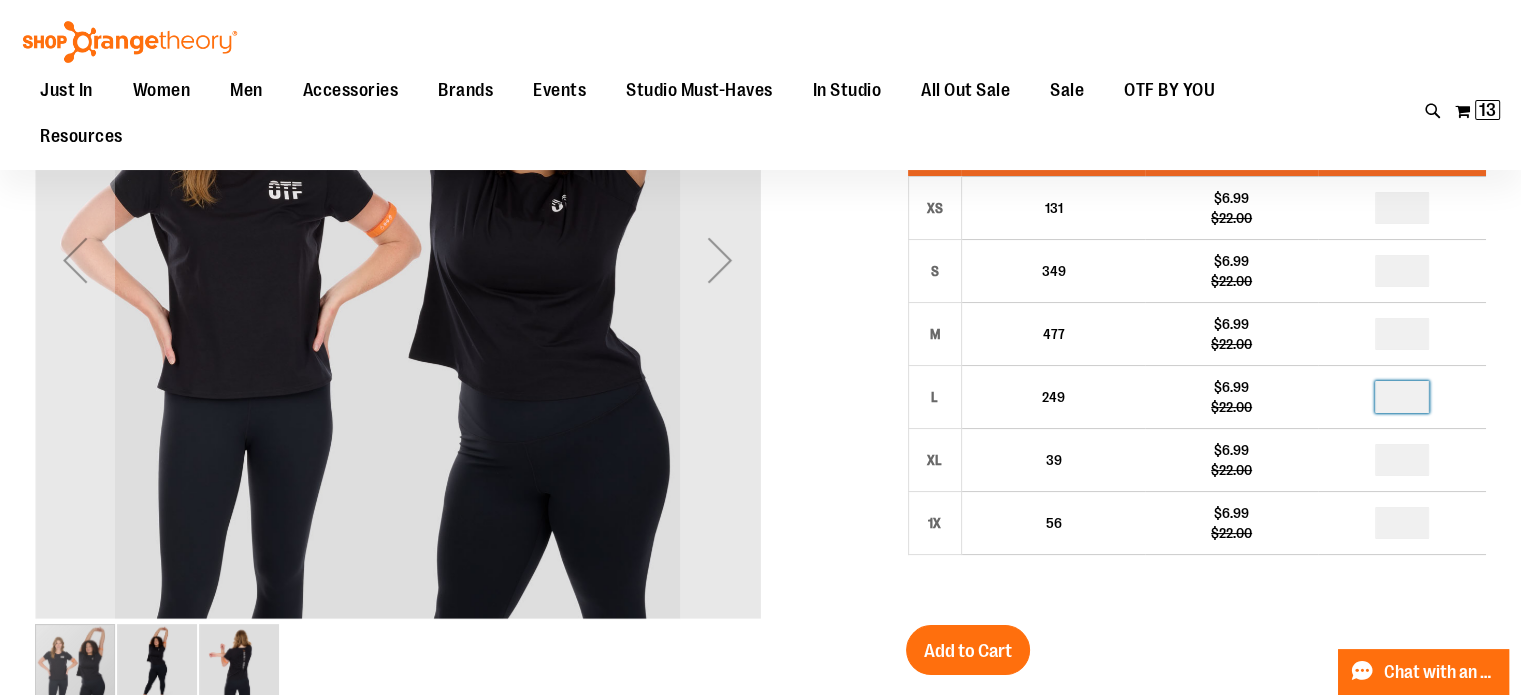 click at bounding box center (1402, 397) 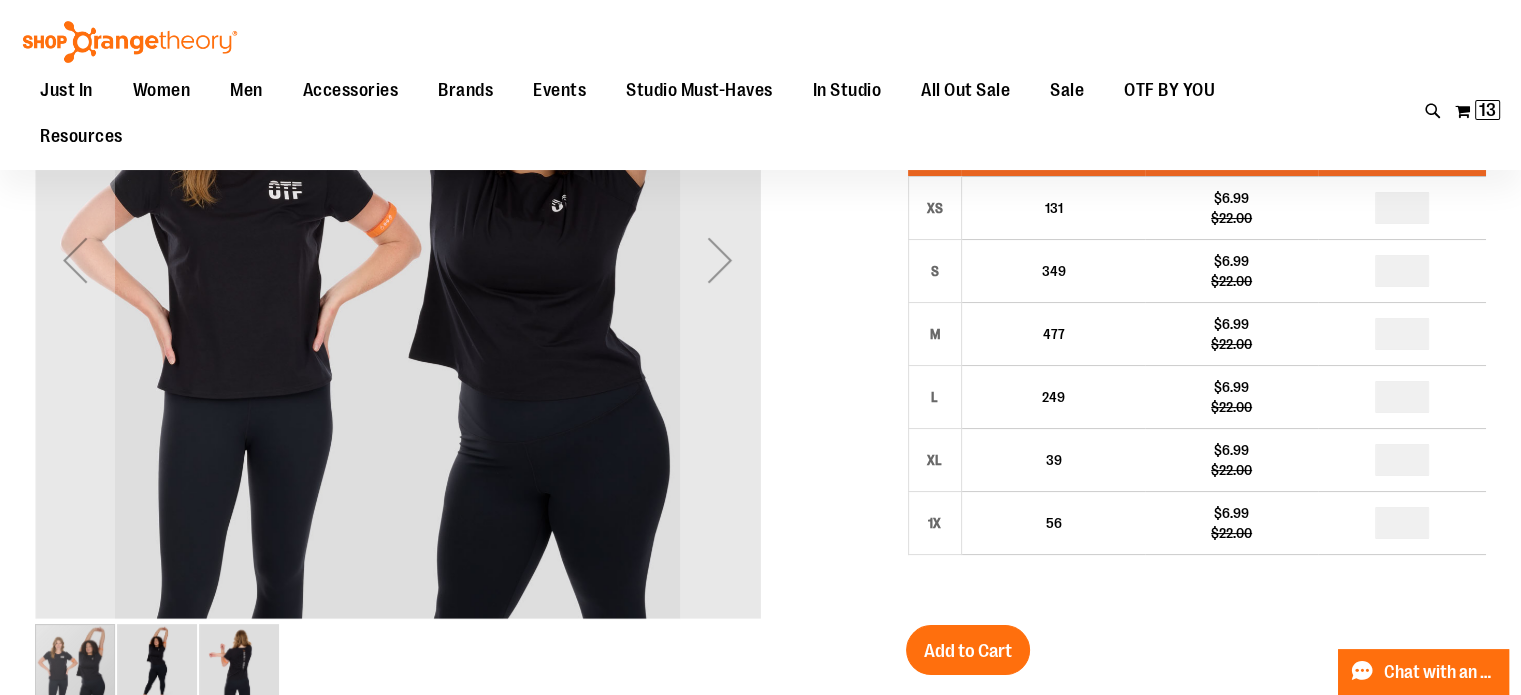 click on "Short Sleeve Recovery Crew Tee
$6.99
Regular Price
$22.00
In stock
Only  %1  left
SKU
1540551
50% Studio Margin  (MSRP: $13.99)
Size
Availability
Unit Price
Qty
XS" at bounding box center [760, 835] 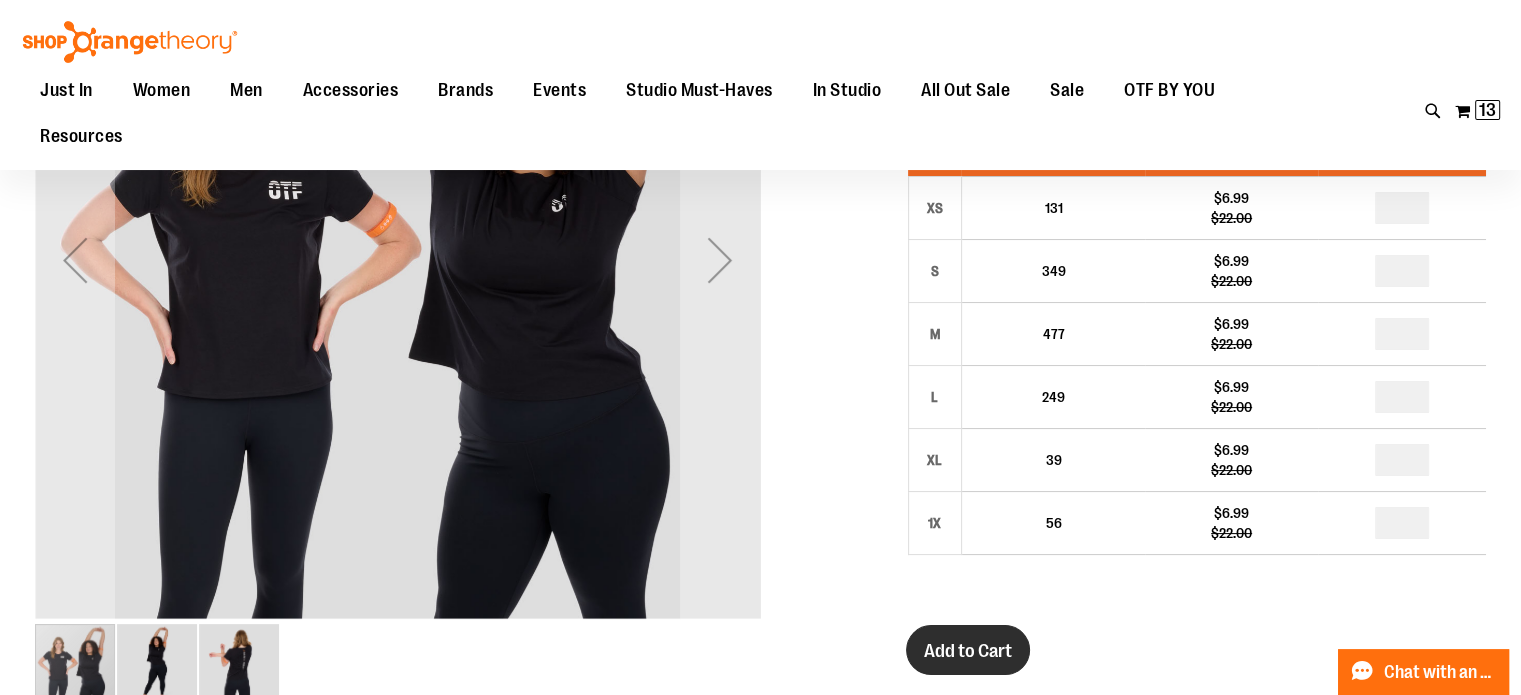 click on "Add to Cart" at bounding box center (968, 651) 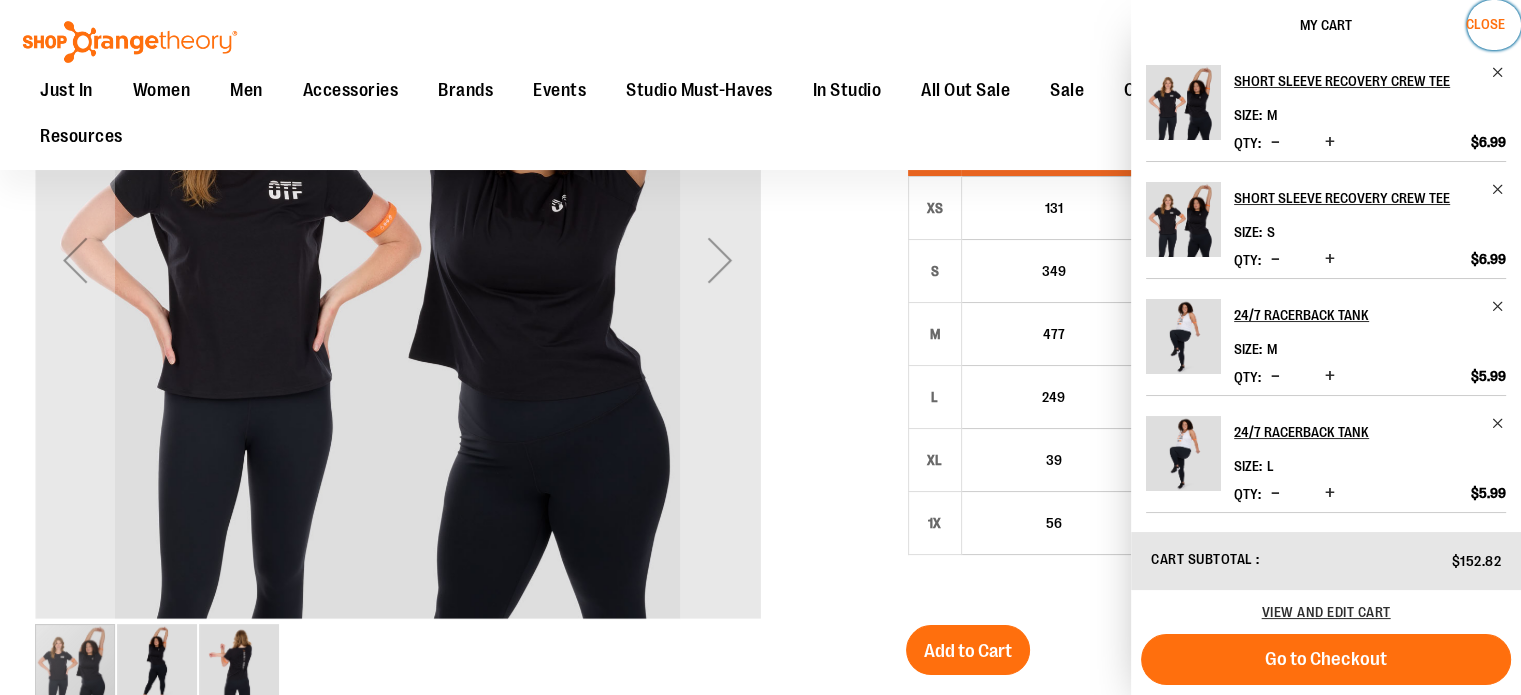 click on "Close" at bounding box center [1485, 24] 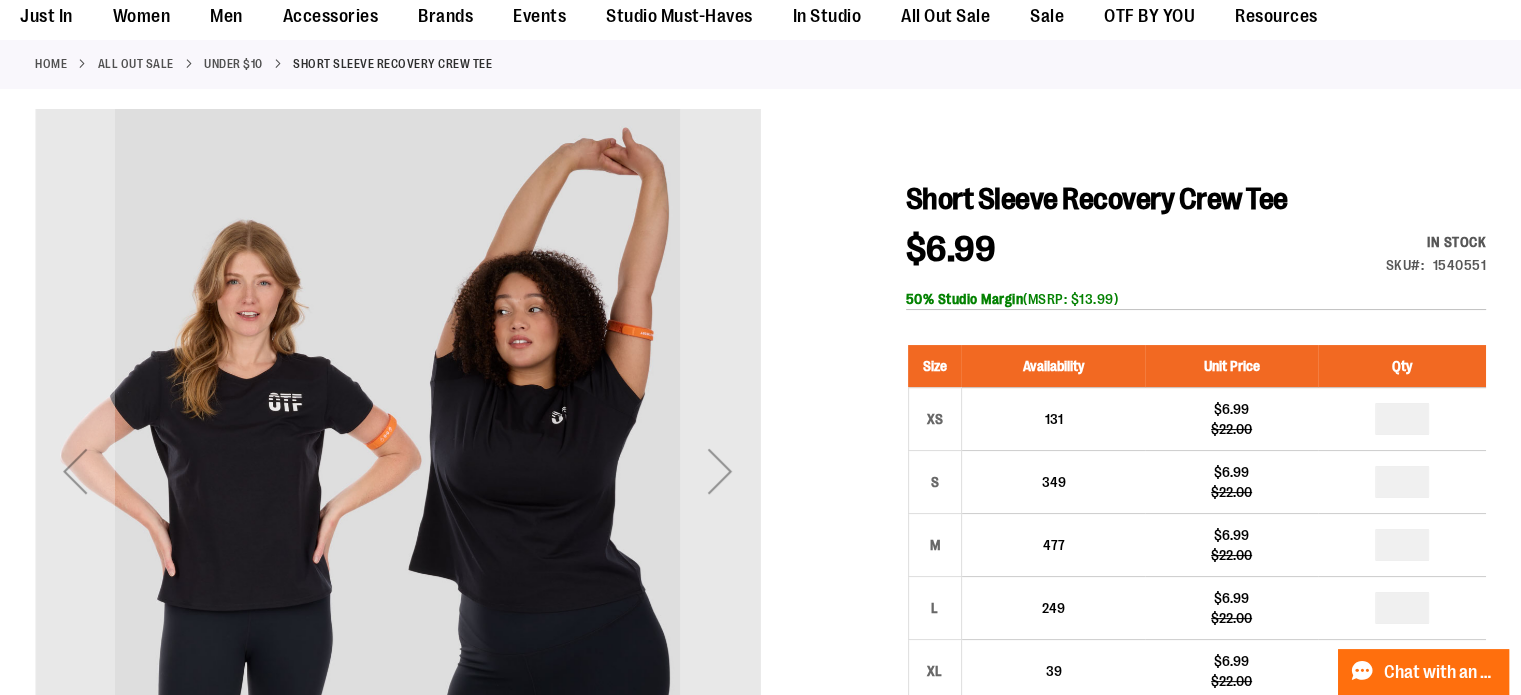 scroll, scrollTop: 0, scrollLeft: 0, axis: both 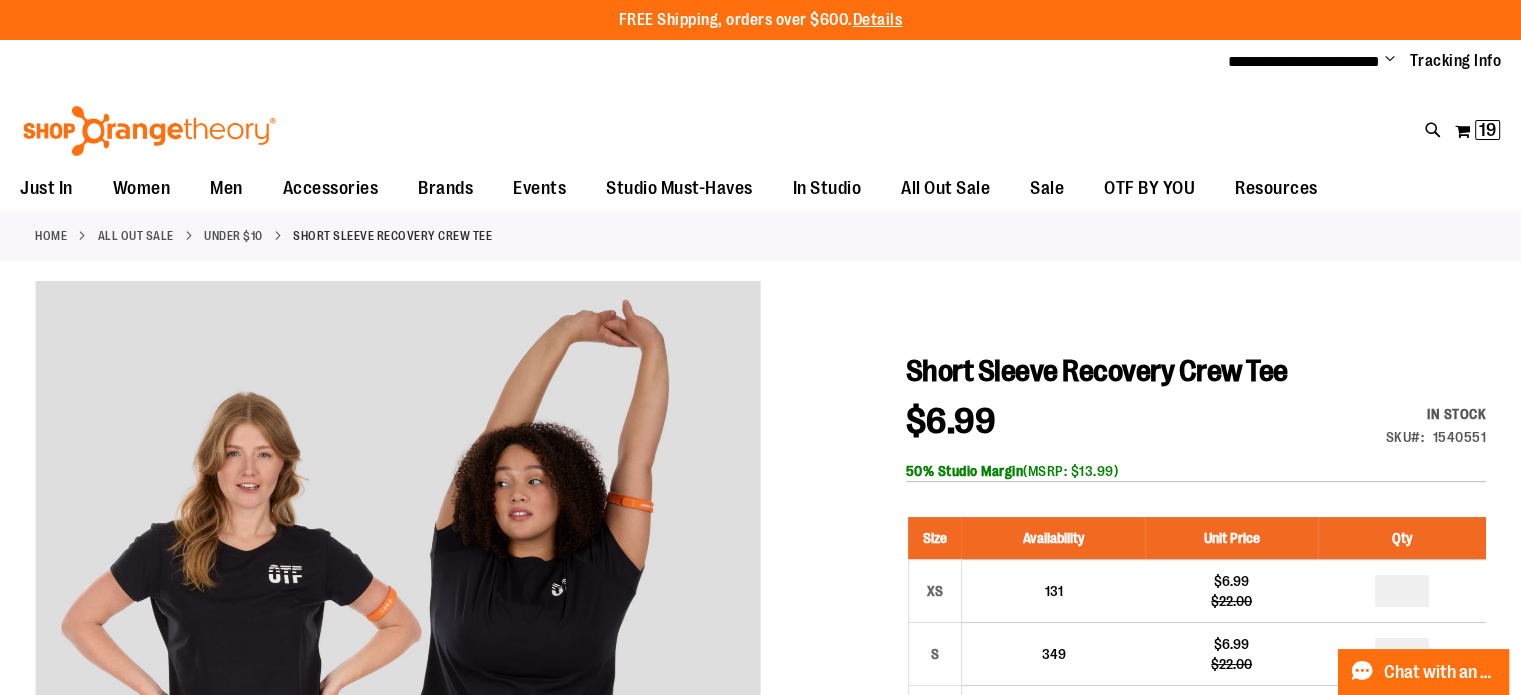click on "Under $10" at bounding box center [233, 236] 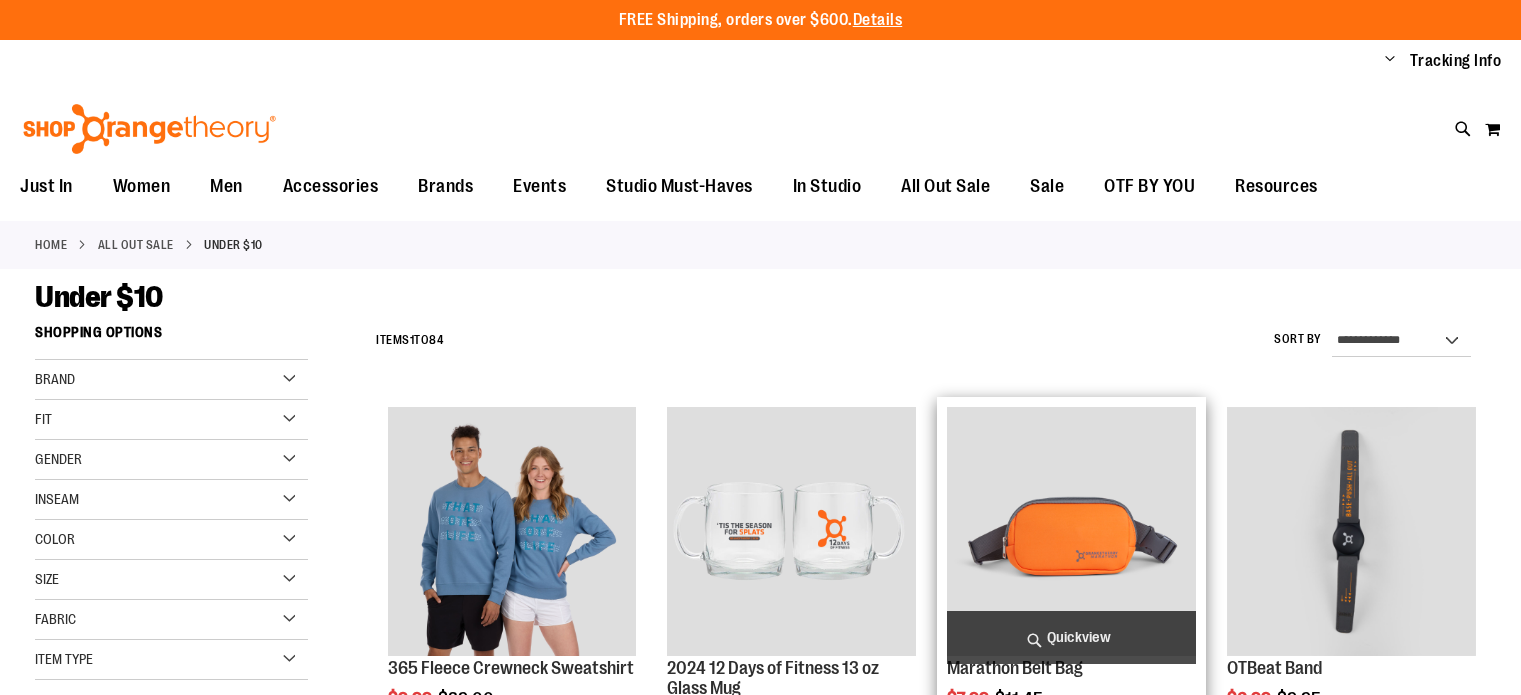 scroll, scrollTop: 0, scrollLeft: 0, axis: both 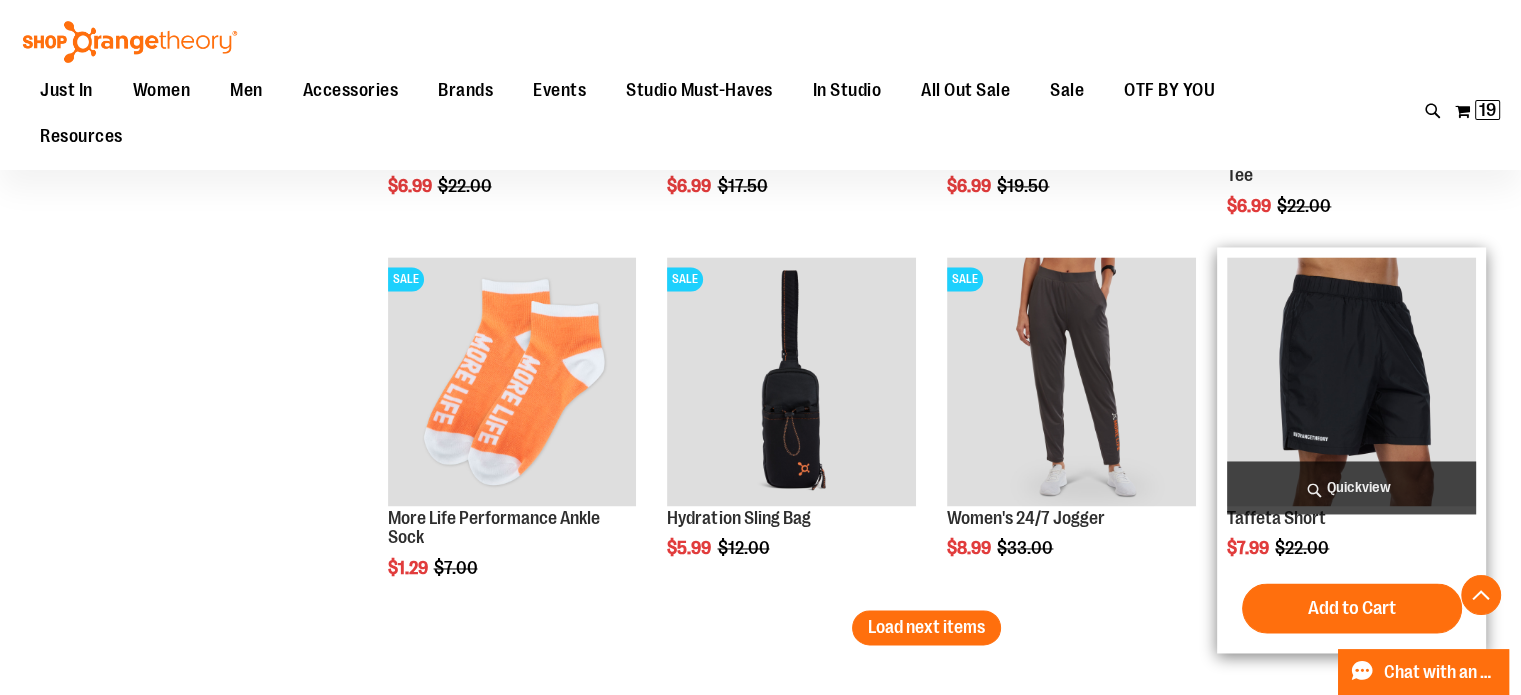 click at bounding box center [1351, 381] 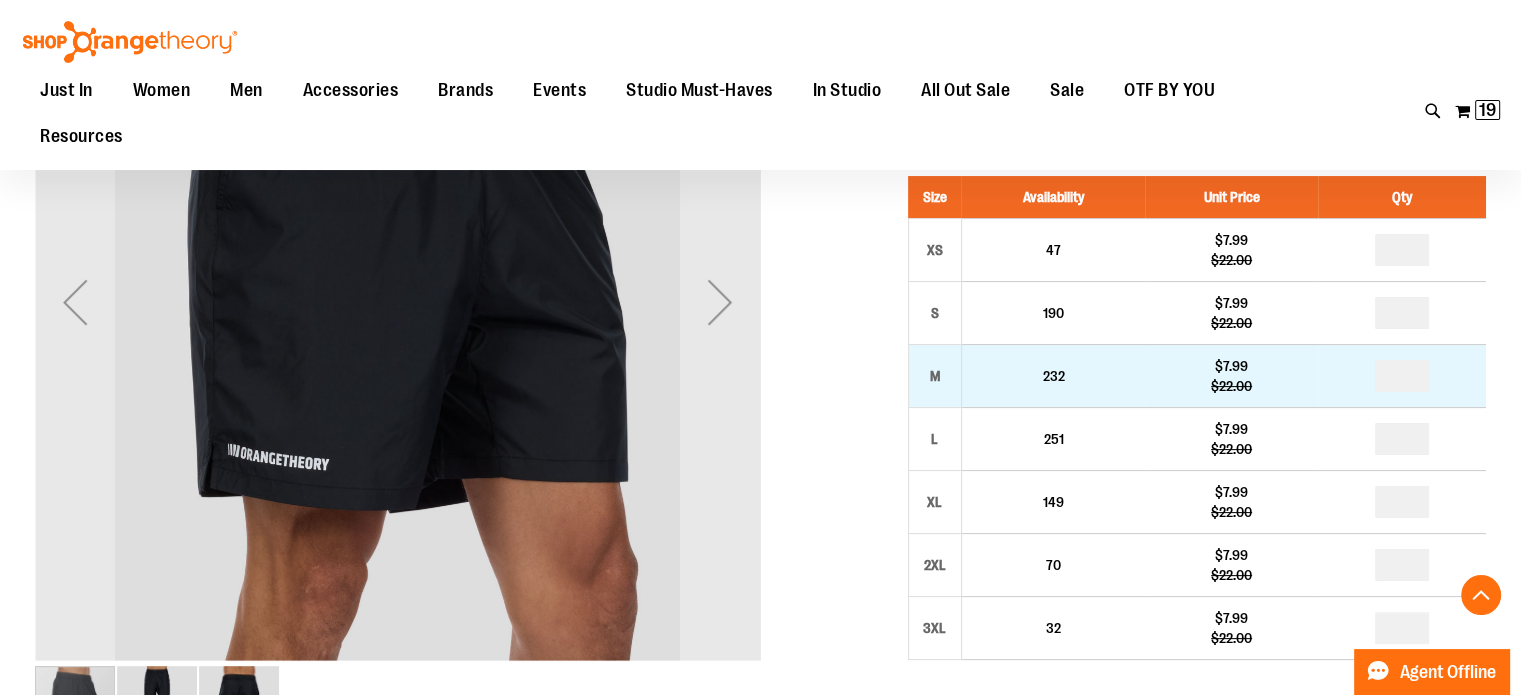 scroll, scrollTop: 340, scrollLeft: 0, axis: vertical 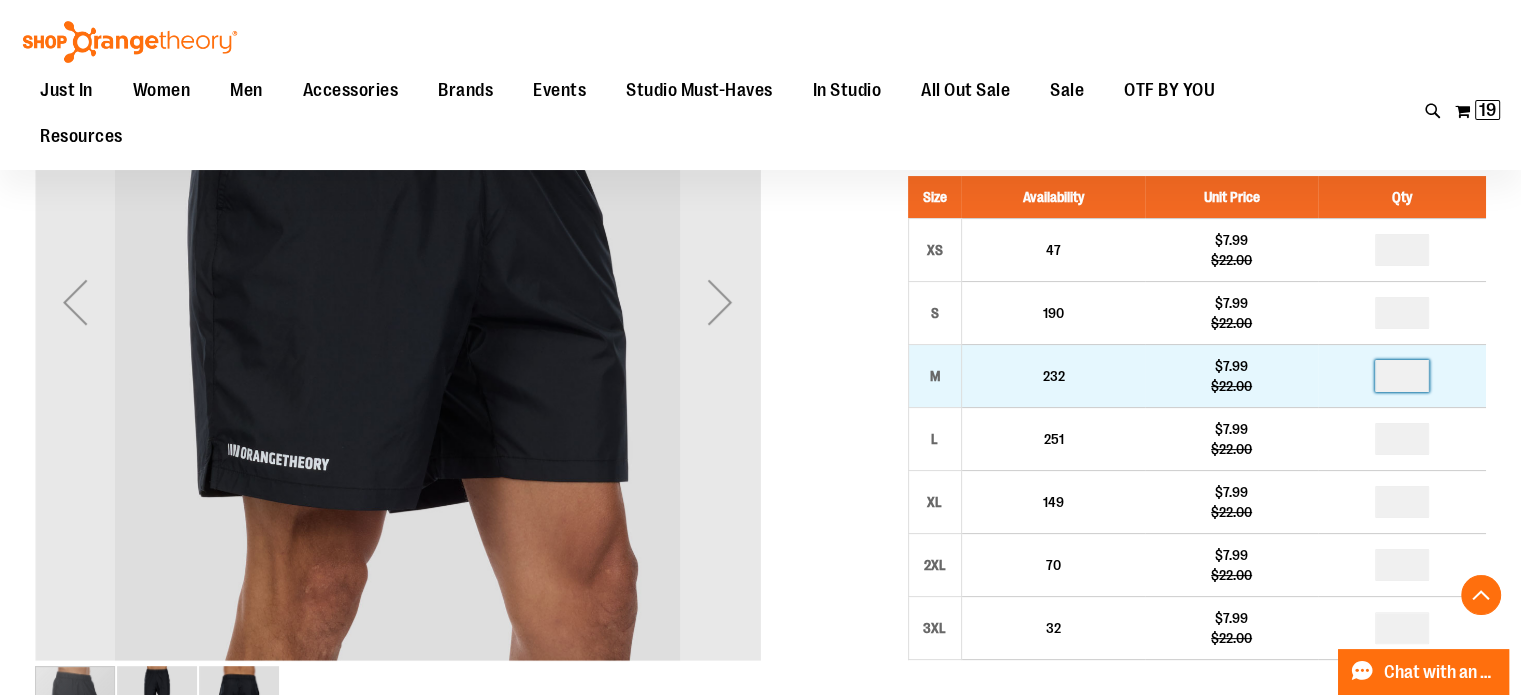 click at bounding box center (1402, 376) 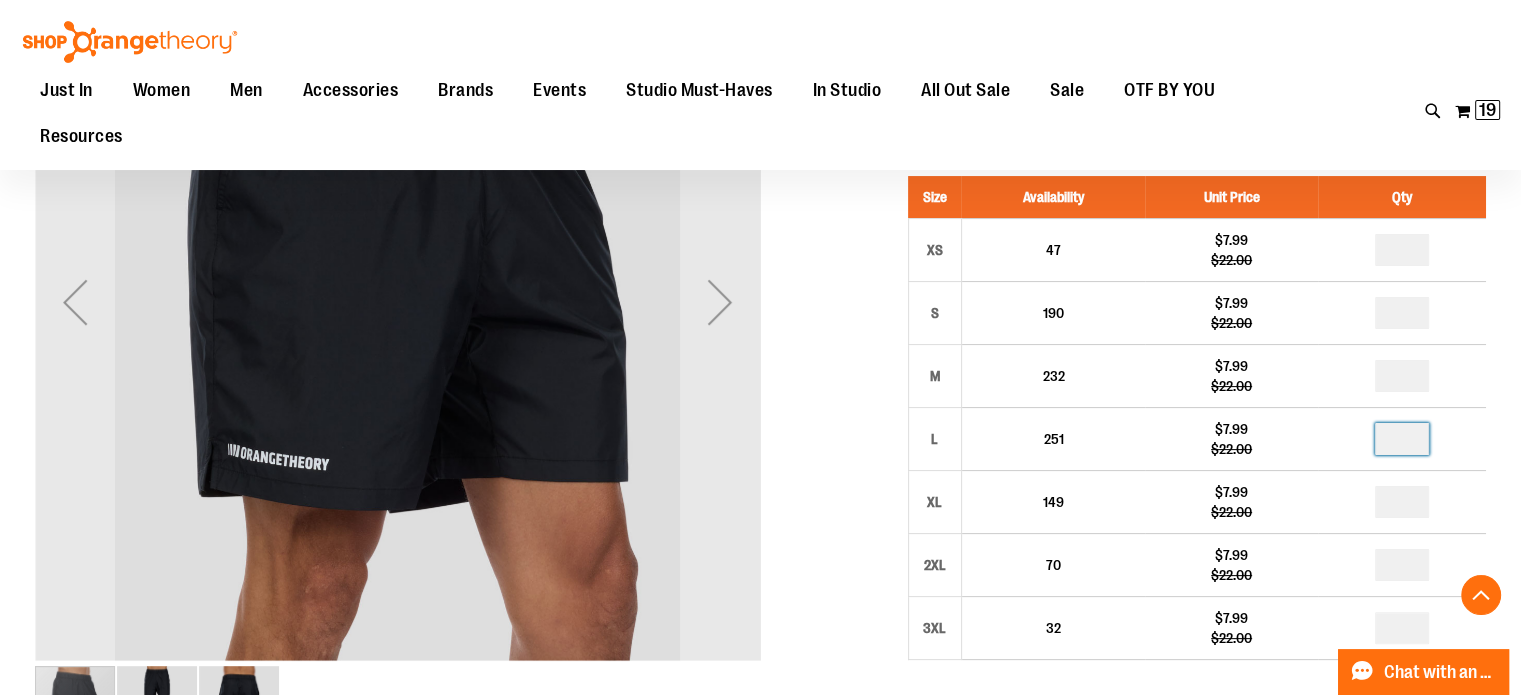 click at bounding box center (1402, 439) 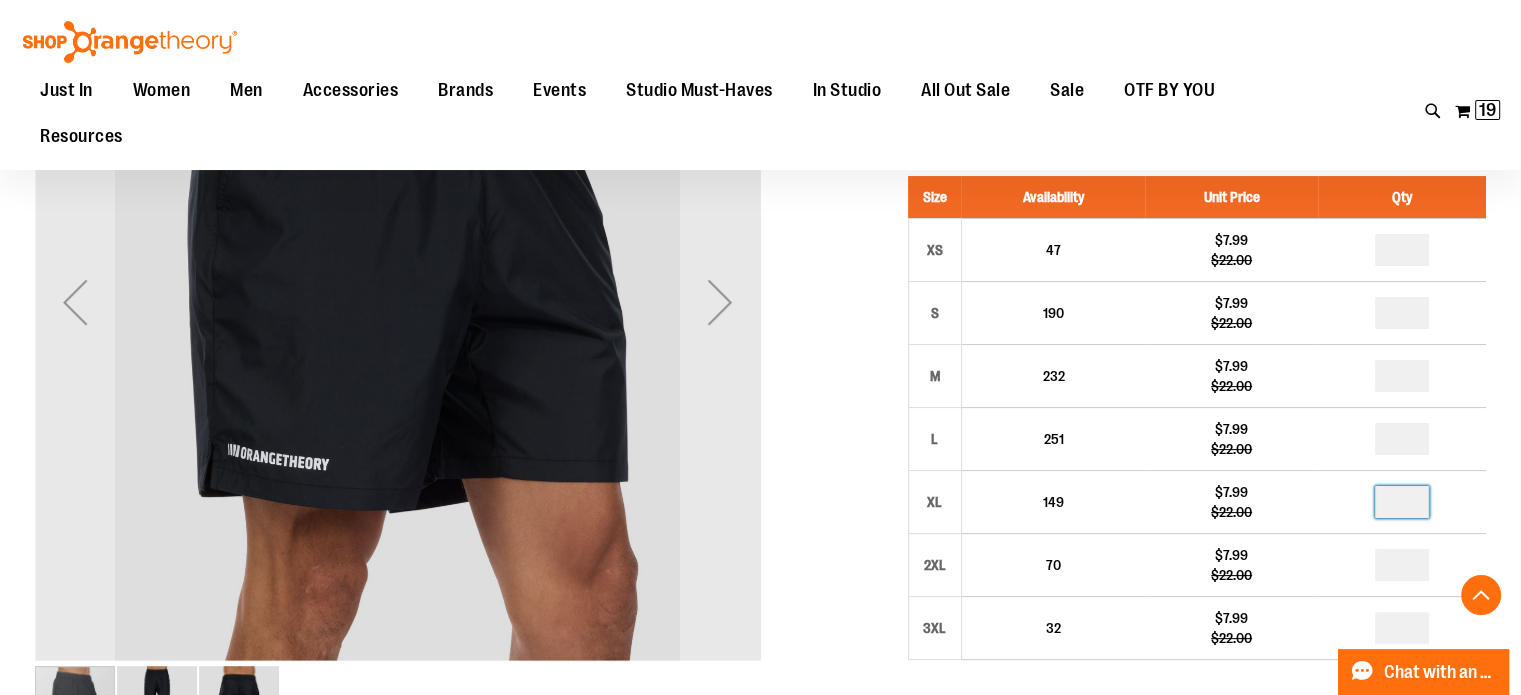 click at bounding box center (1402, 502) 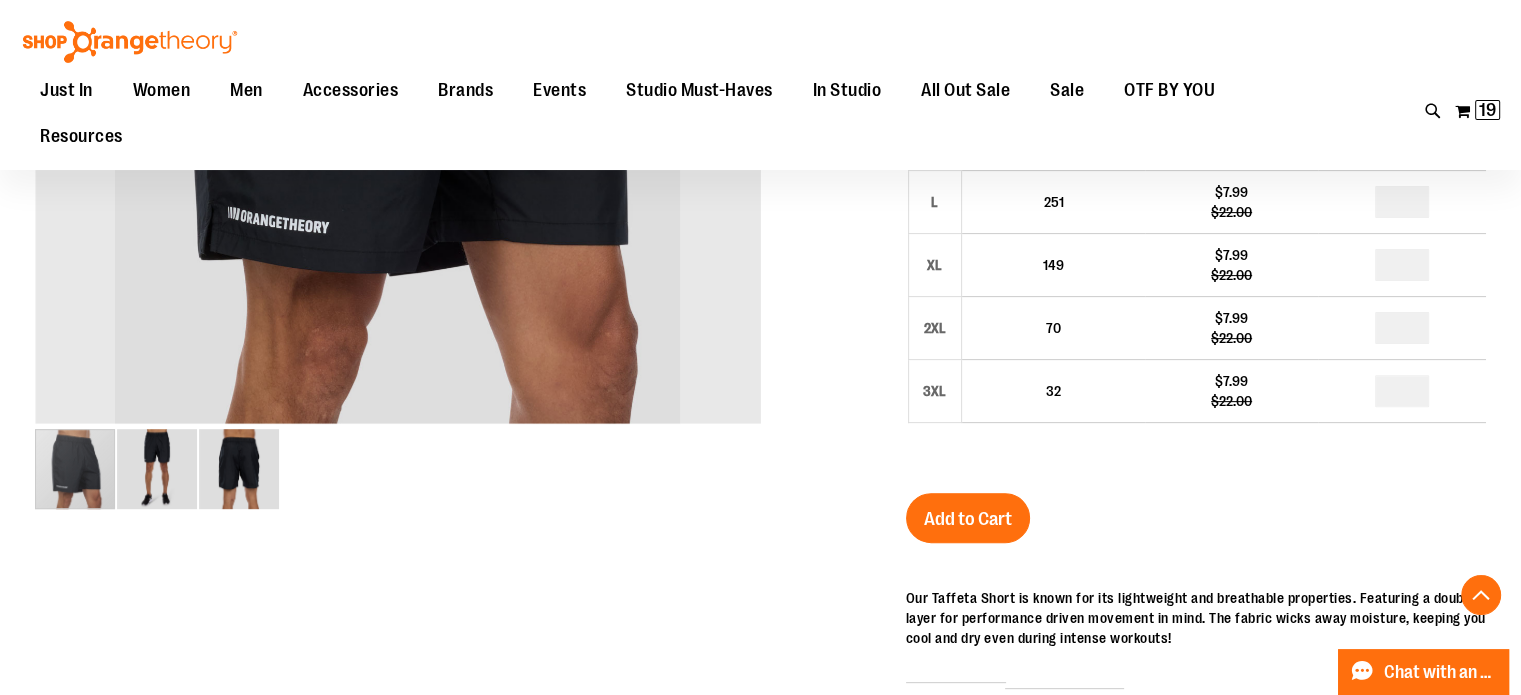 scroll, scrollTop: 580, scrollLeft: 0, axis: vertical 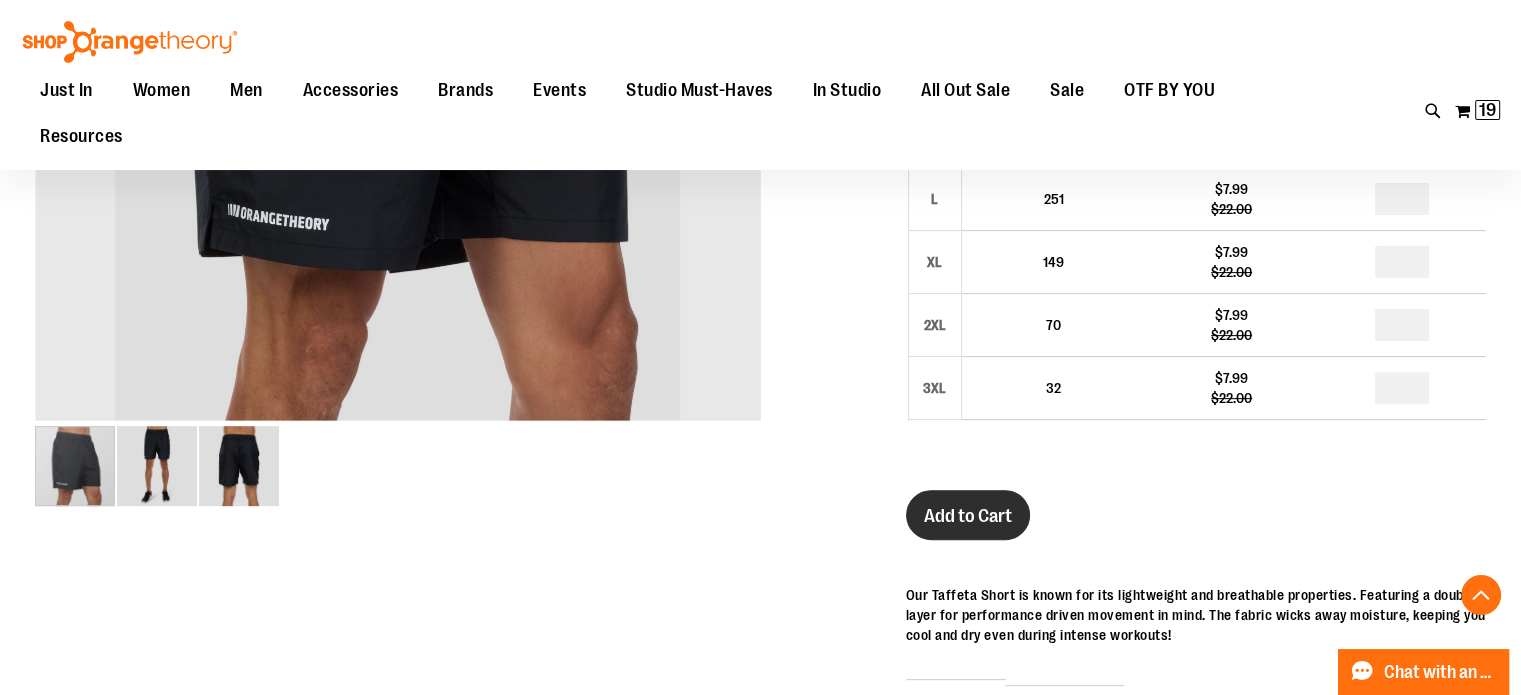 click on "Add to Cart" at bounding box center [968, 516] 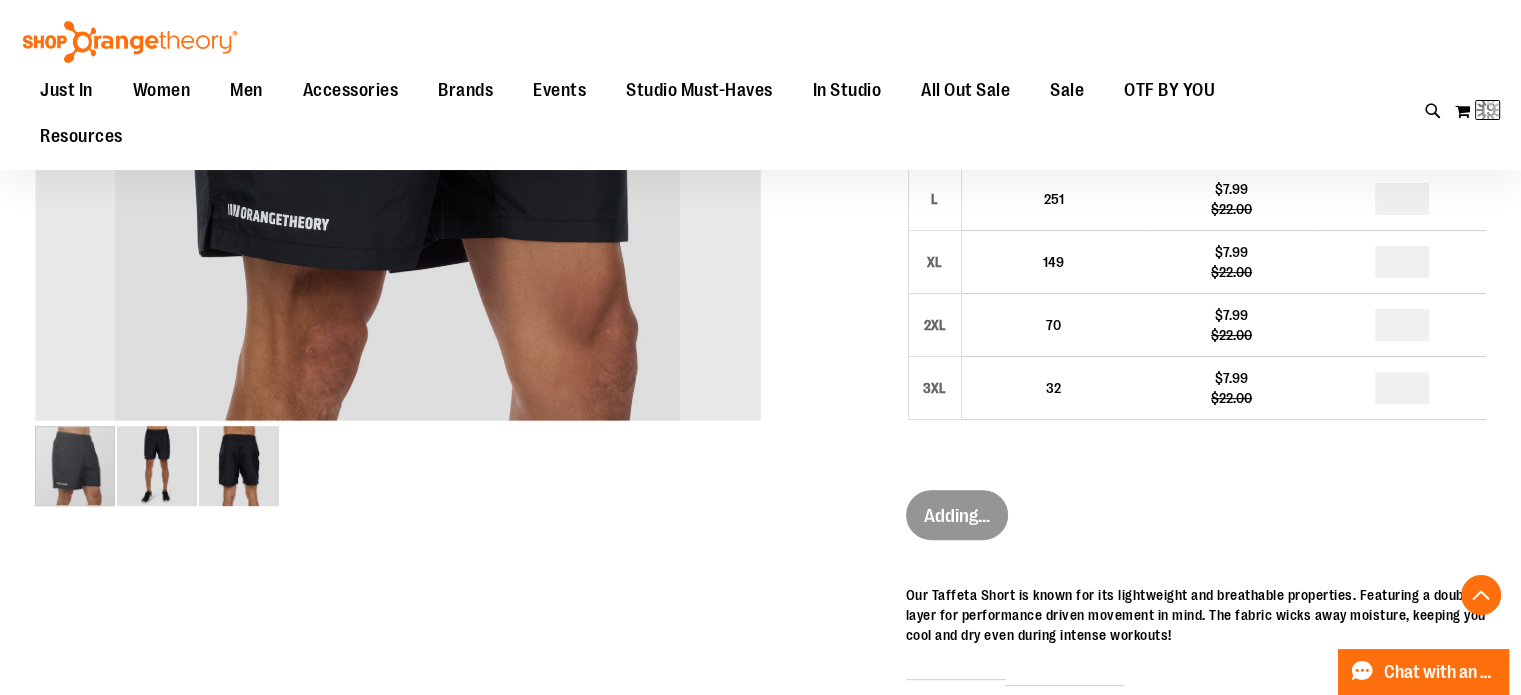 click on "Adding..." at bounding box center [957, 527] 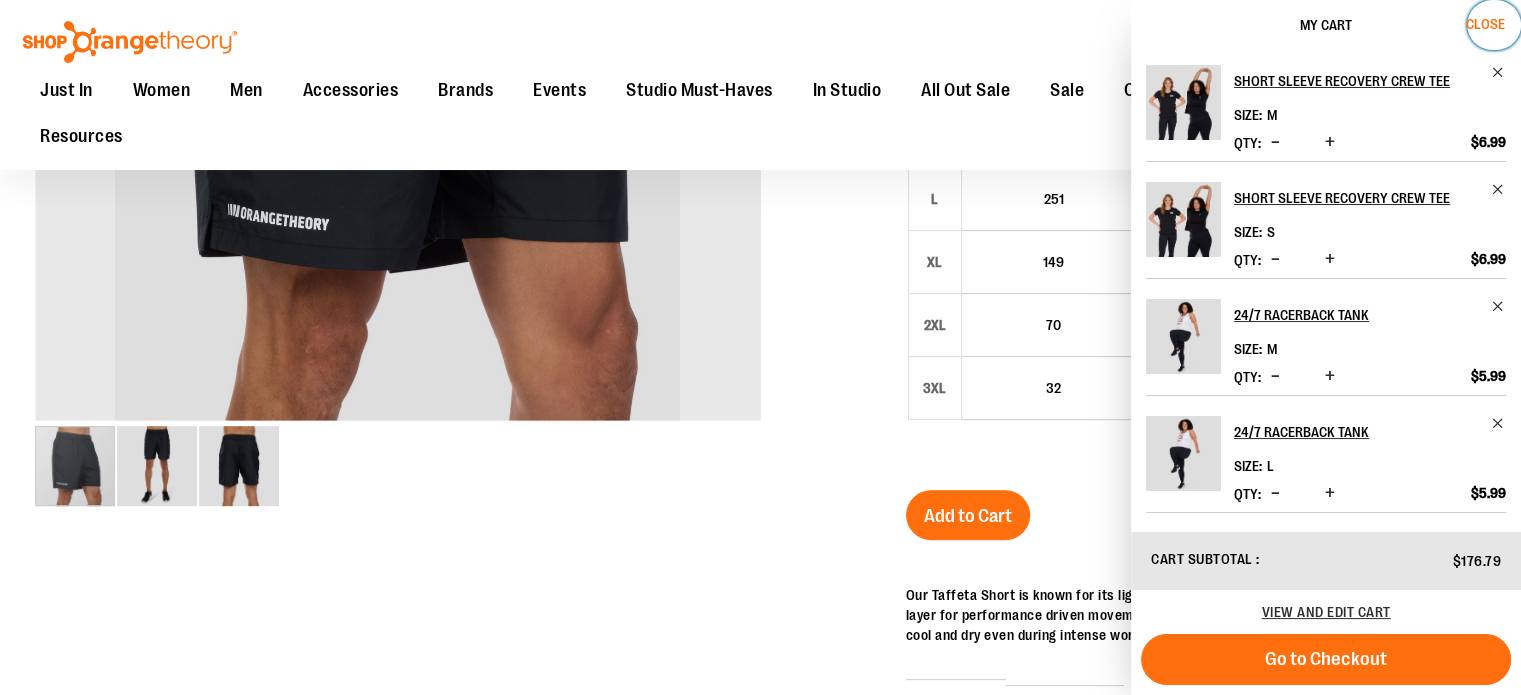 click on "Close" at bounding box center [1494, 25] 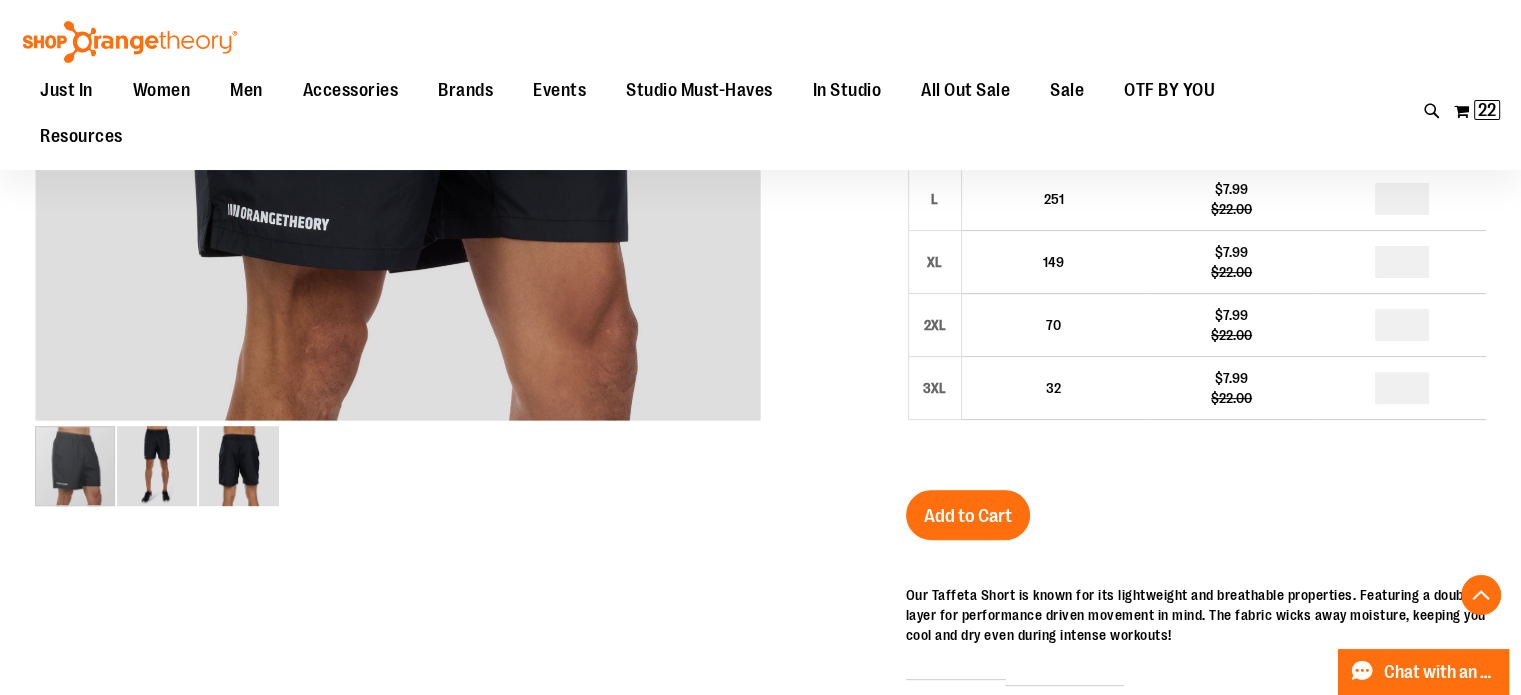 scroll, scrollTop: 0, scrollLeft: 0, axis: both 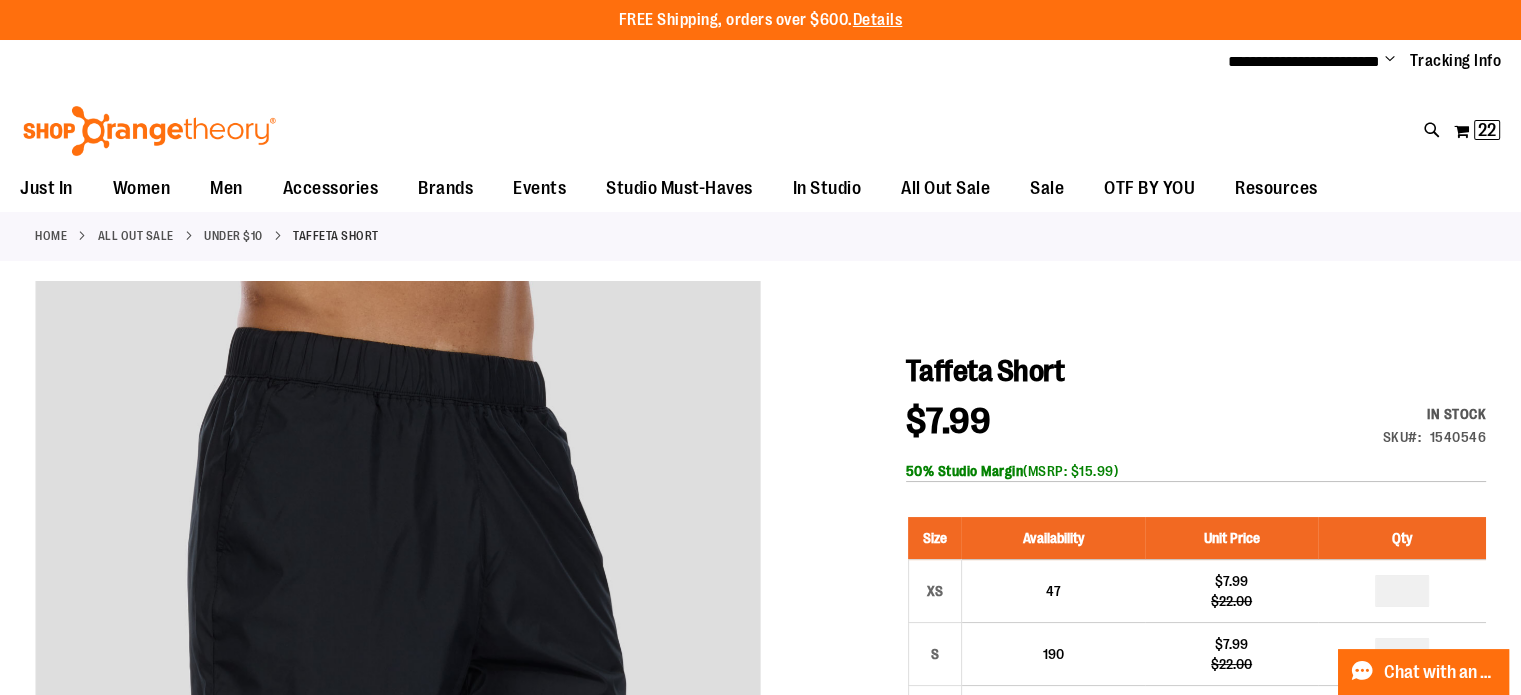 click on "Under $10" at bounding box center (233, 236) 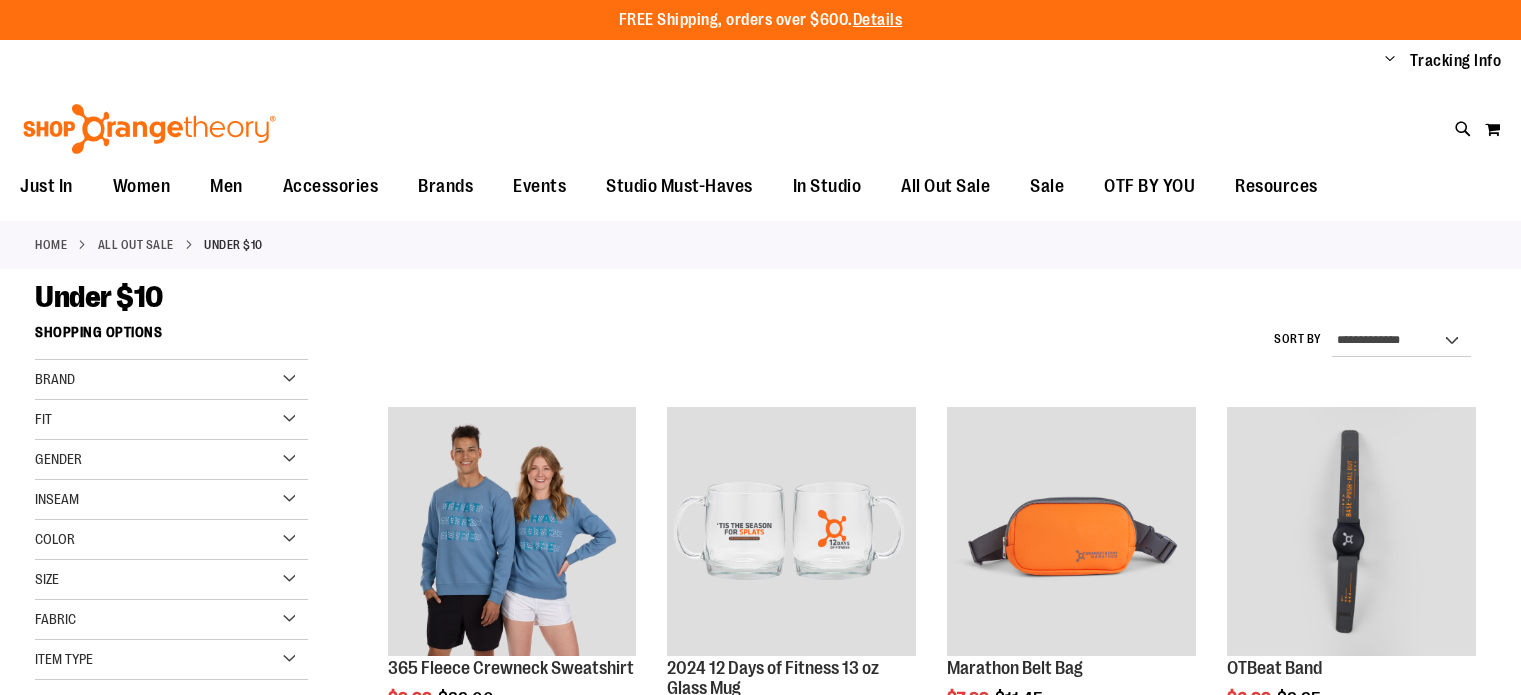 scroll, scrollTop: 0, scrollLeft: 0, axis: both 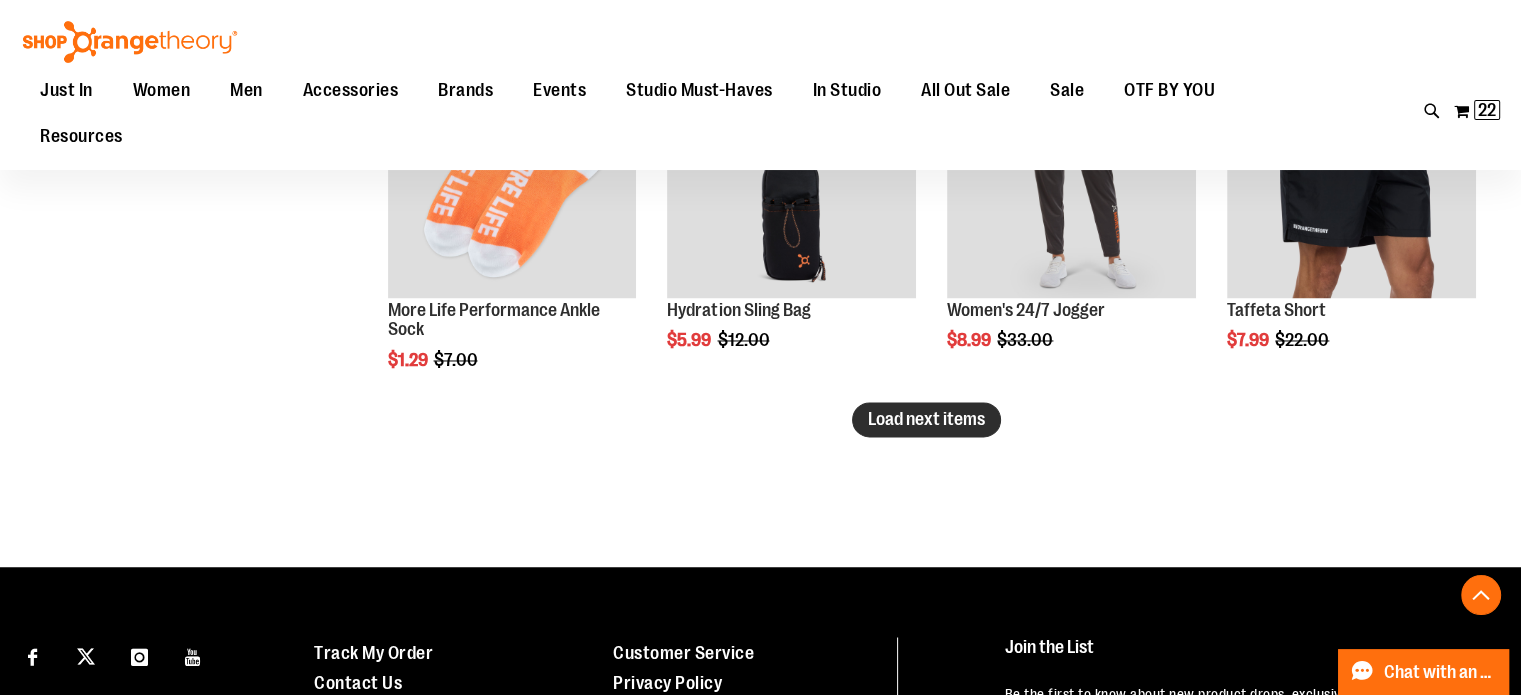 click on "Load next items" at bounding box center [926, 419] 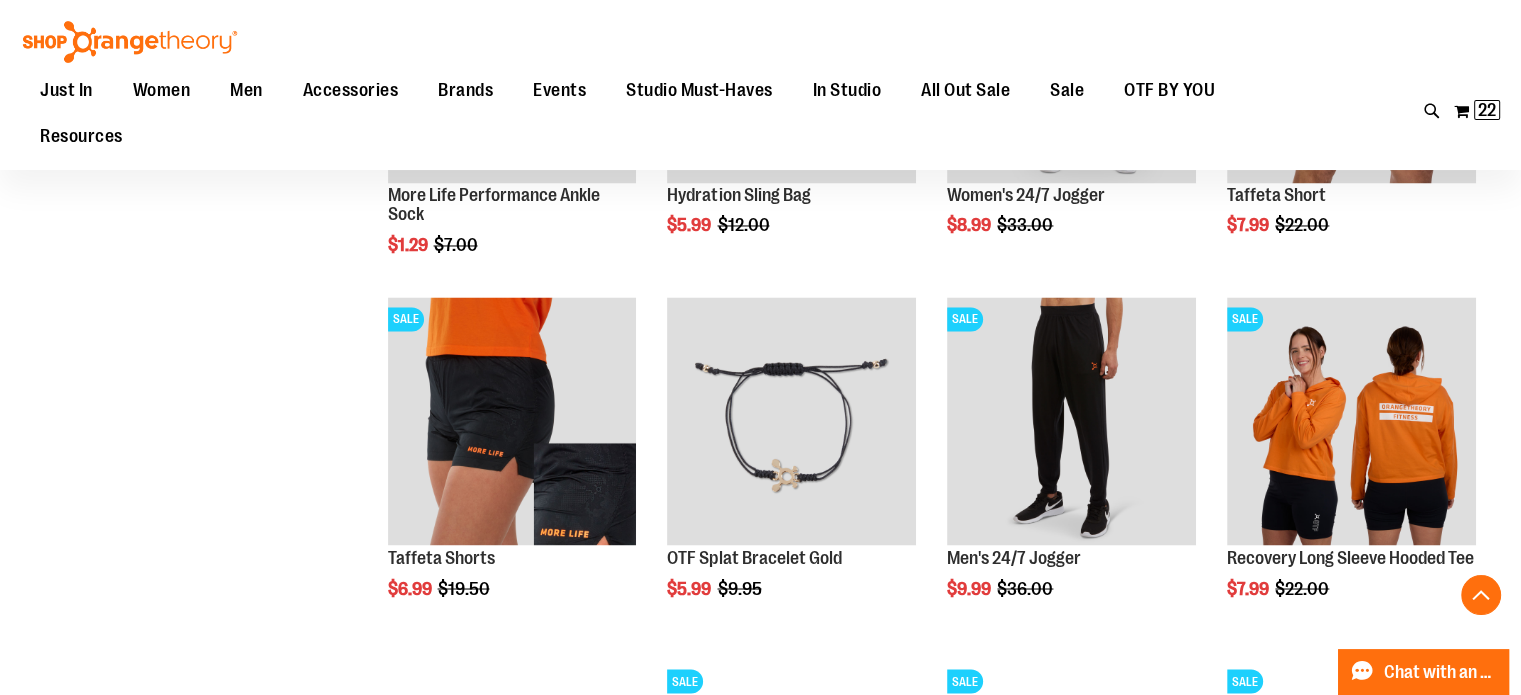 scroll, scrollTop: 3365, scrollLeft: 0, axis: vertical 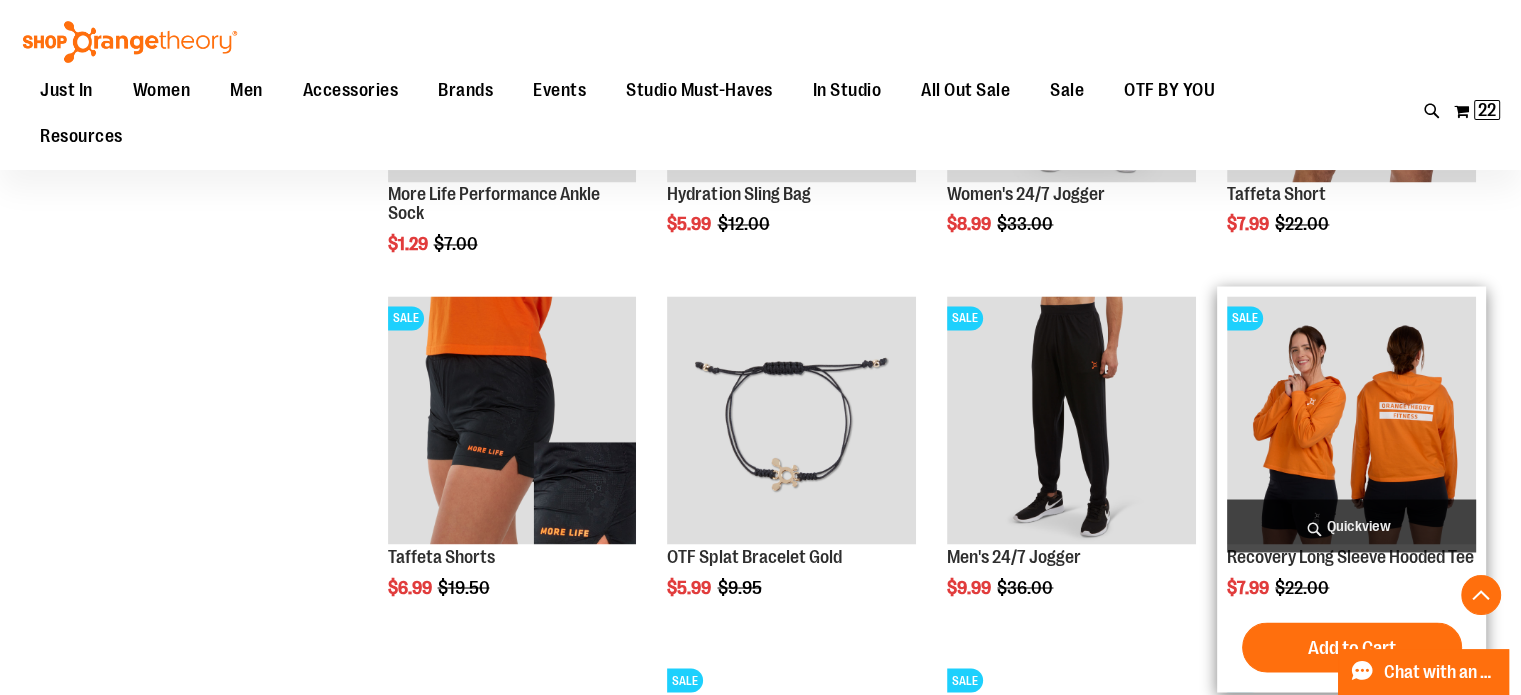 click at bounding box center (1351, 420) 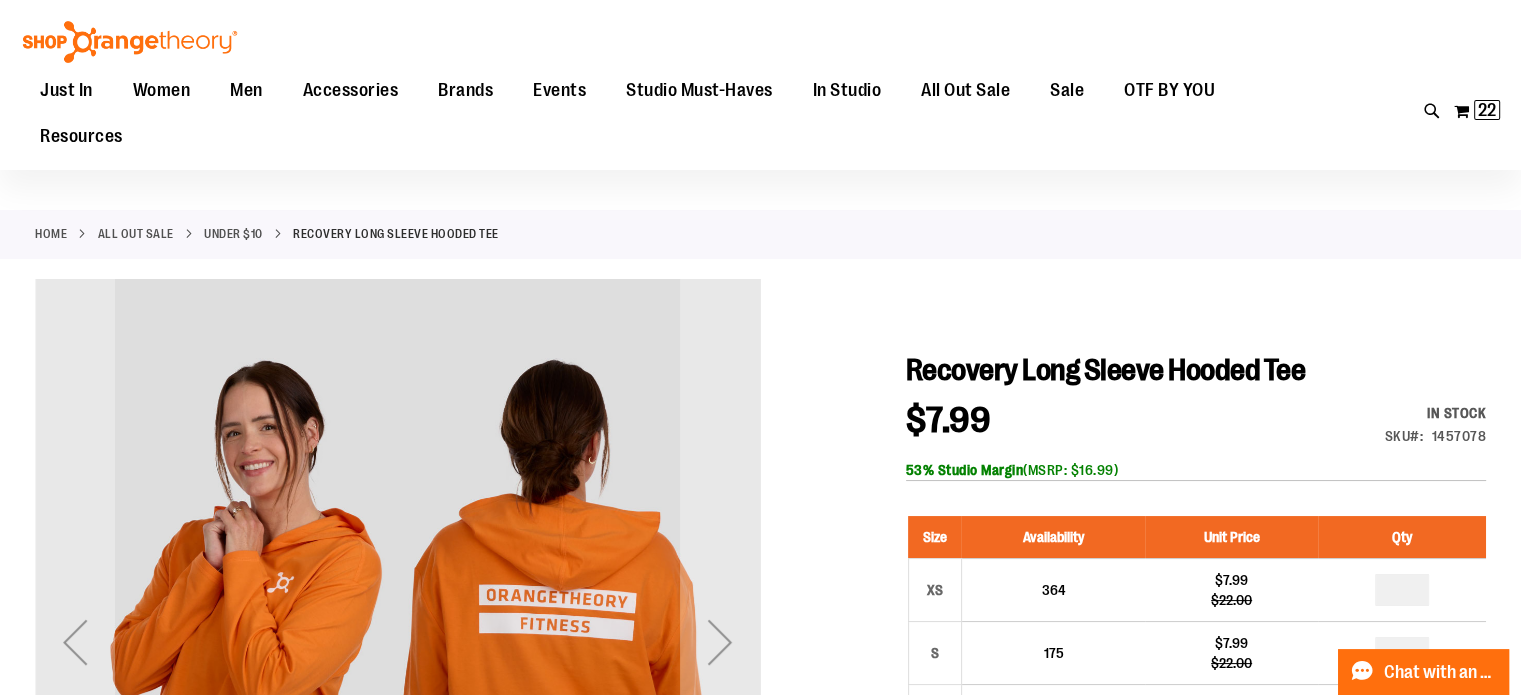 scroll, scrollTop: 216, scrollLeft: 0, axis: vertical 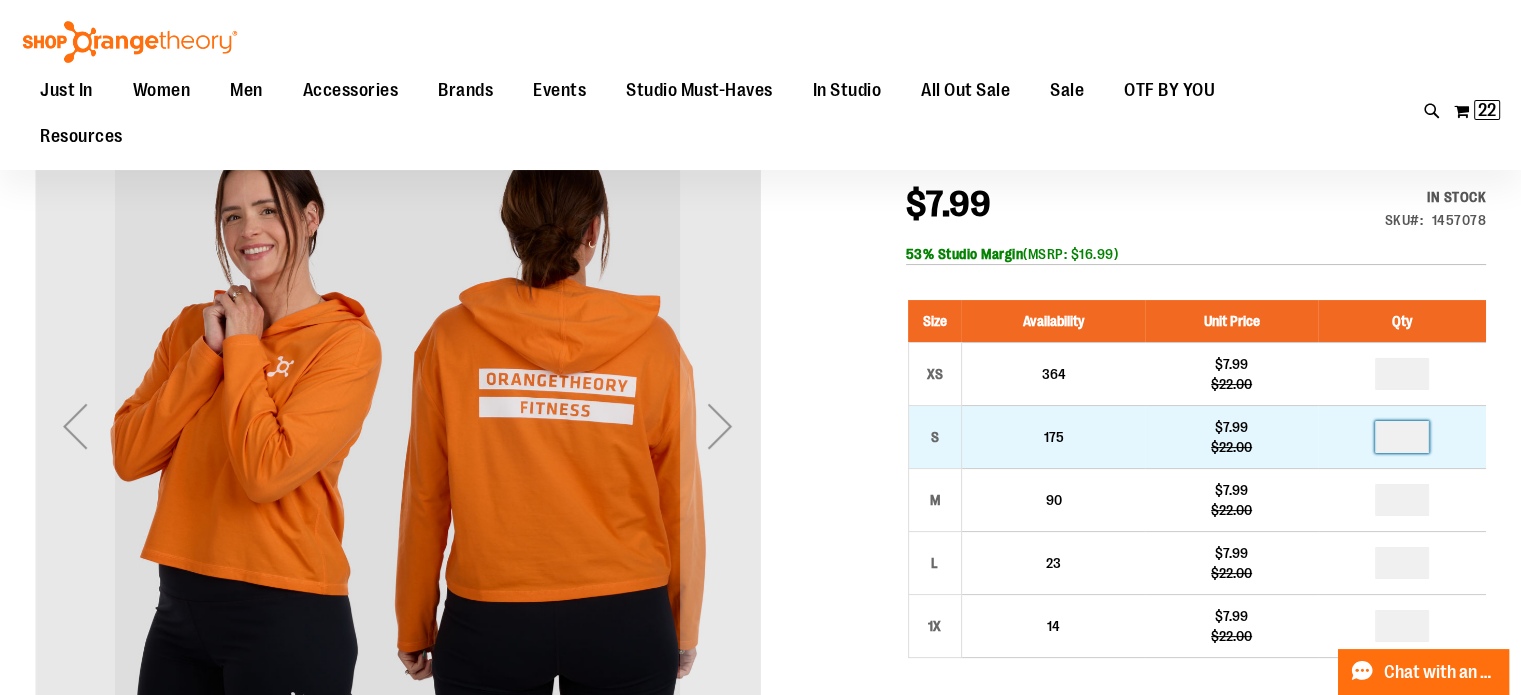 click at bounding box center (1402, 437) 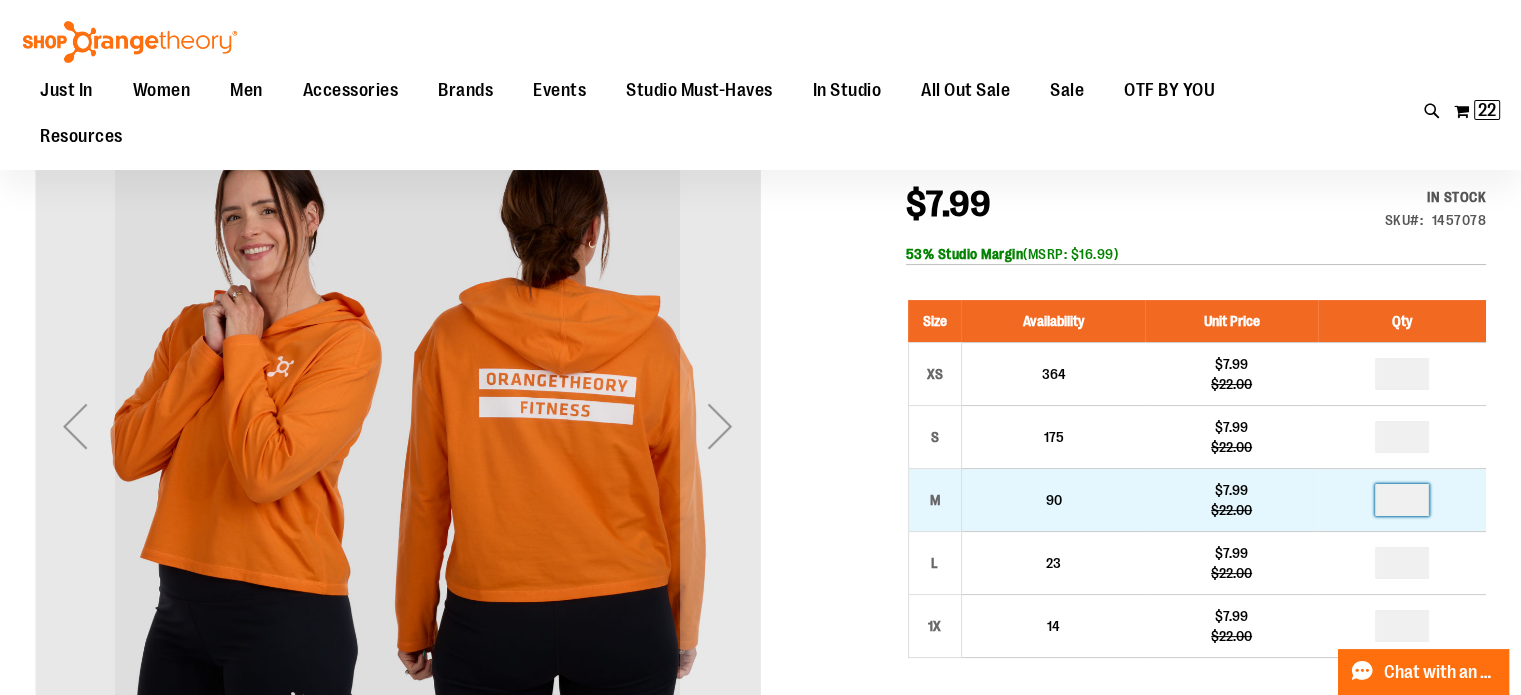 click at bounding box center (1402, 500) 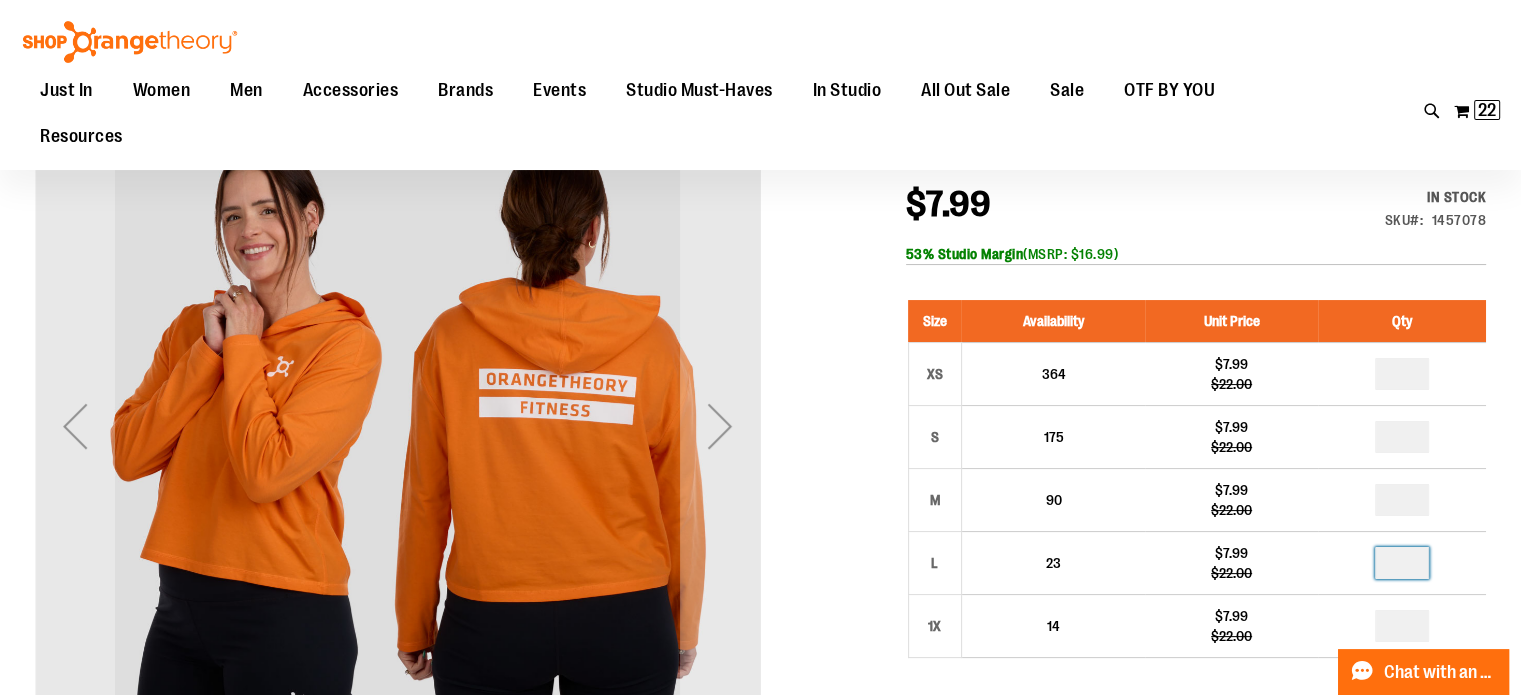 click at bounding box center (1402, 563) 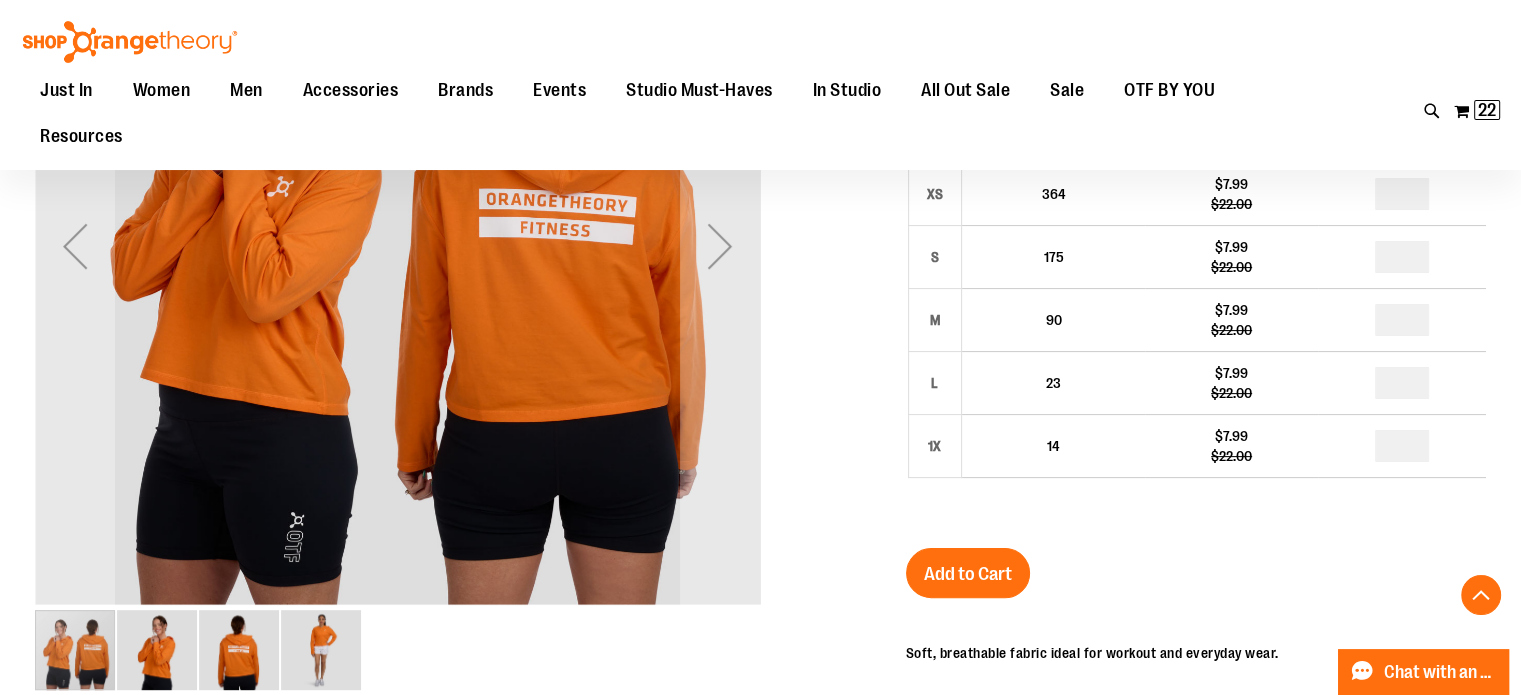 scroll, scrollTop: 403, scrollLeft: 0, axis: vertical 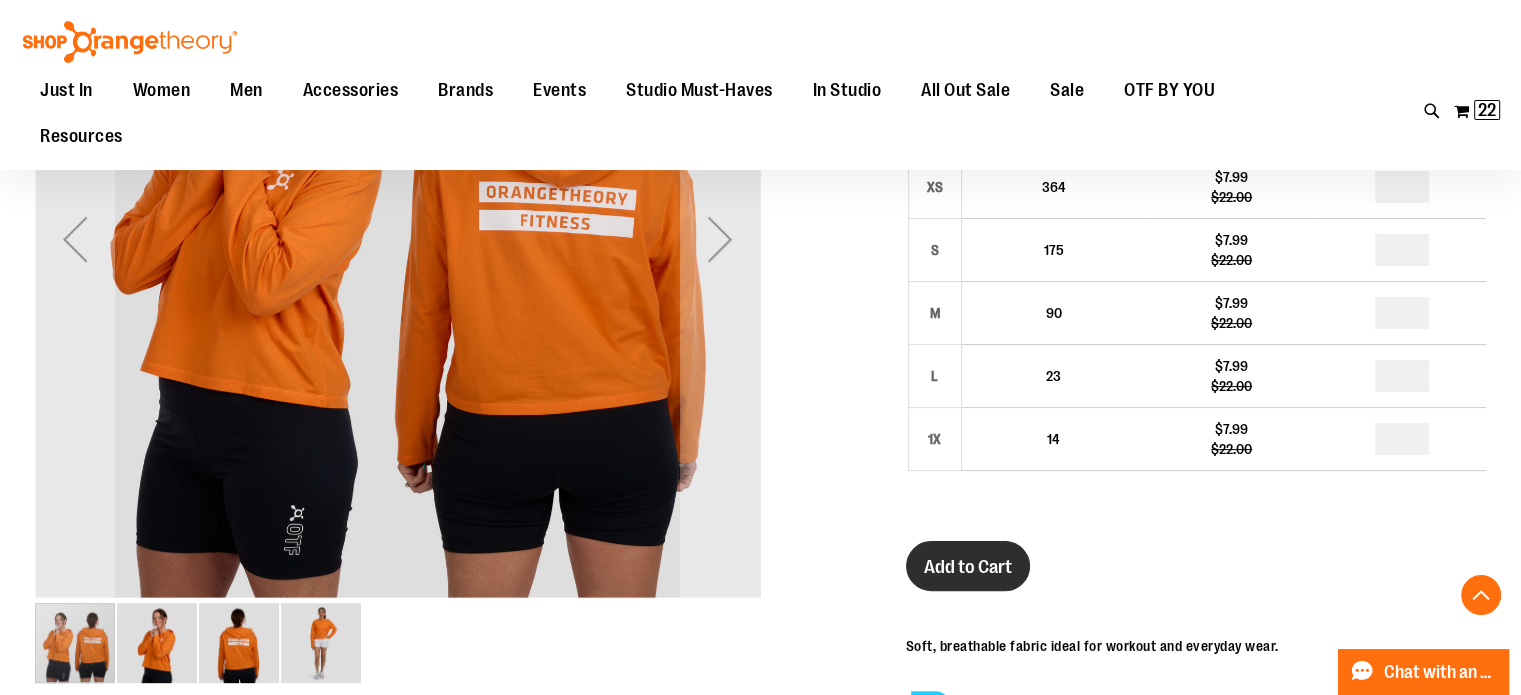 click on "Add to Cart" at bounding box center (968, 567) 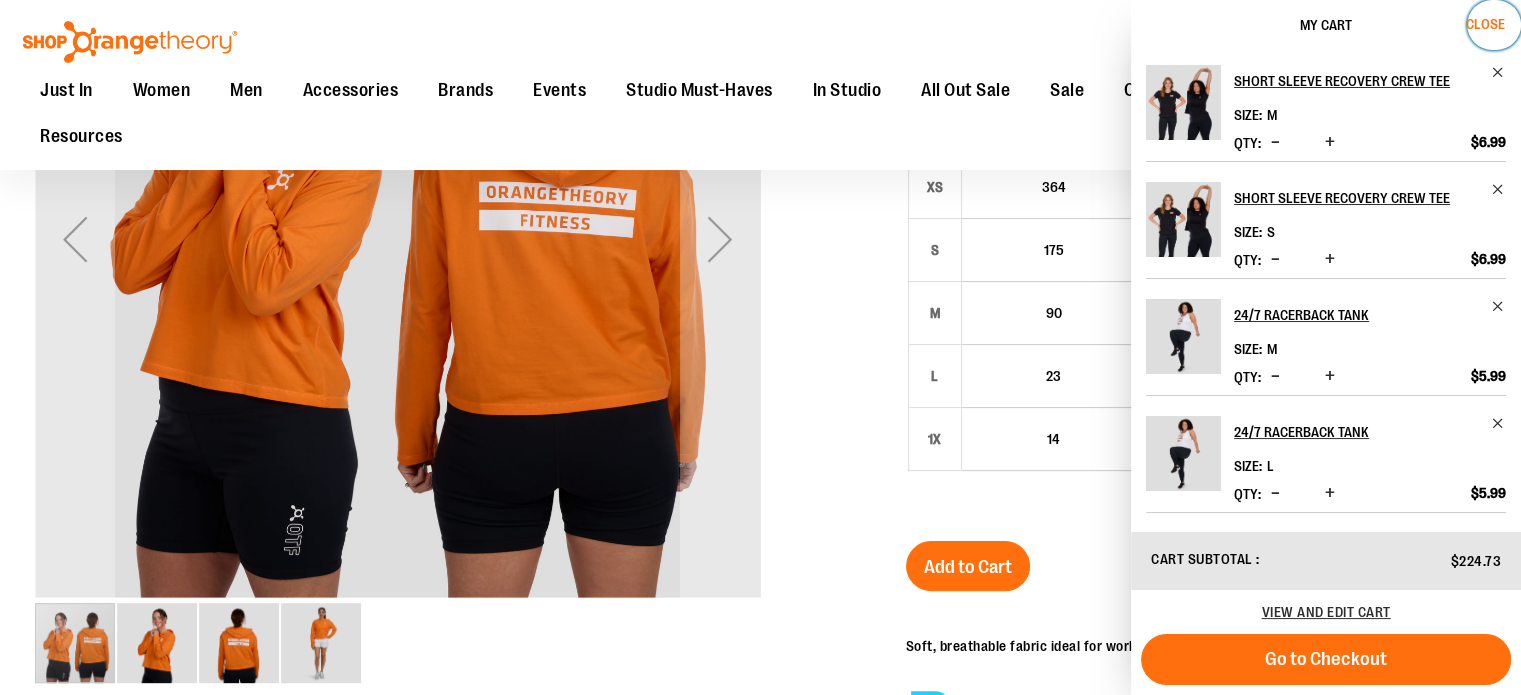 click on "Close" at bounding box center [1485, 24] 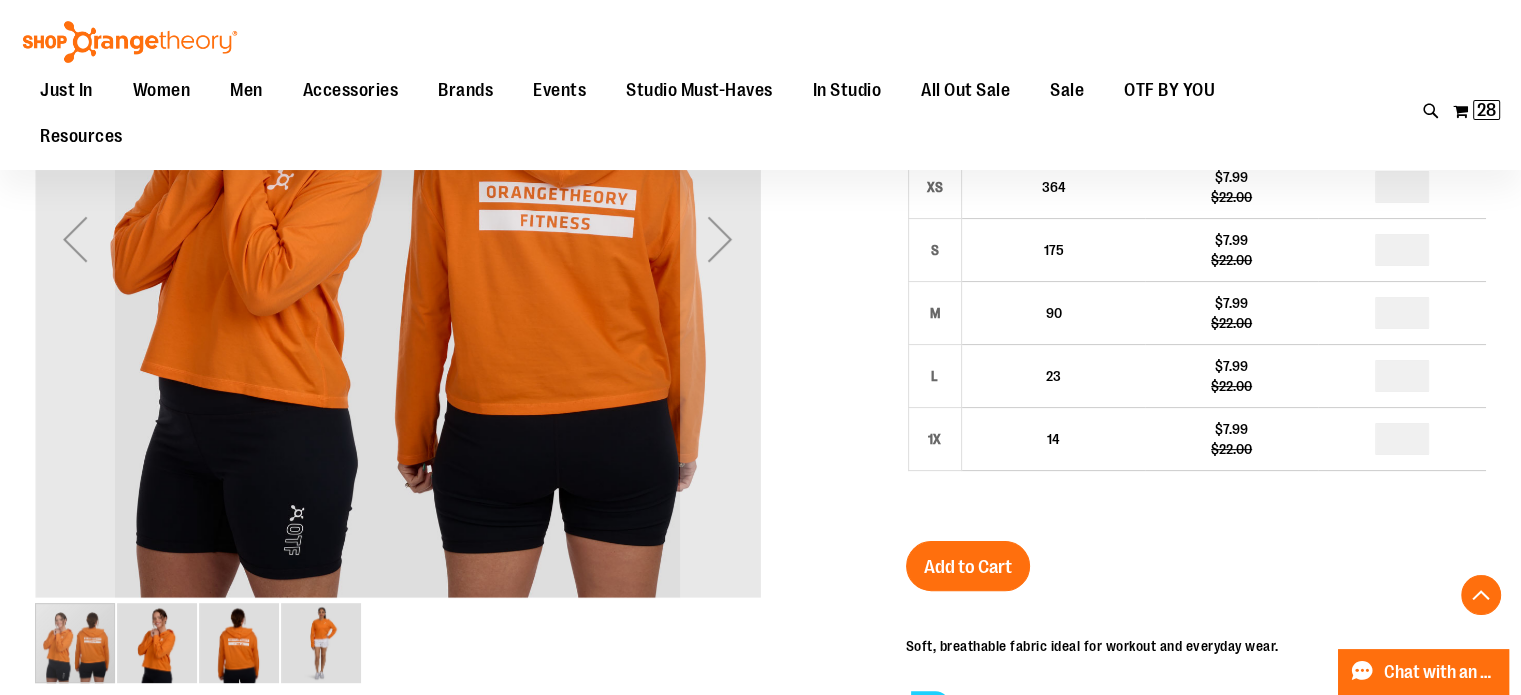 scroll, scrollTop: 0, scrollLeft: 0, axis: both 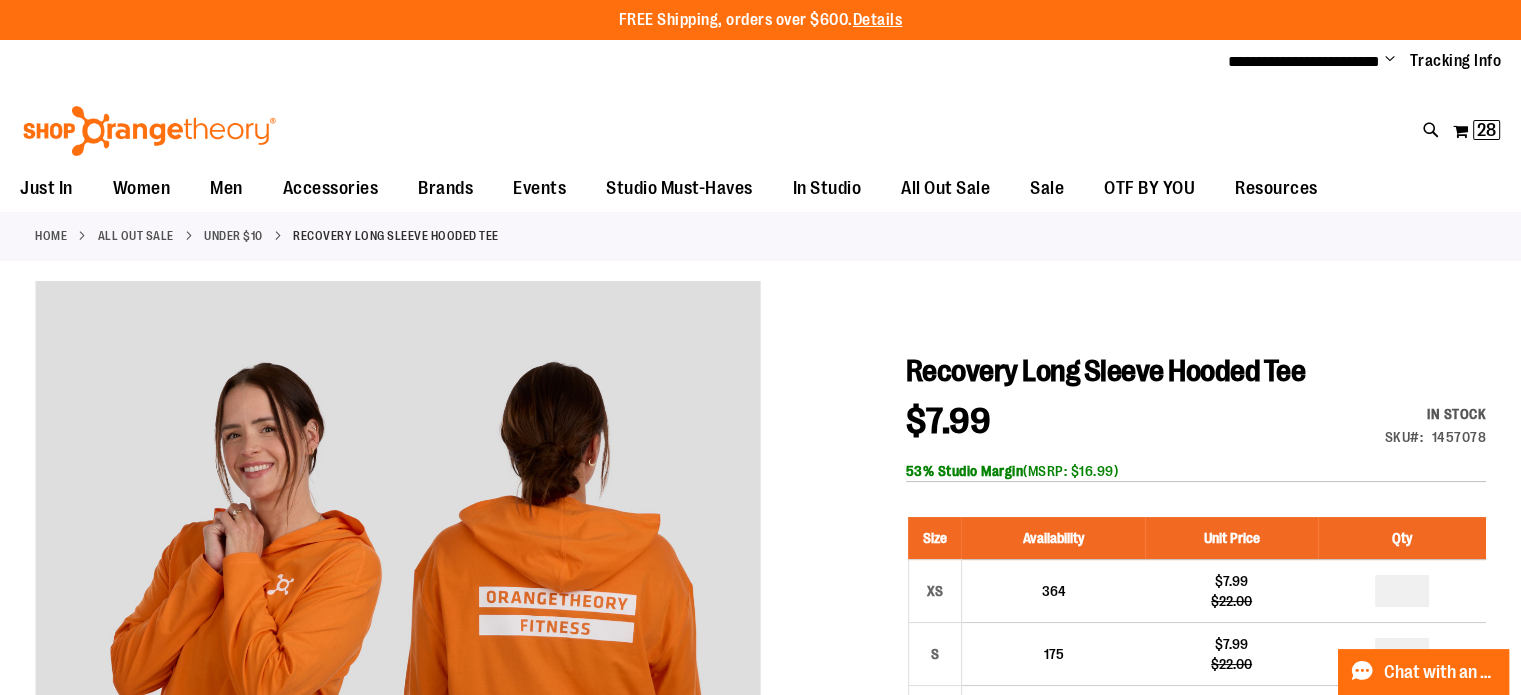 click on "Under $10" at bounding box center [233, 236] 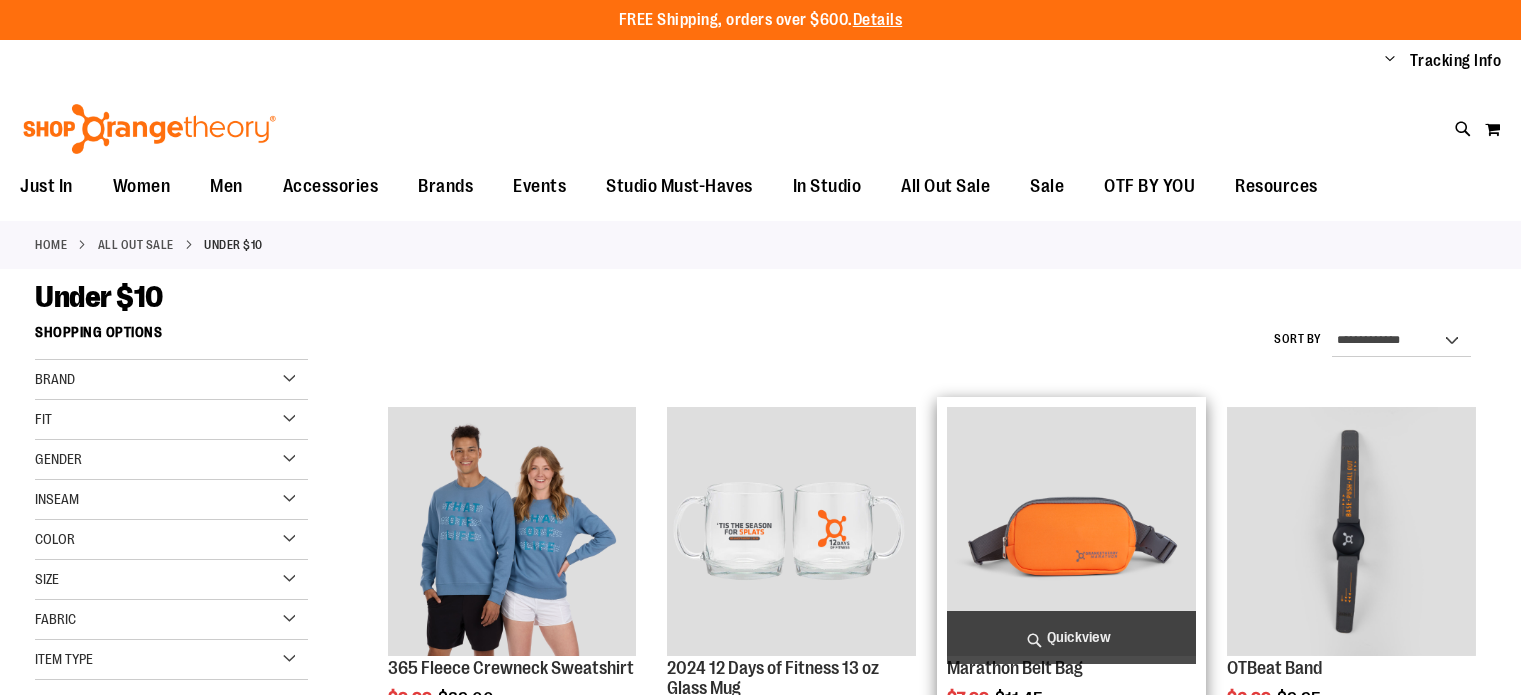 scroll, scrollTop: 0, scrollLeft: 0, axis: both 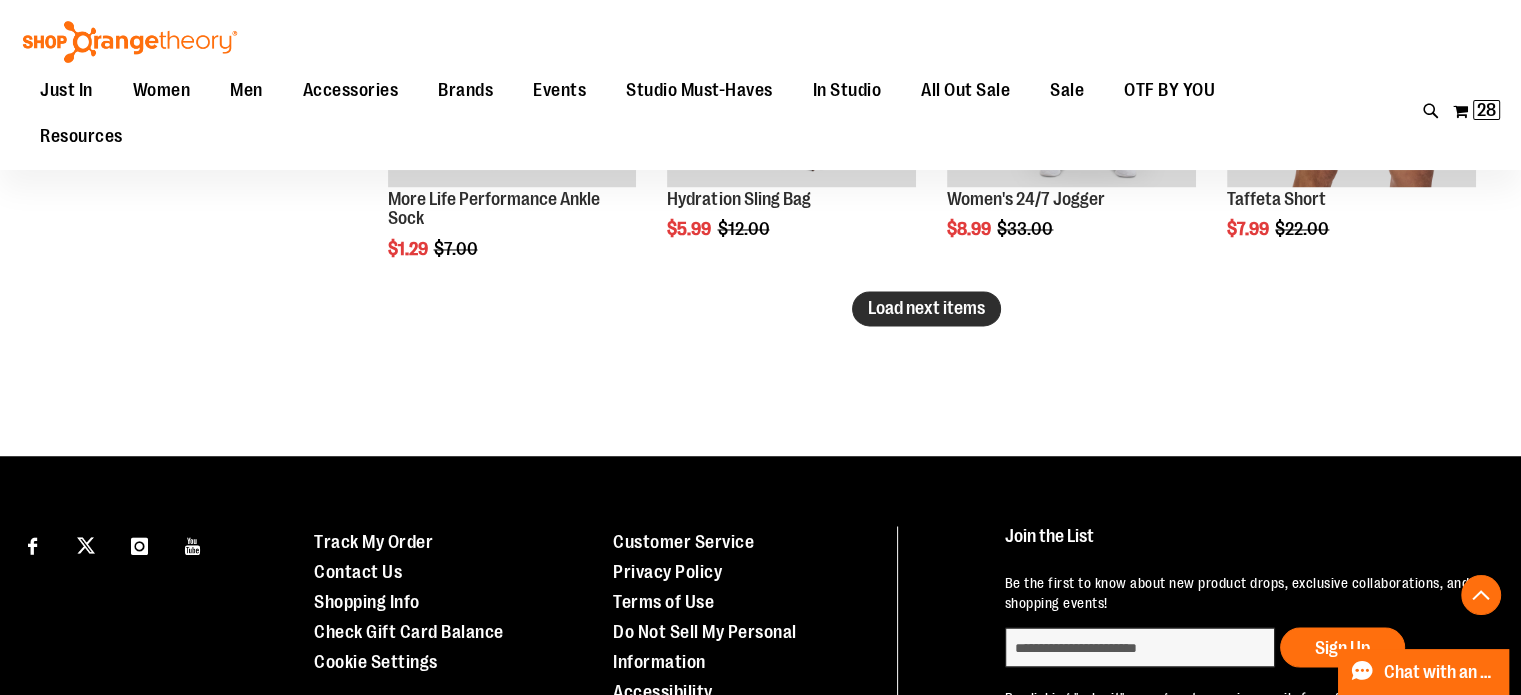 click on "Load next items" at bounding box center (926, 308) 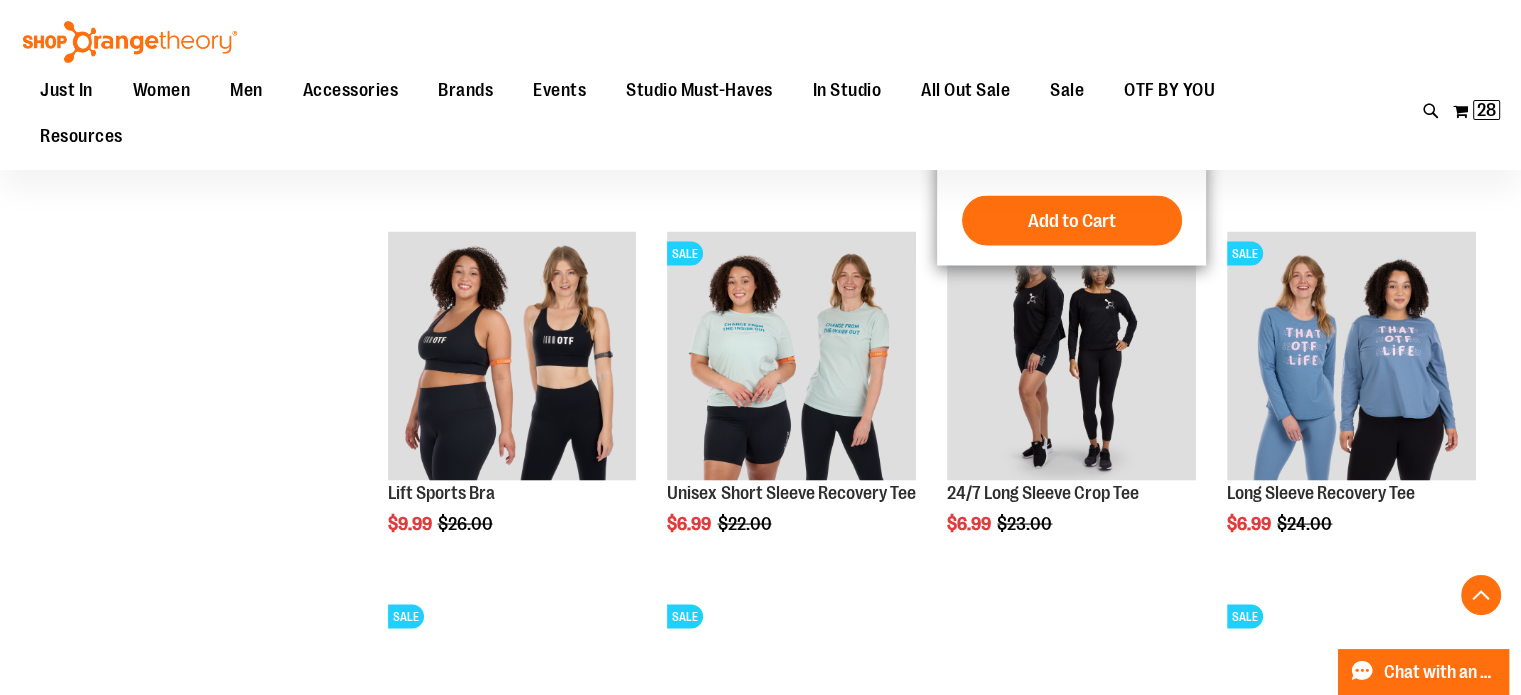 scroll, scrollTop: 3792, scrollLeft: 0, axis: vertical 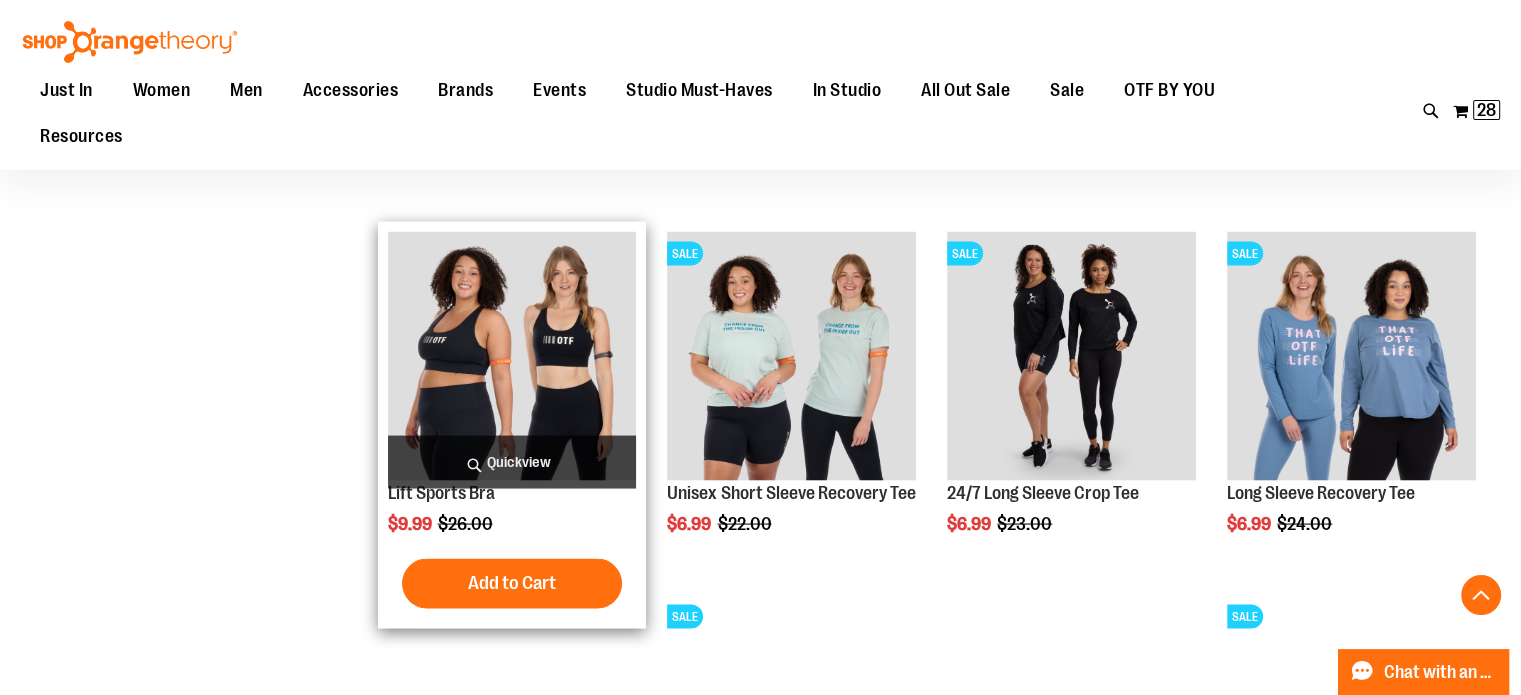 click at bounding box center [512, 355] 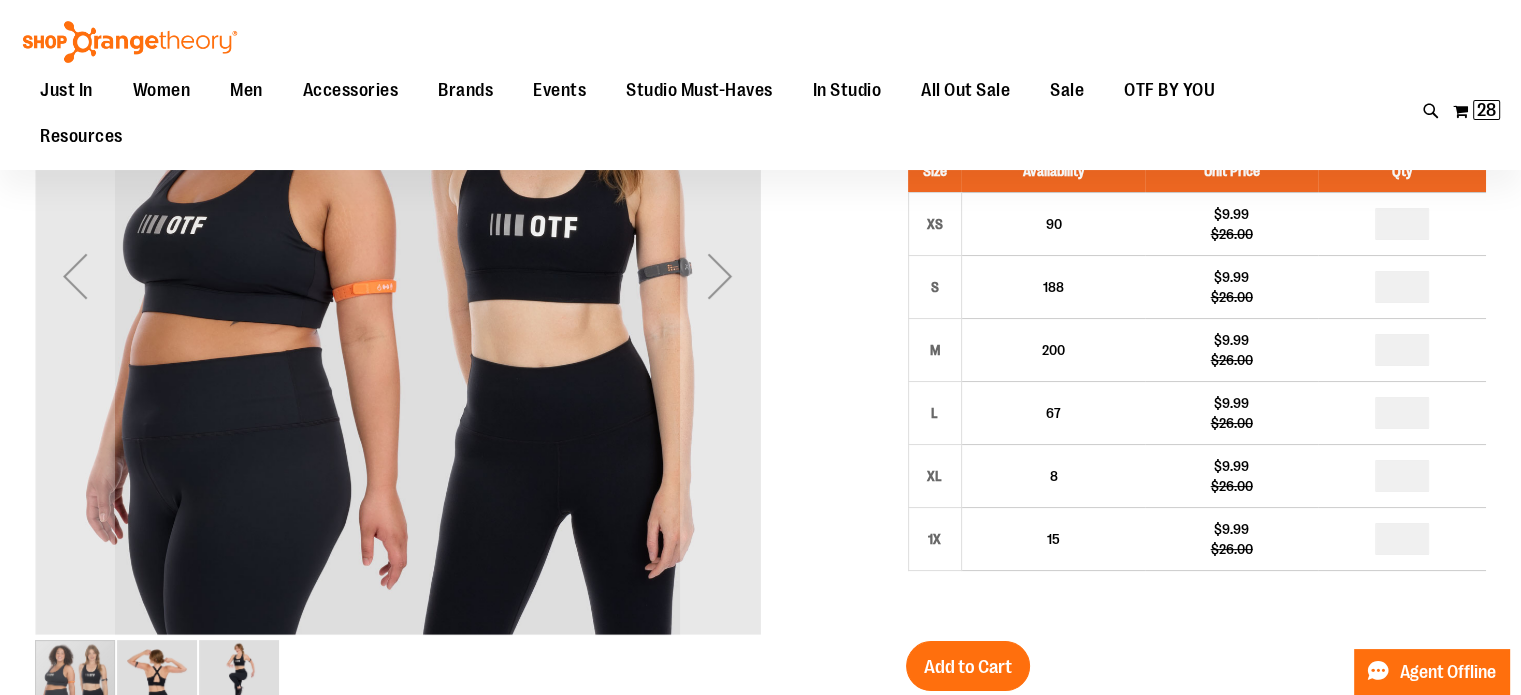 scroll, scrollTop: 156, scrollLeft: 0, axis: vertical 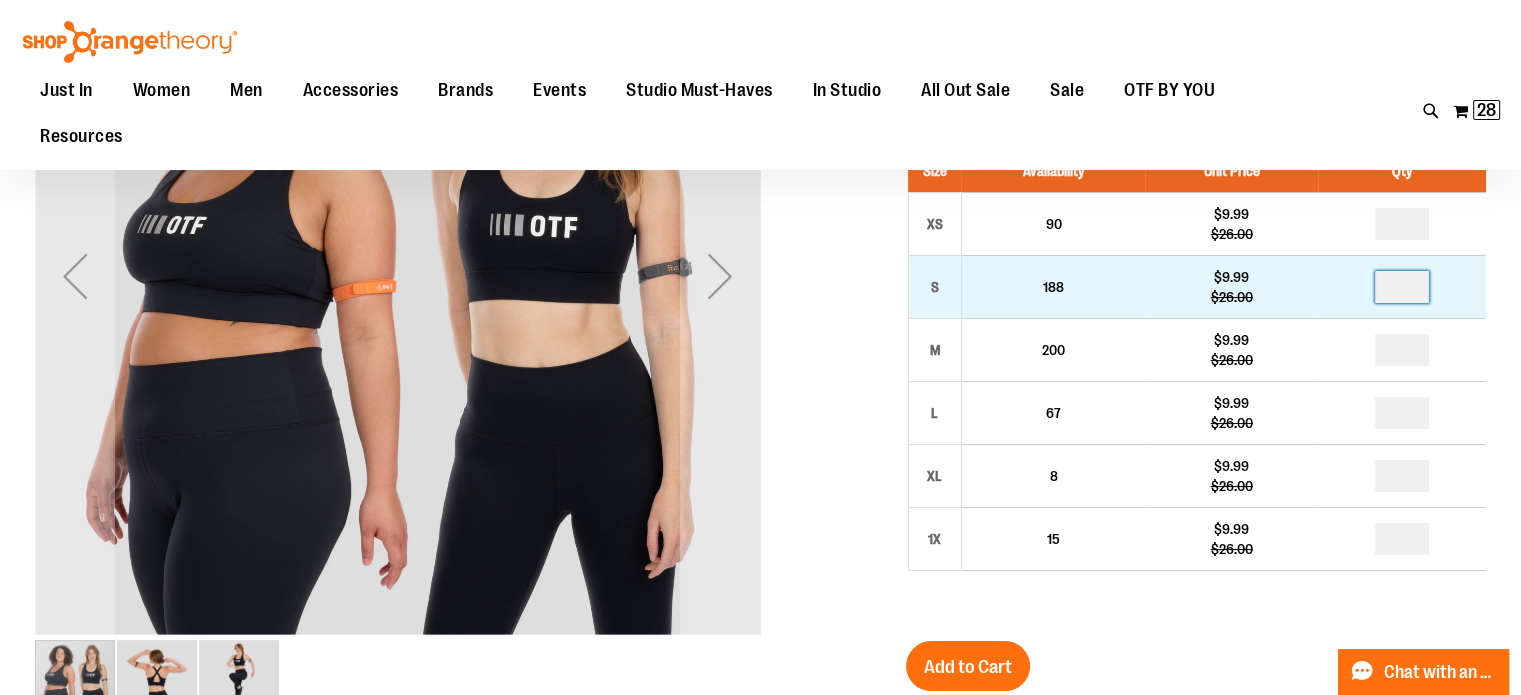 click at bounding box center [1402, 287] 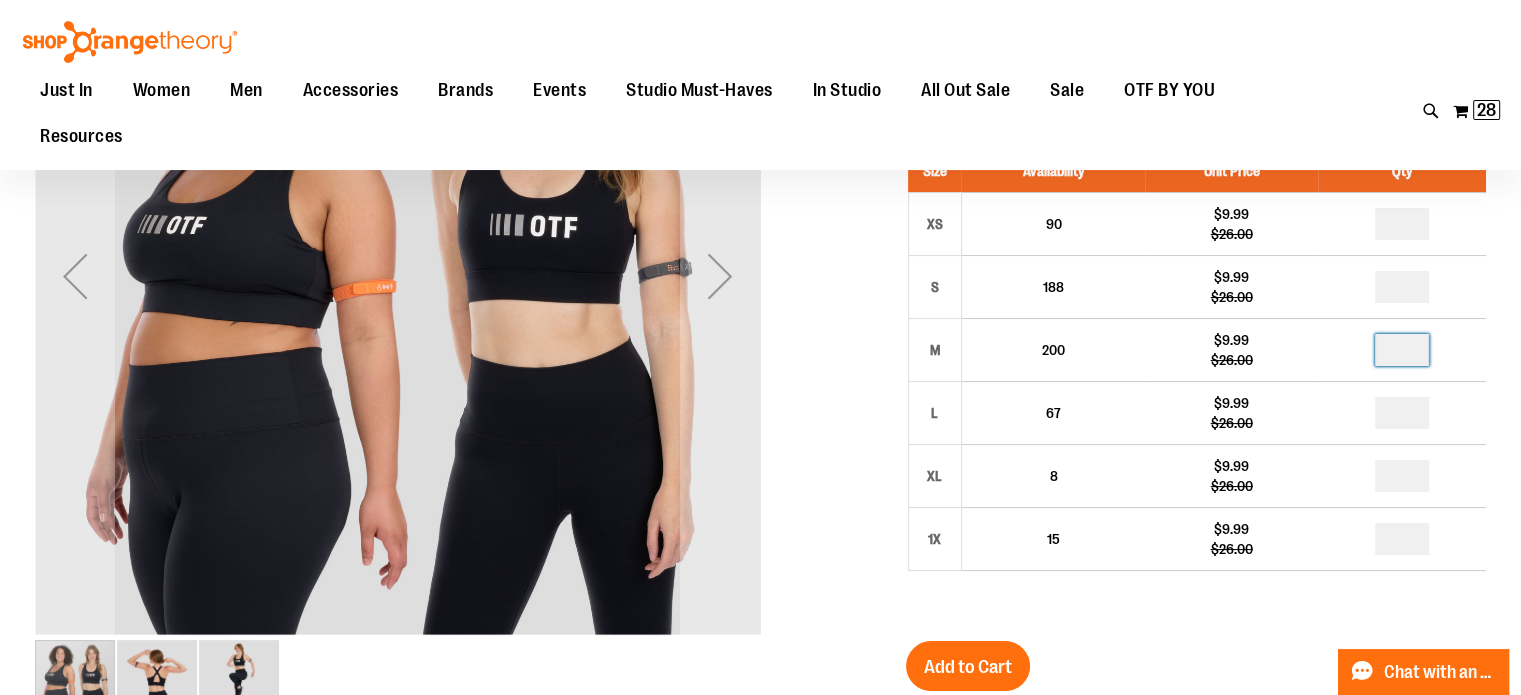 click at bounding box center (1402, 350) 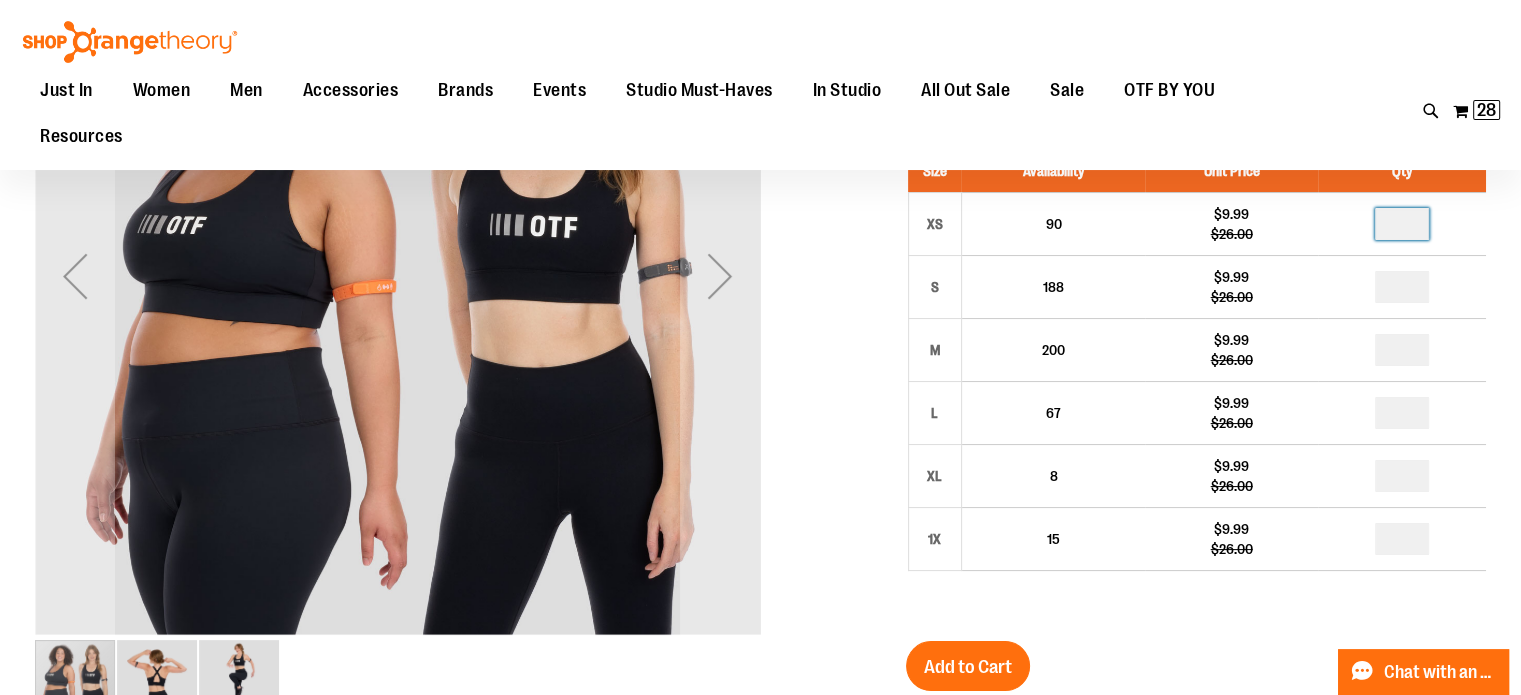click at bounding box center [1402, 224] 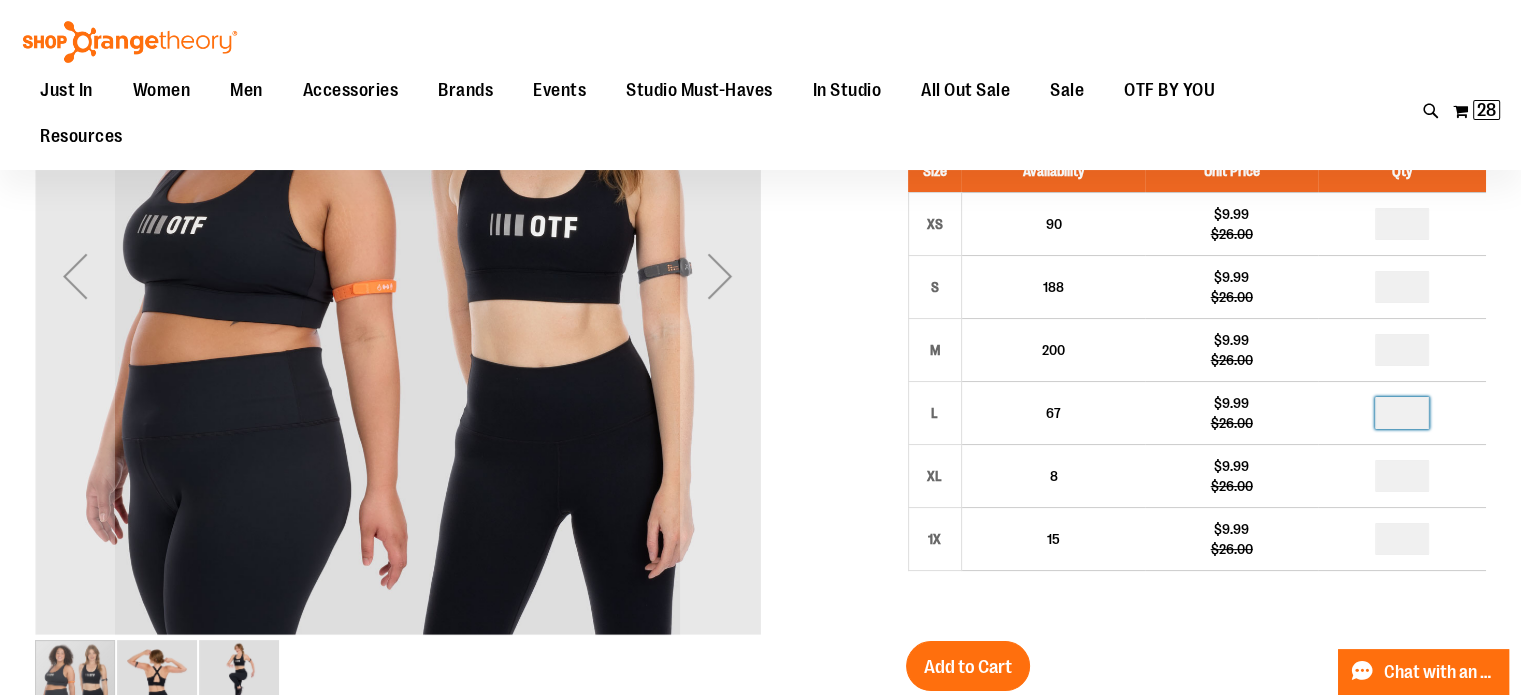 click at bounding box center [1402, 413] 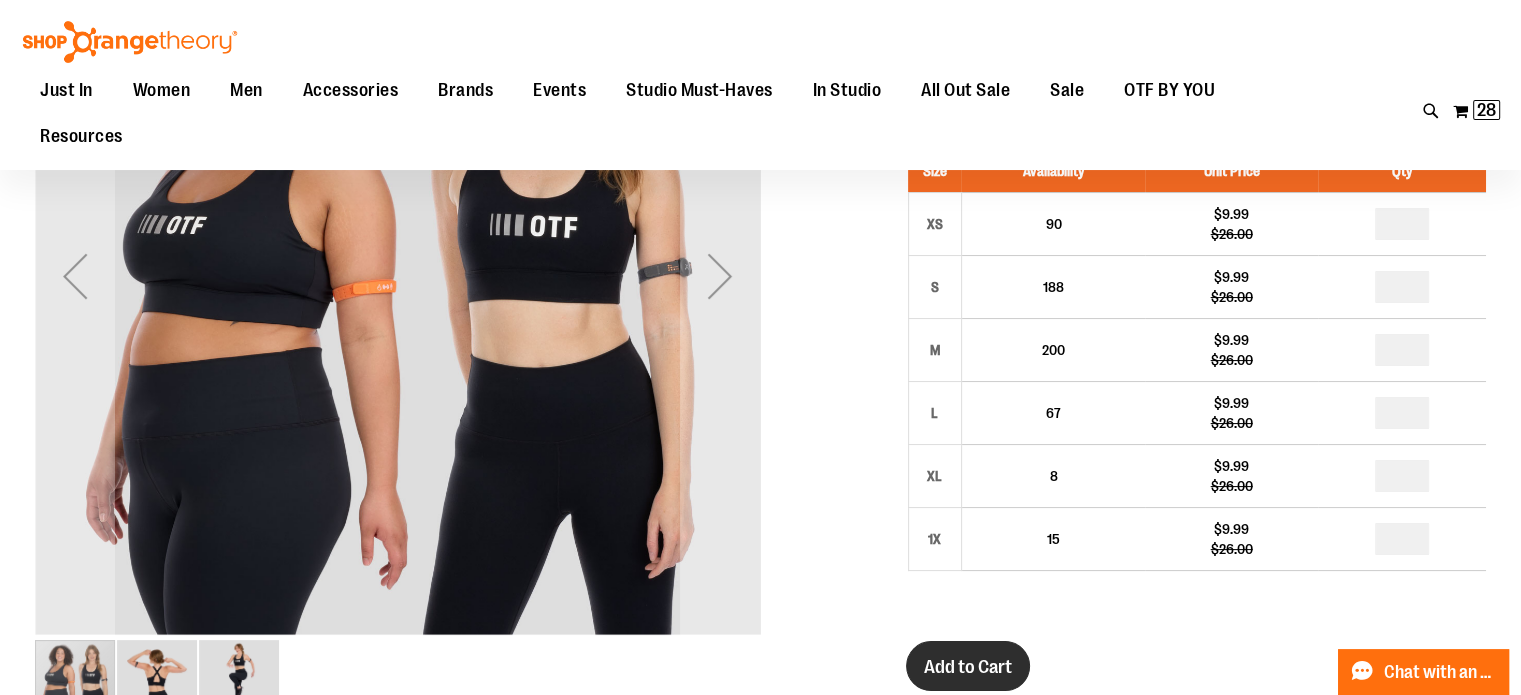 click on "Add to Cart" at bounding box center (968, 667) 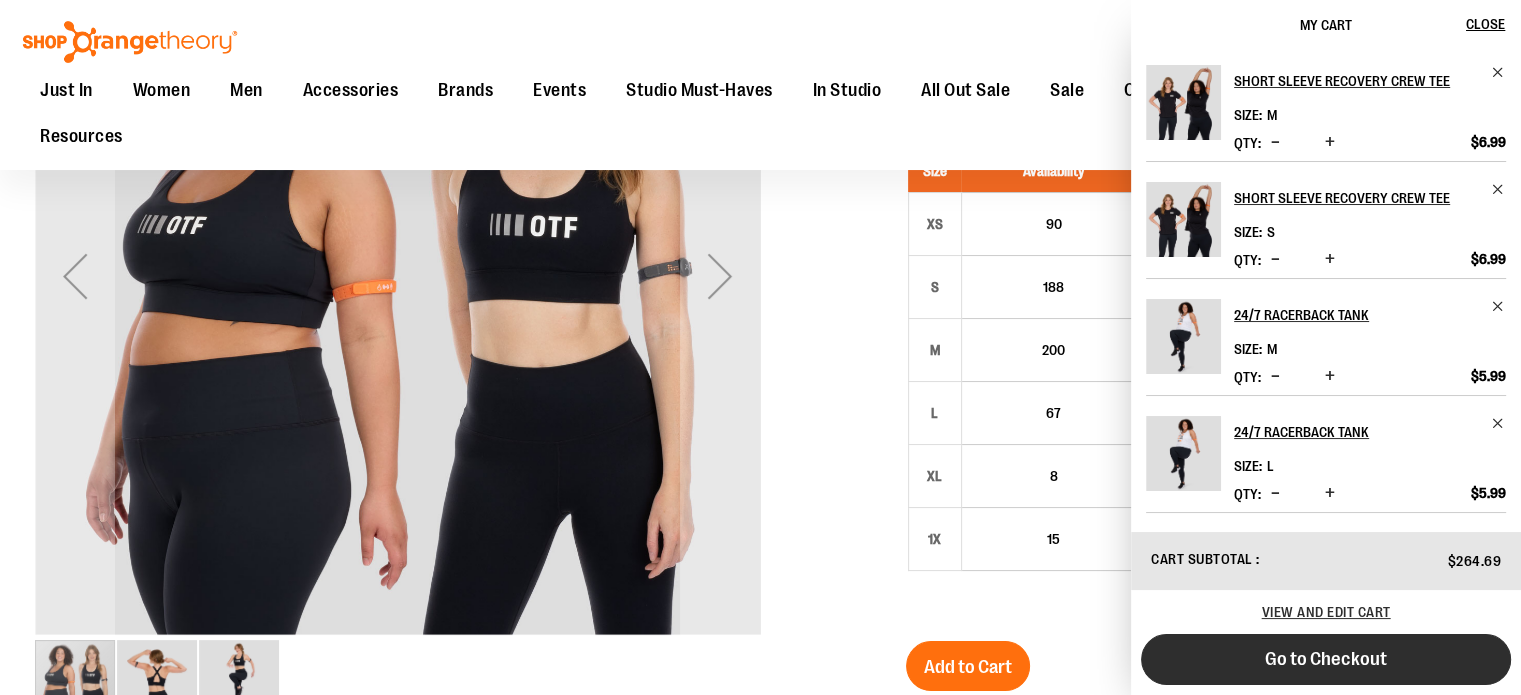 click on "Go to Checkout" at bounding box center (1326, 659) 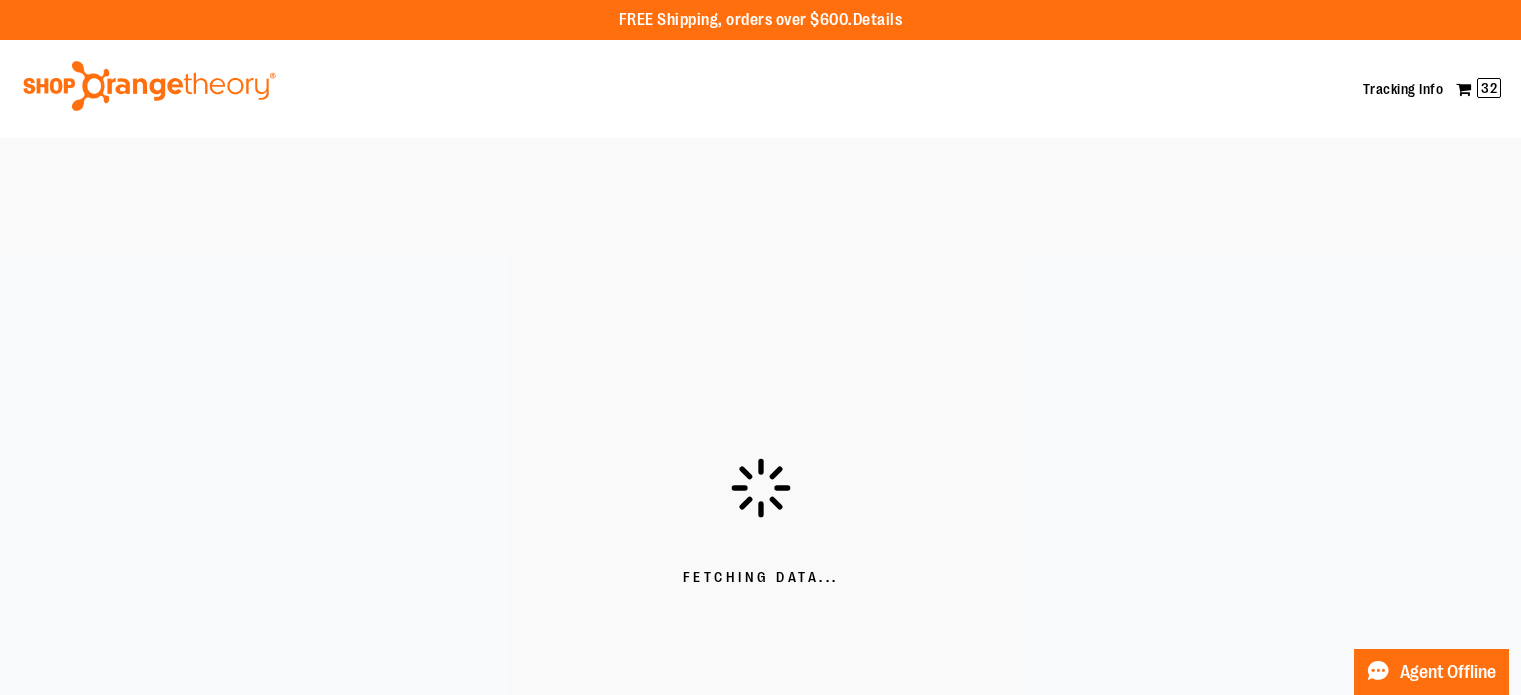 scroll, scrollTop: 0, scrollLeft: 0, axis: both 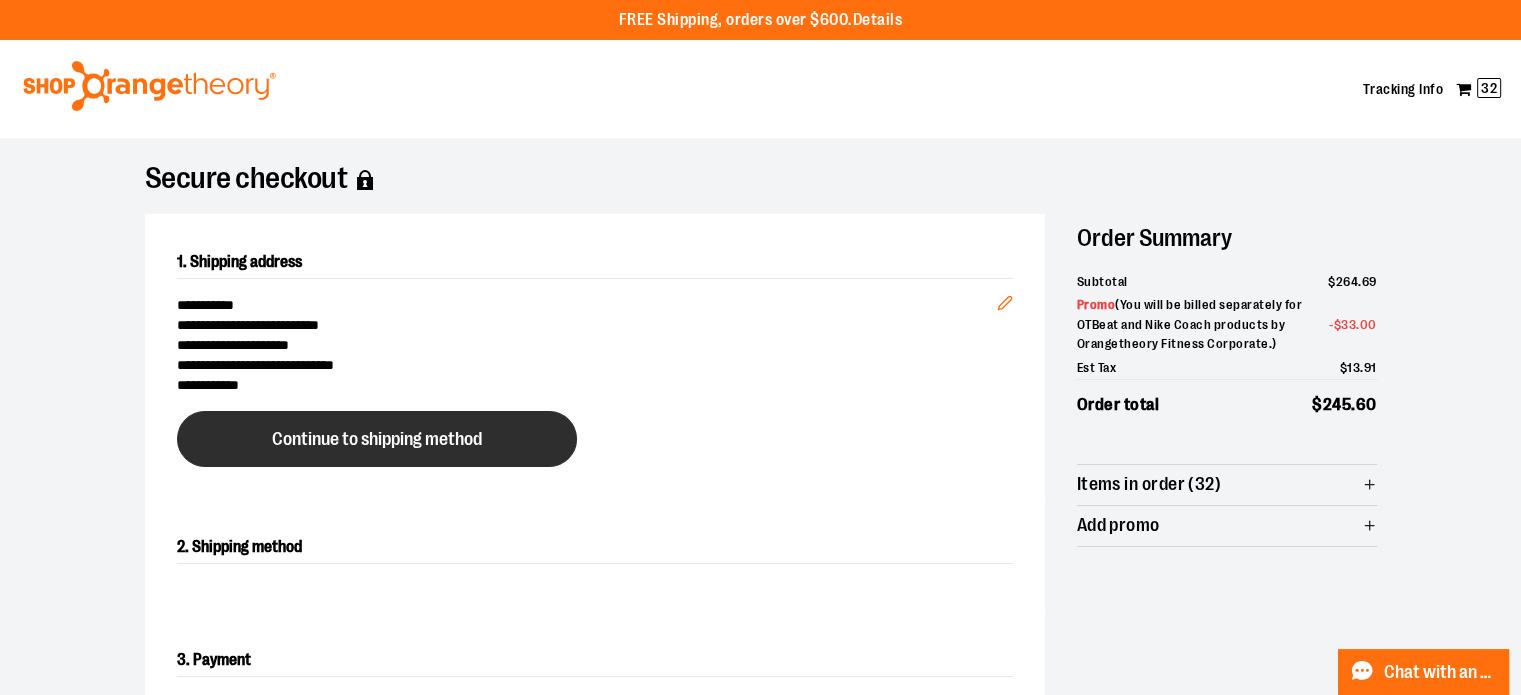click on "Continue to shipping method" at bounding box center (377, 439) 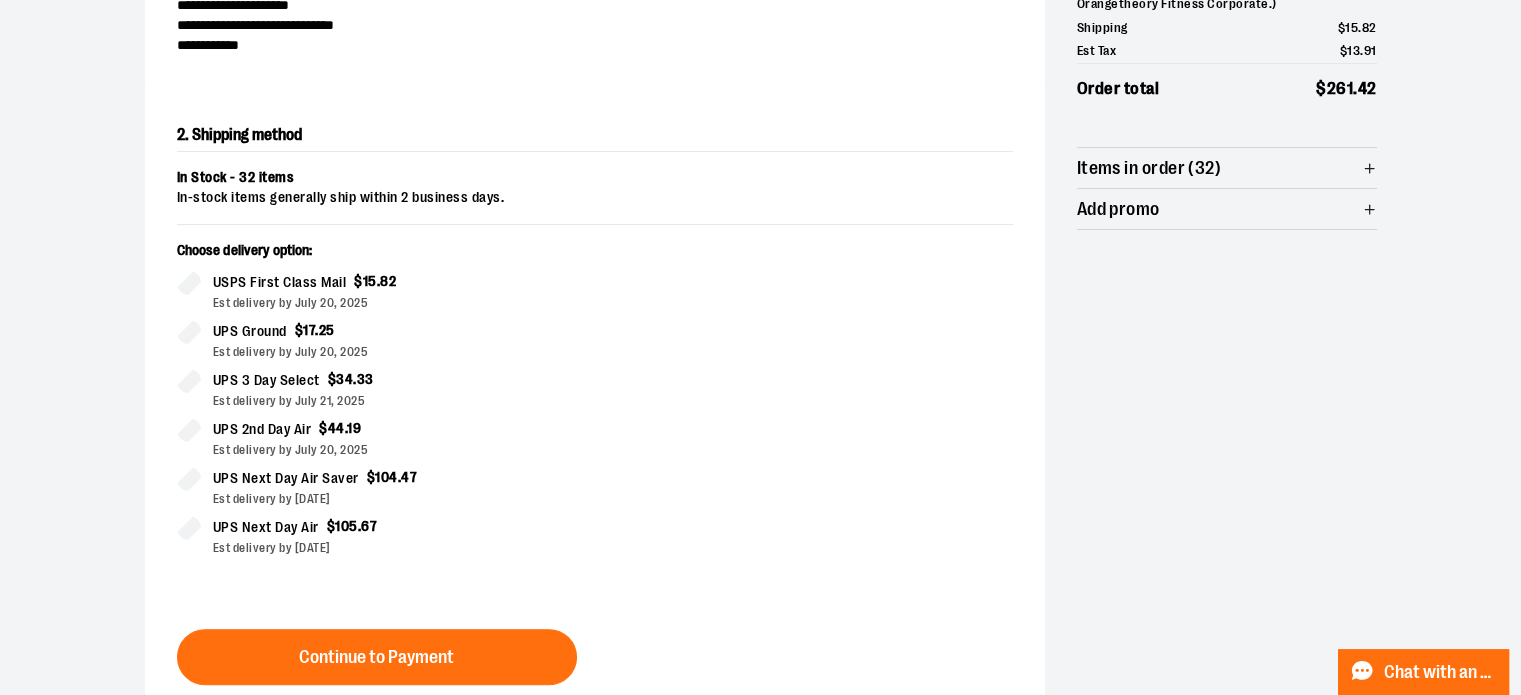 scroll, scrollTop: 341, scrollLeft: 0, axis: vertical 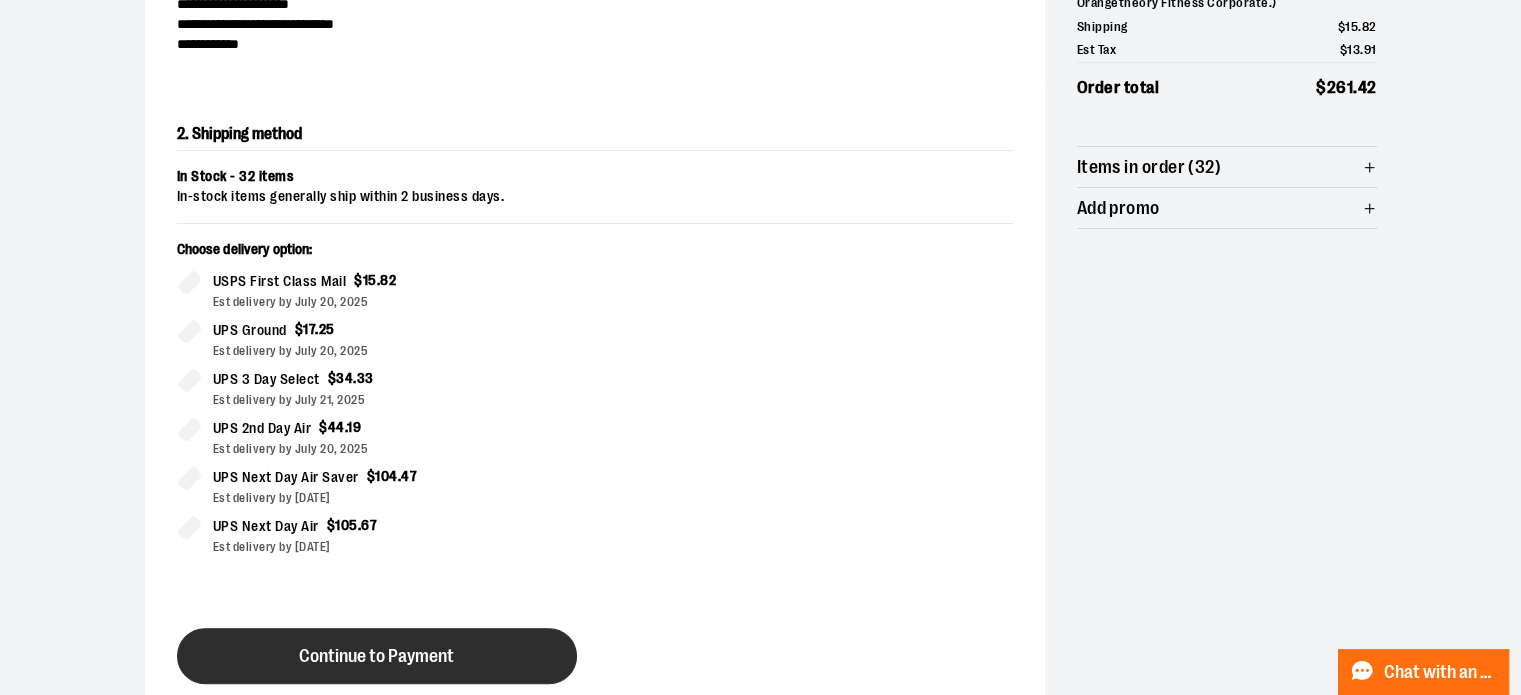 click on "Continue to Payment" at bounding box center (377, 656) 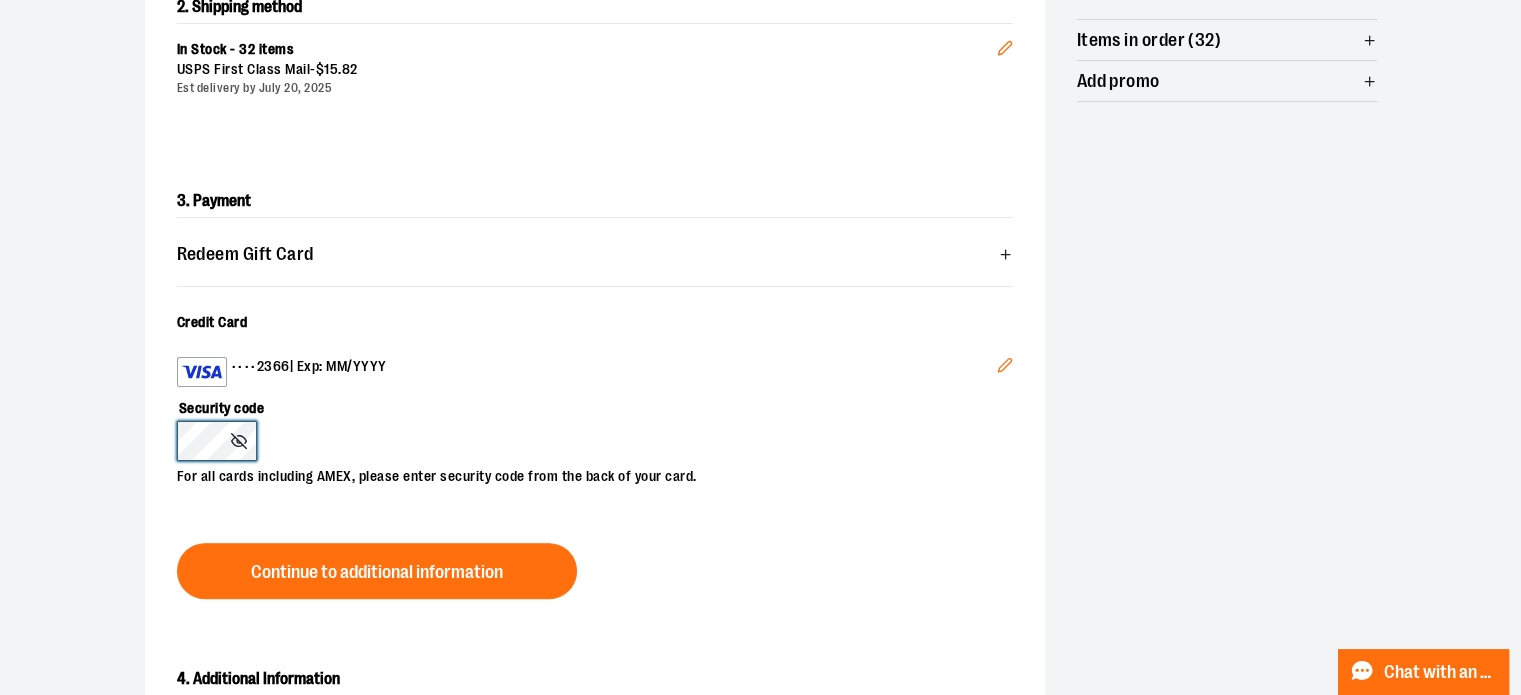 scroll, scrollTop: 469, scrollLeft: 0, axis: vertical 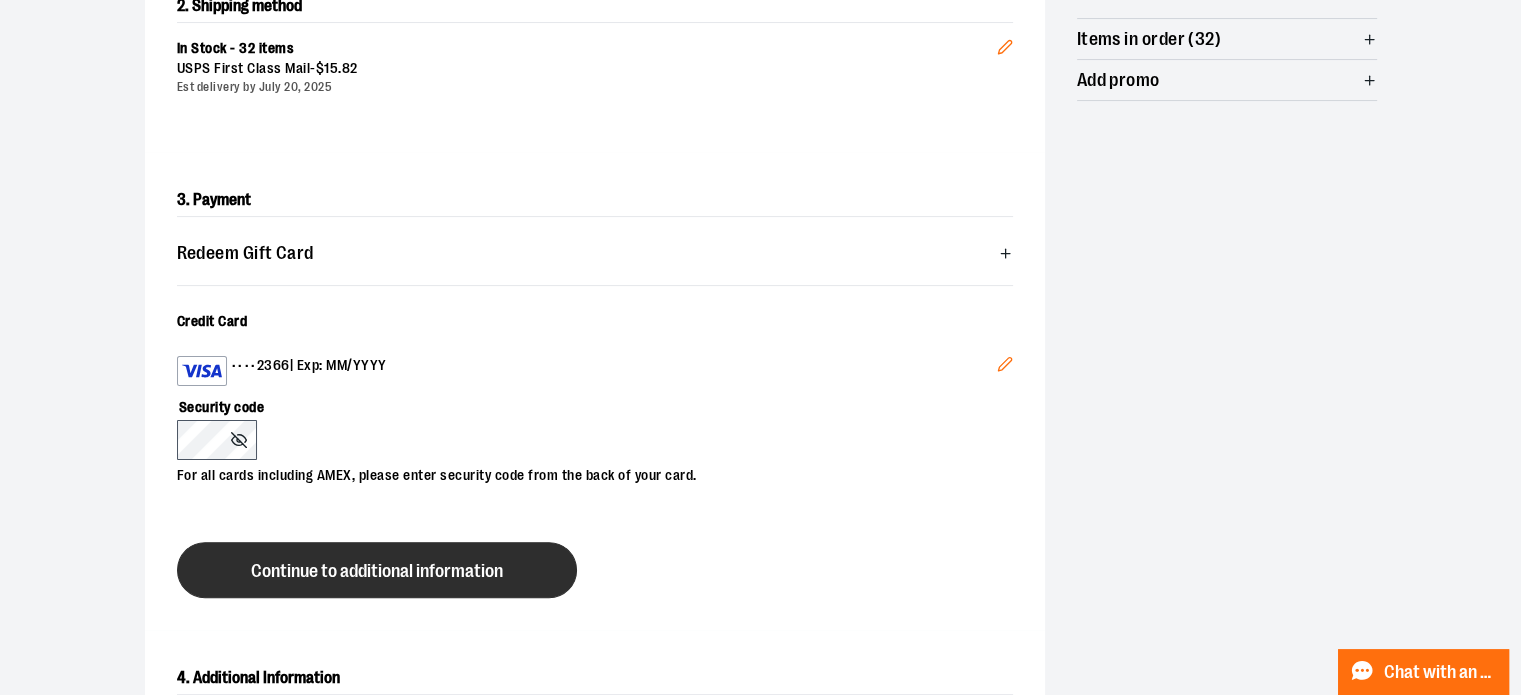 click on "Continue to additional information" at bounding box center (377, 571) 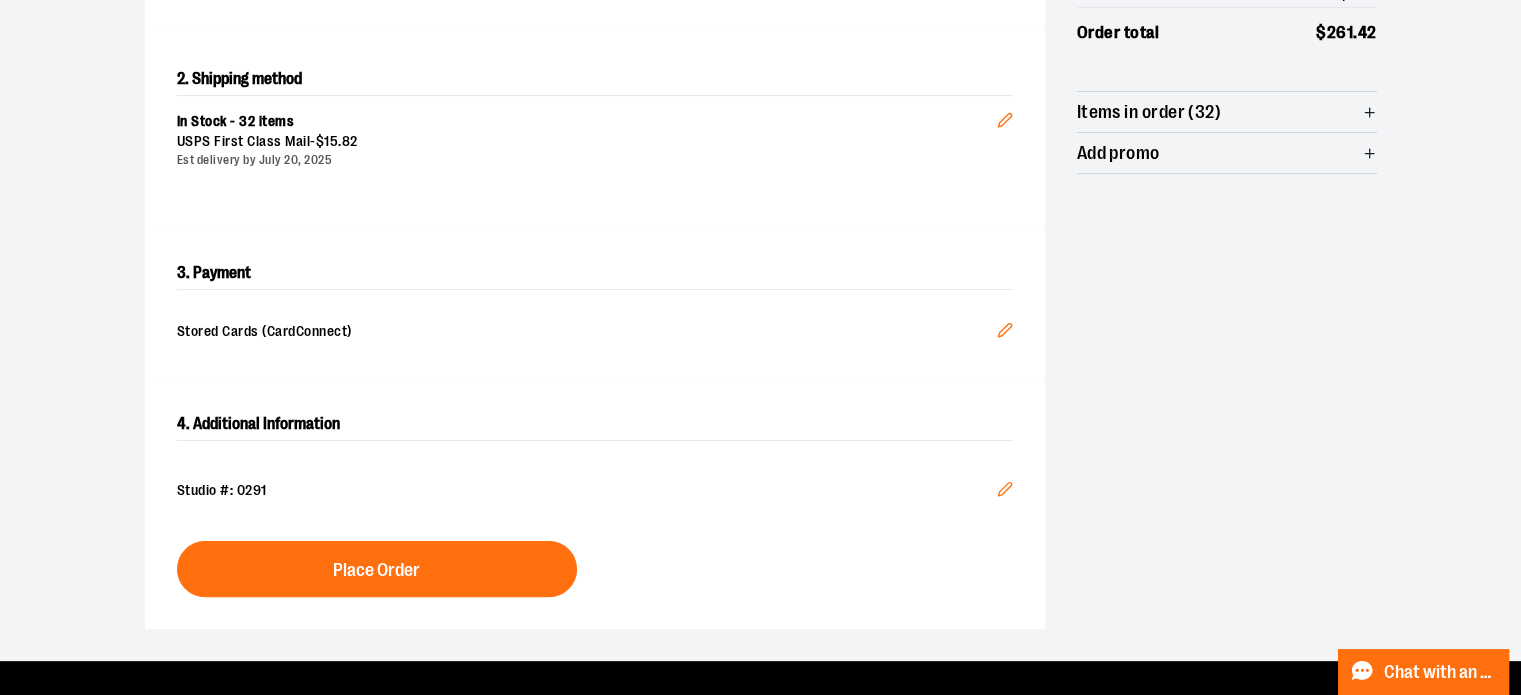 scroll, scrollTop: 398, scrollLeft: 0, axis: vertical 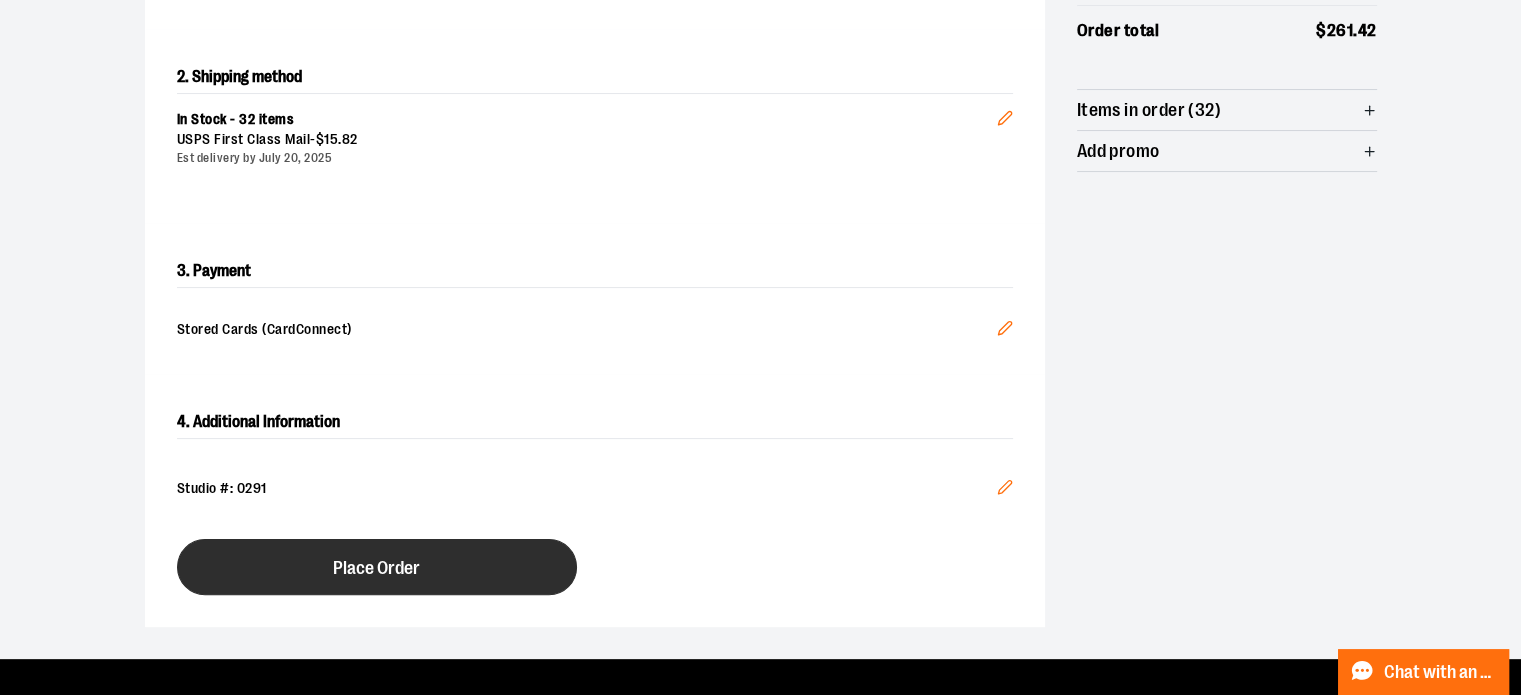 click on "Place Order" at bounding box center [376, 568] 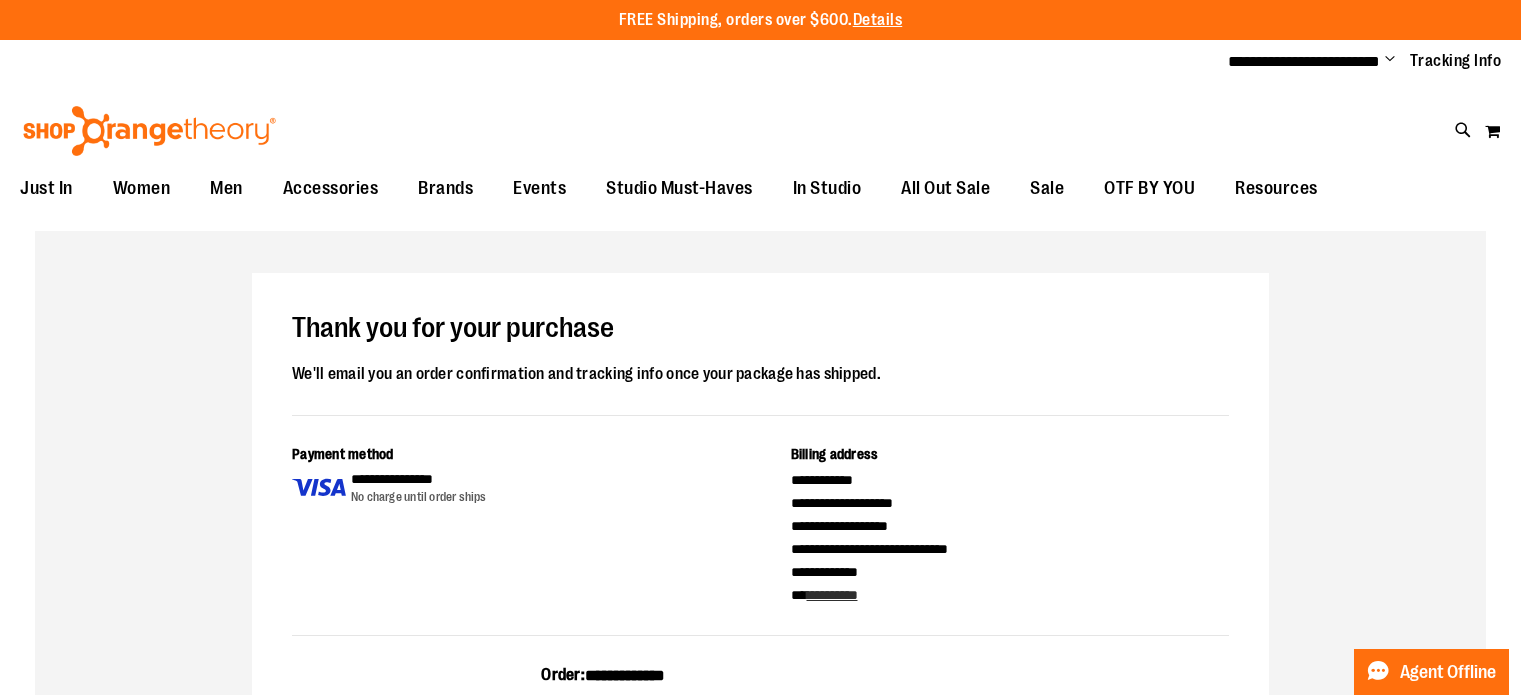 scroll, scrollTop: 0, scrollLeft: 0, axis: both 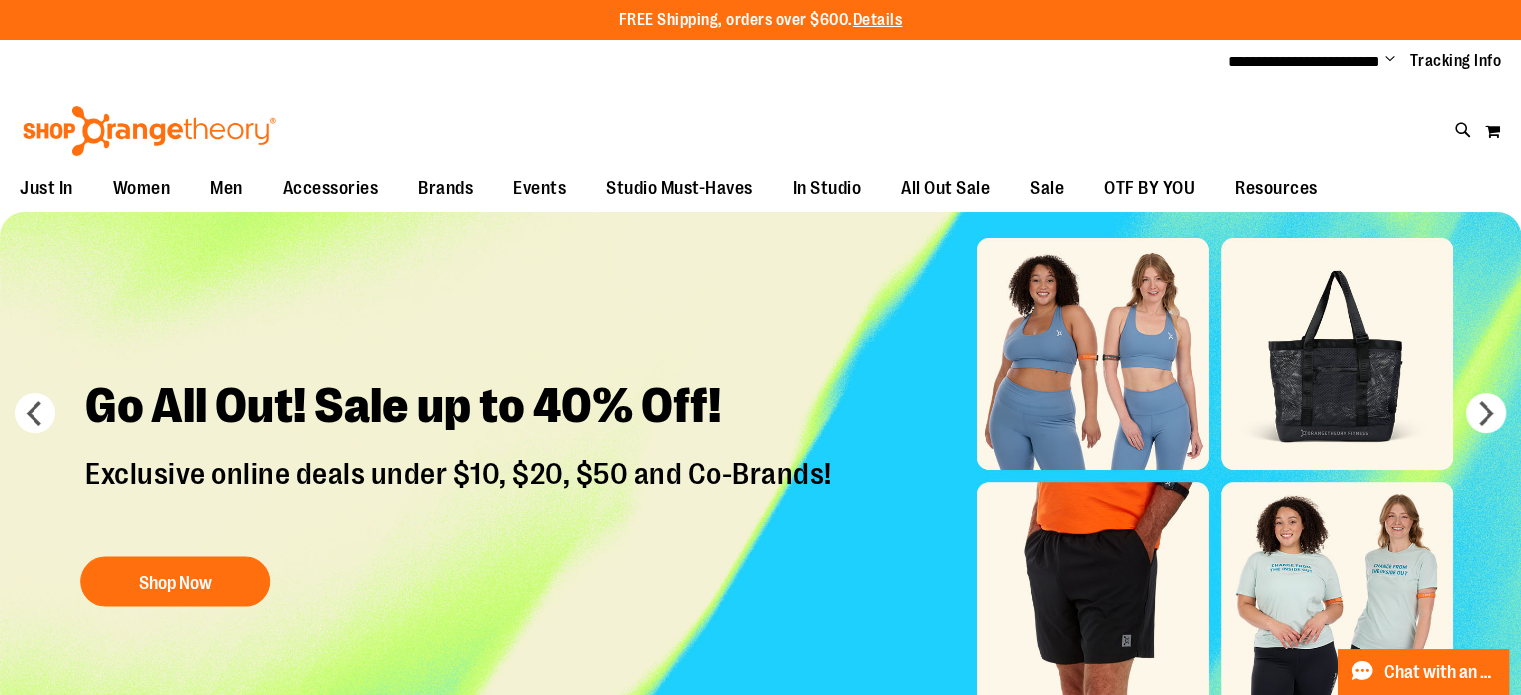 click on "Change" at bounding box center [1390, 60] 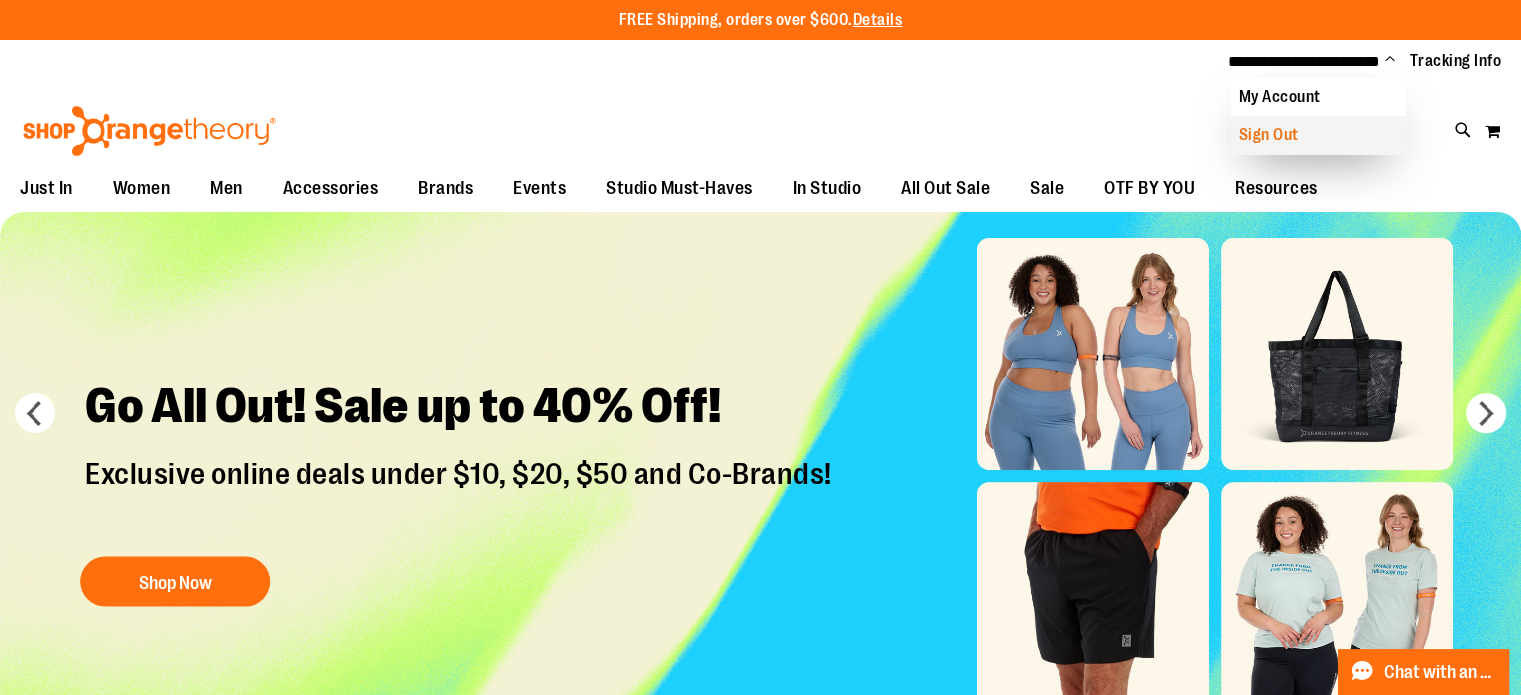 click on "Sign Out" at bounding box center [1318, 135] 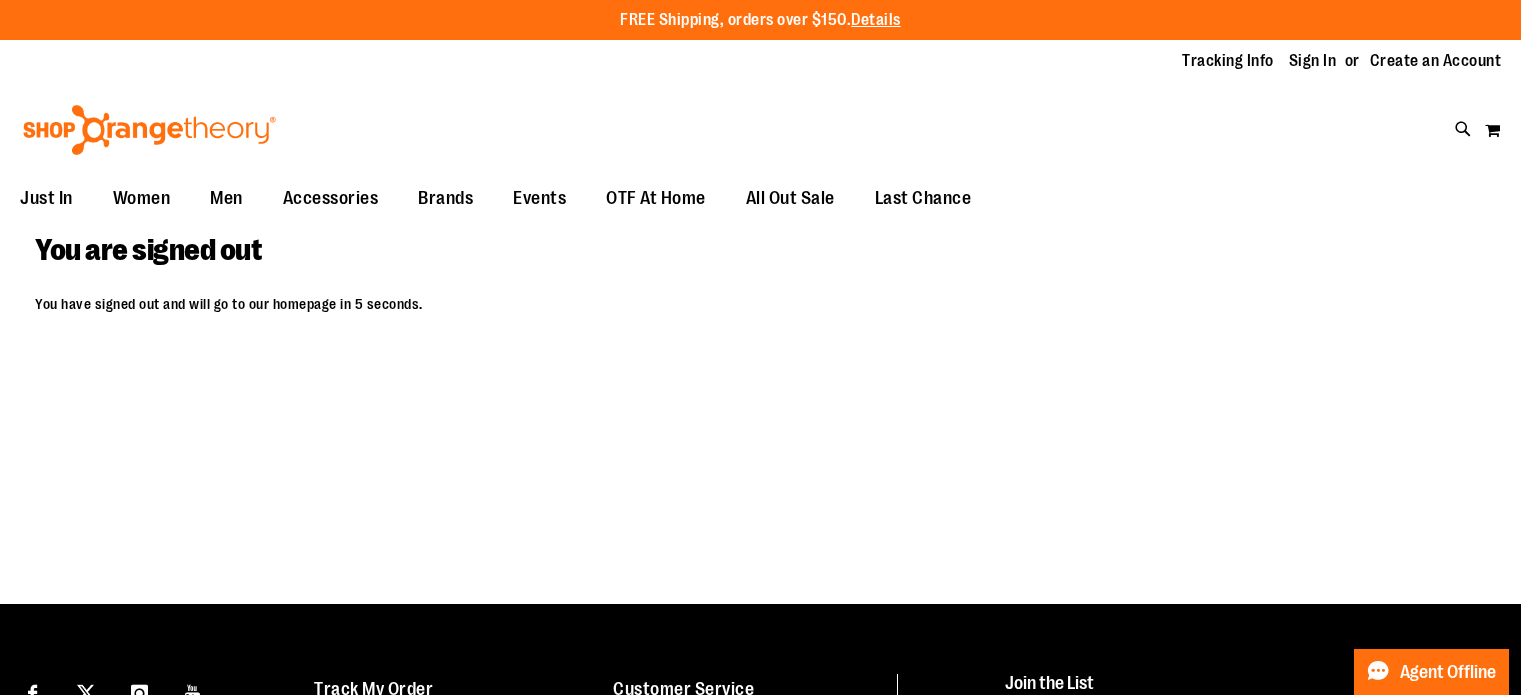 scroll, scrollTop: 0, scrollLeft: 0, axis: both 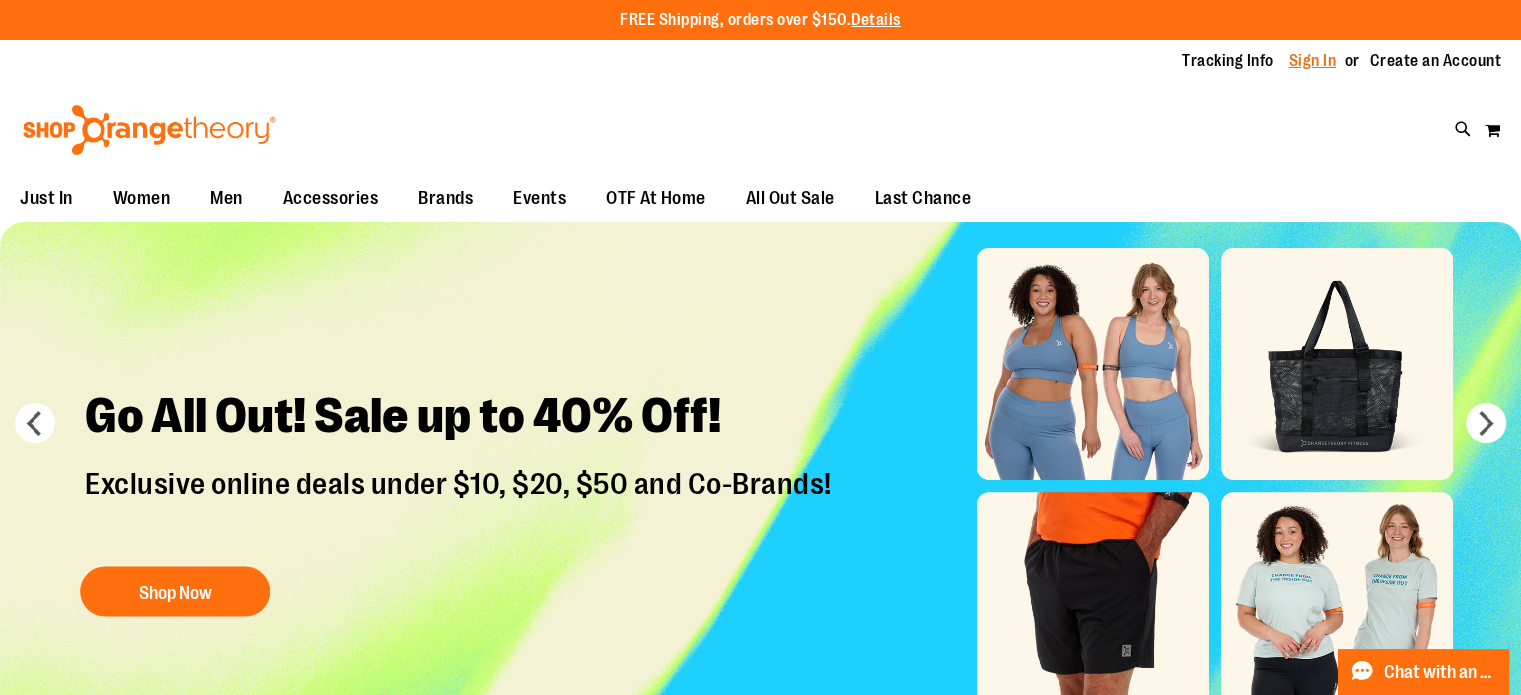click on "Sign In" at bounding box center [1313, 61] 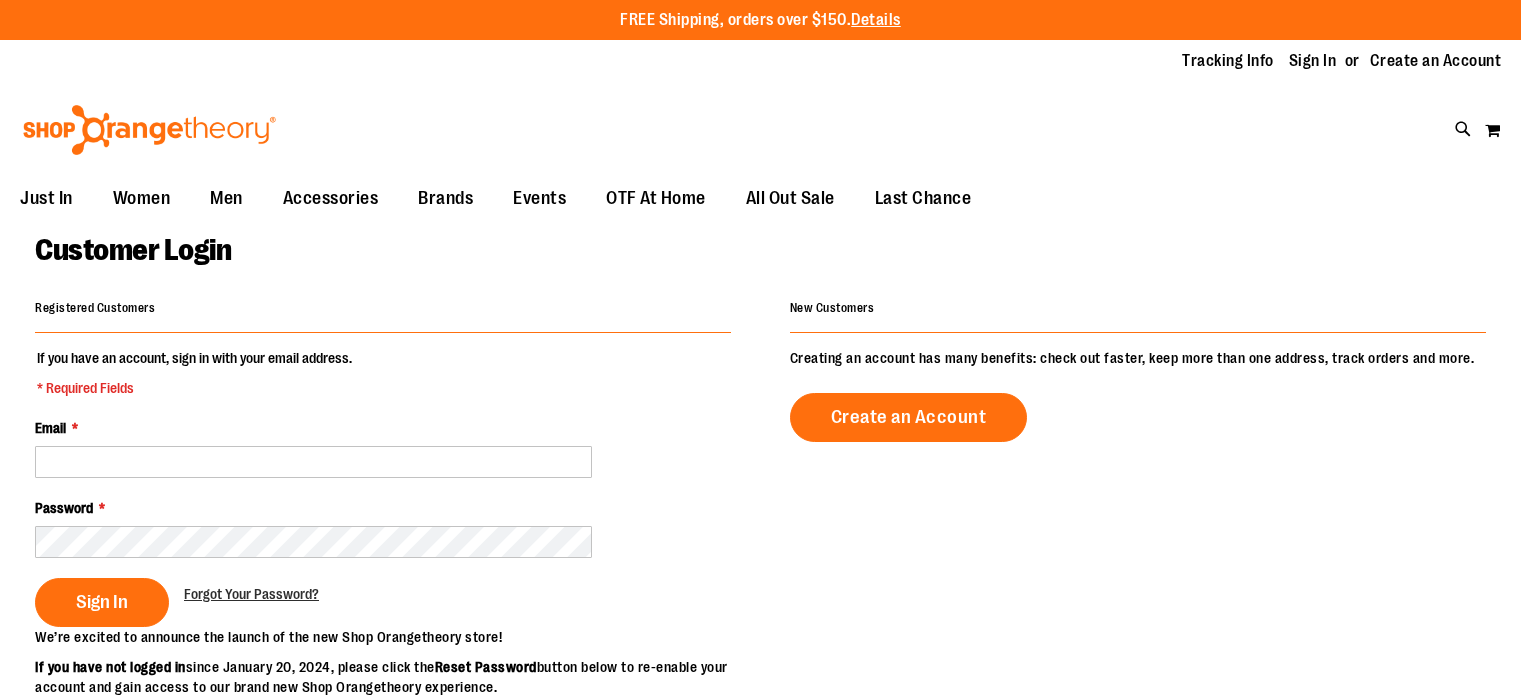 scroll, scrollTop: 0, scrollLeft: 0, axis: both 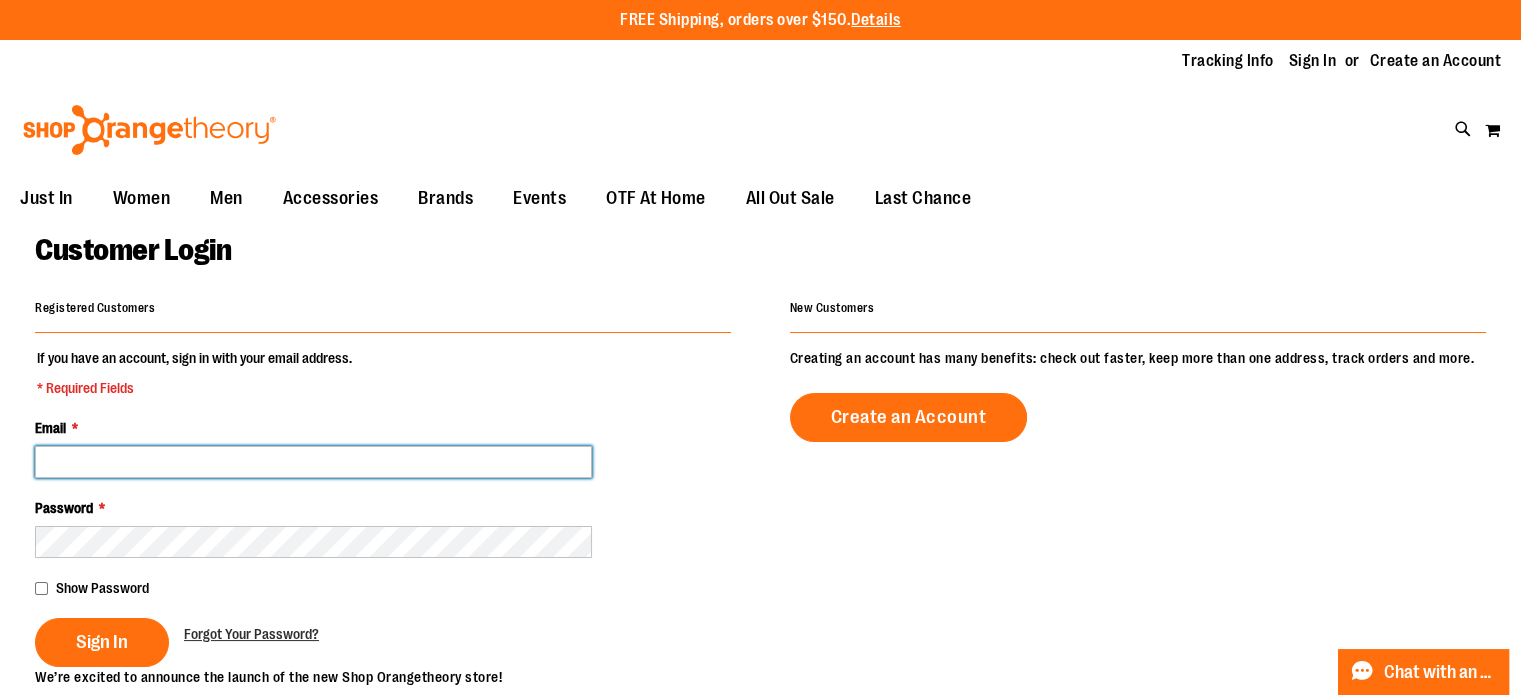 click on "Email *" at bounding box center (313, 462) 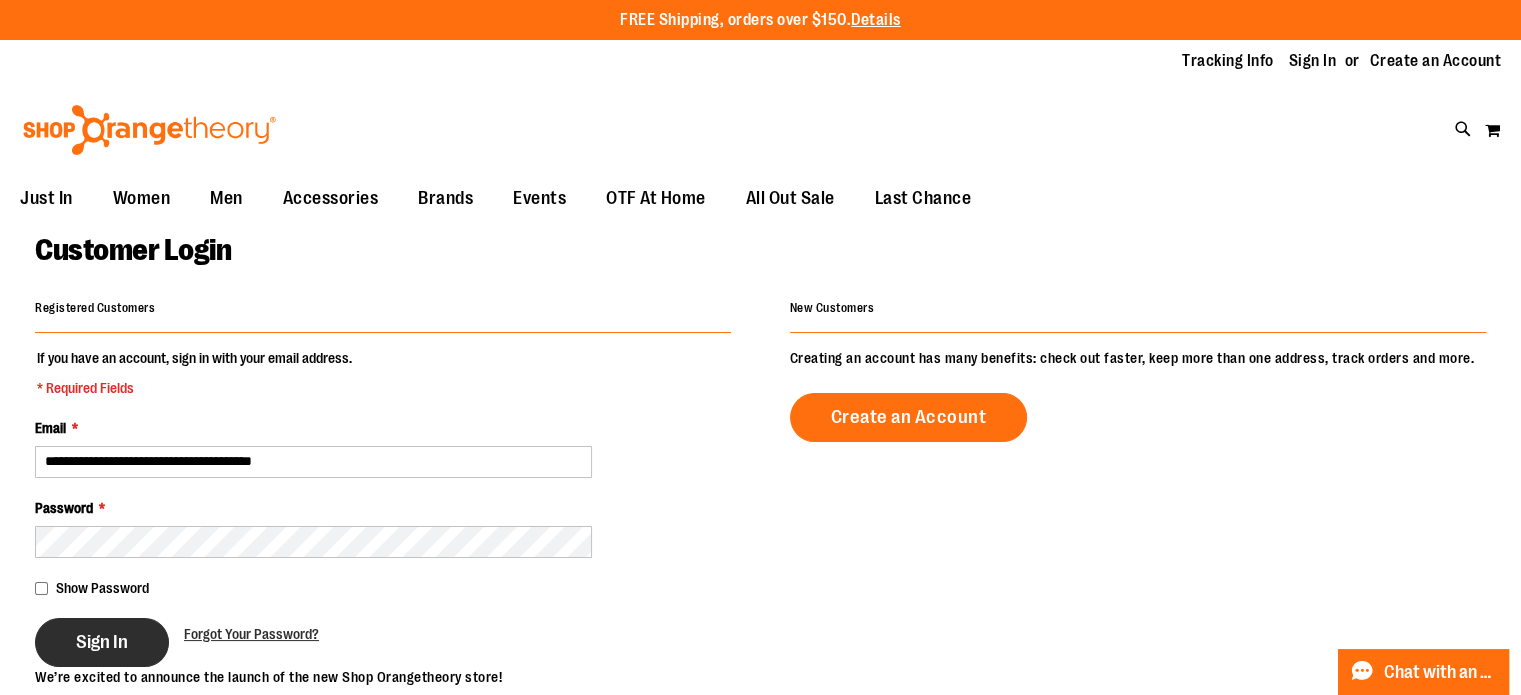 click on "Sign In" at bounding box center (102, 642) 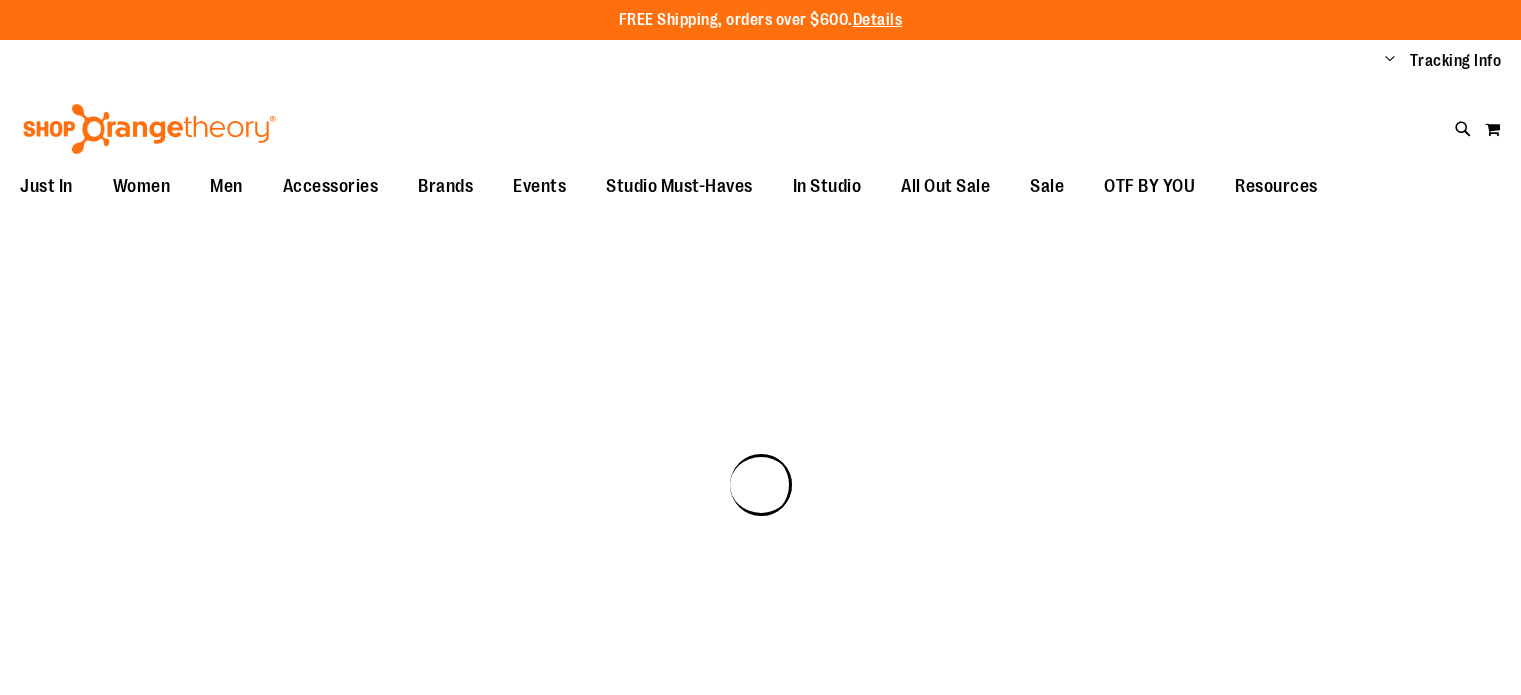 scroll, scrollTop: 0, scrollLeft: 0, axis: both 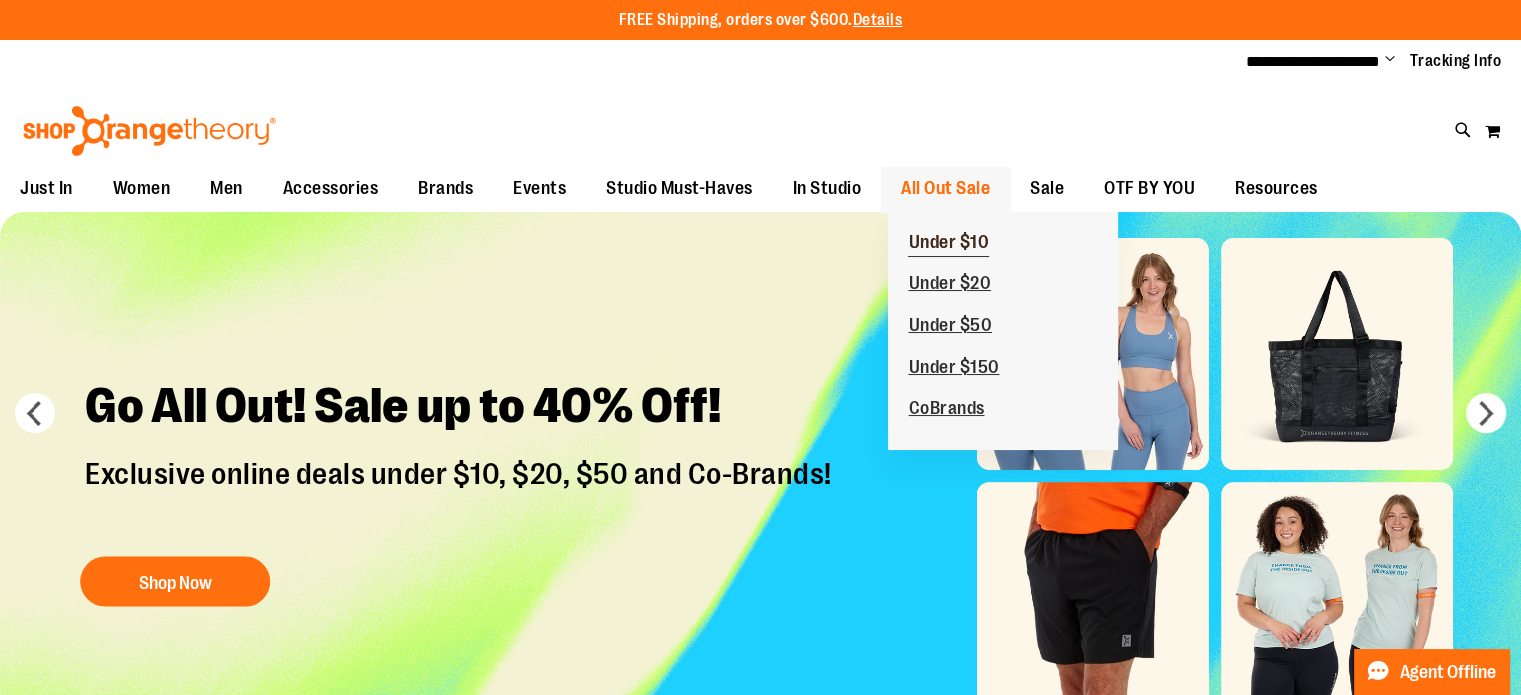 click on "Under $10" at bounding box center (948, 244) 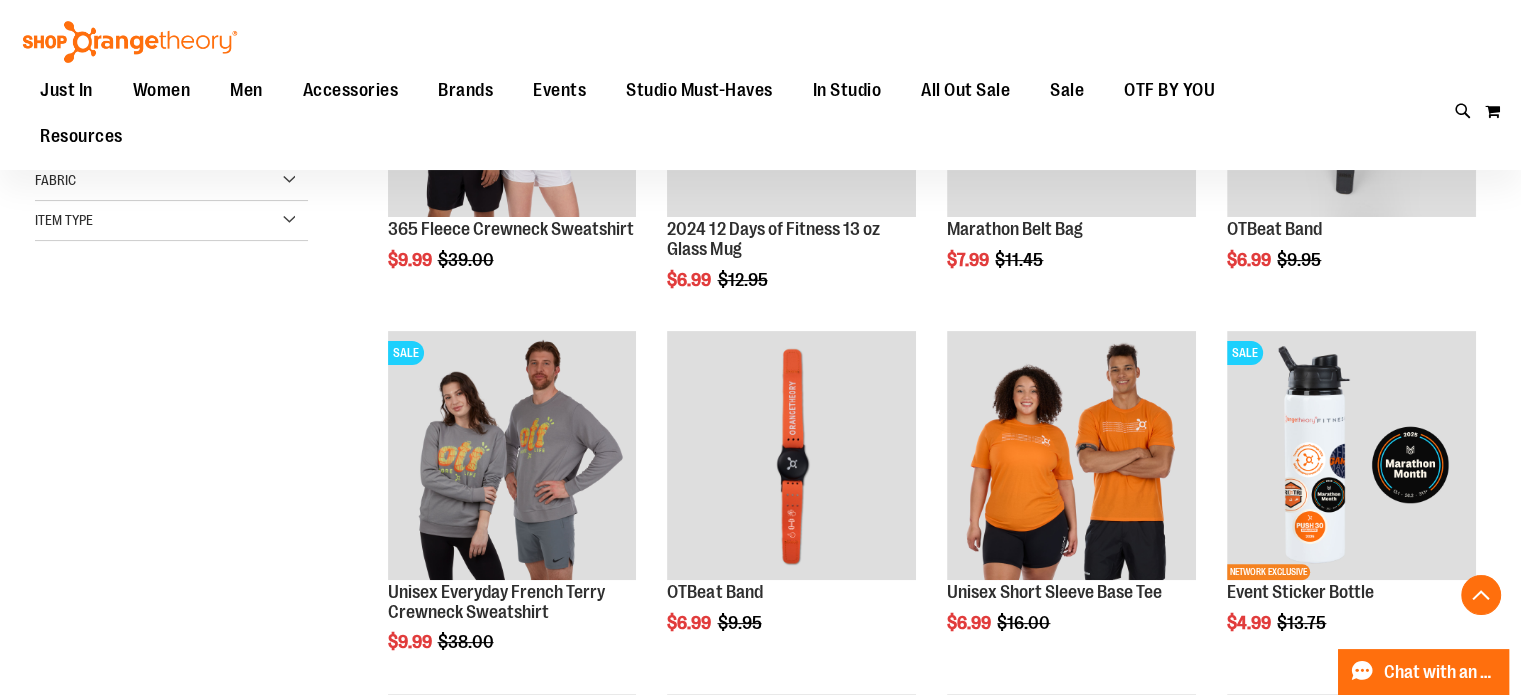 scroll, scrollTop: 440, scrollLeft: 0, axis: vertical 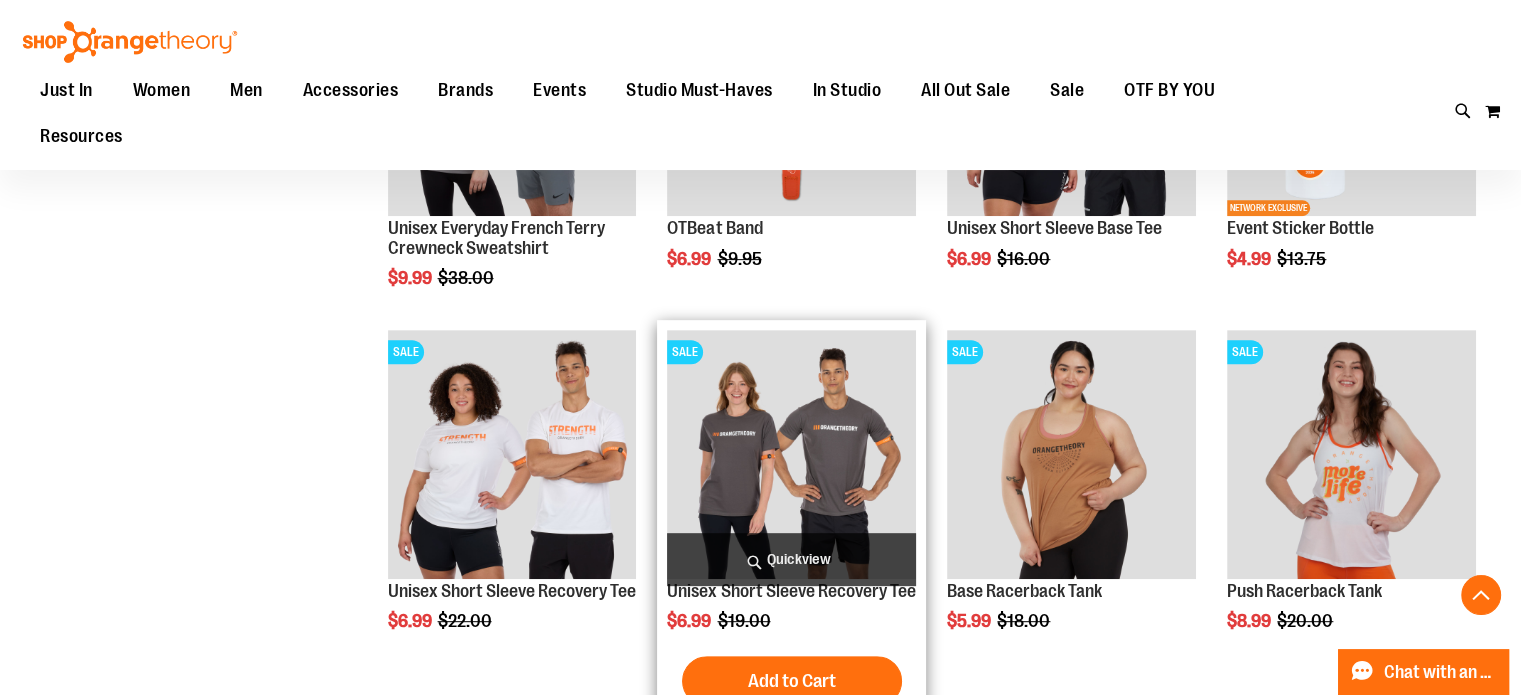 click at bounding box center (791, 454) 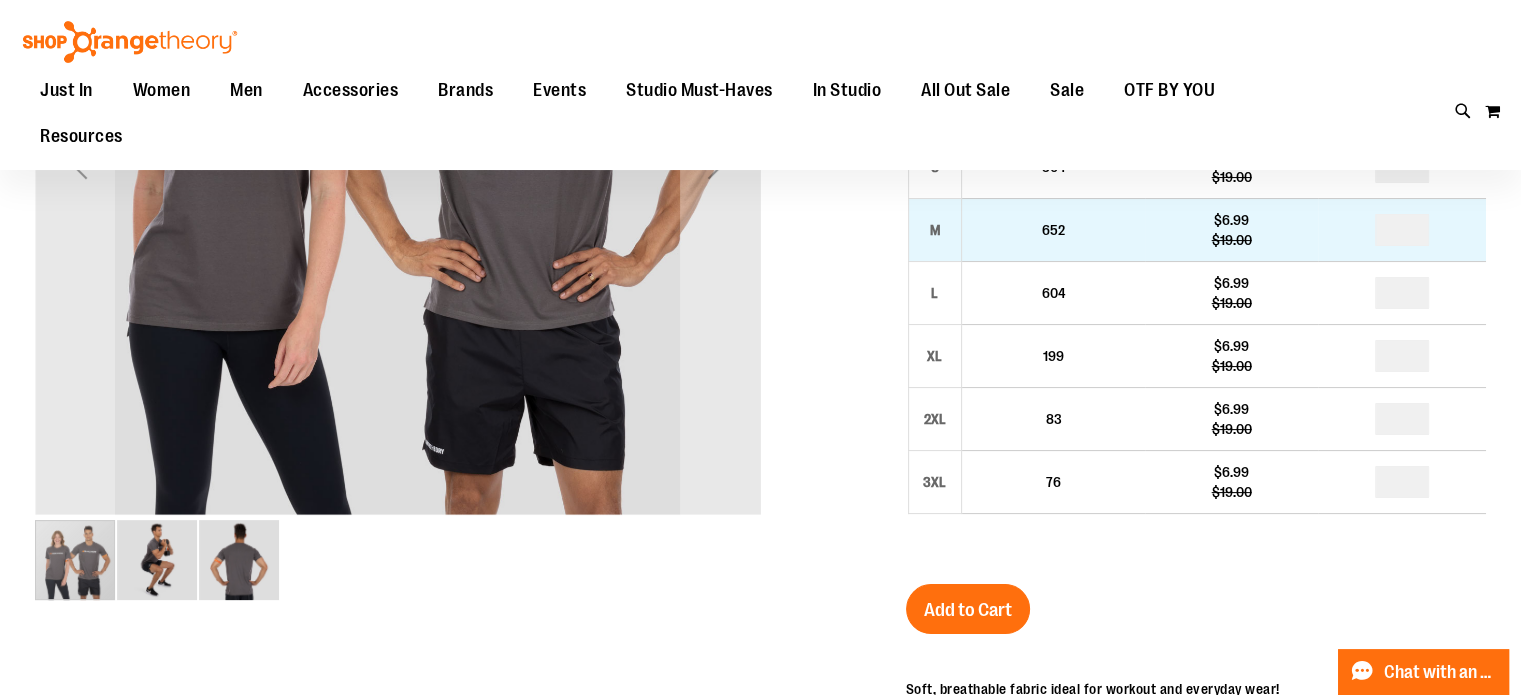 scroll, scrollTop: 140, scrollLeft: 0, axis: vertical 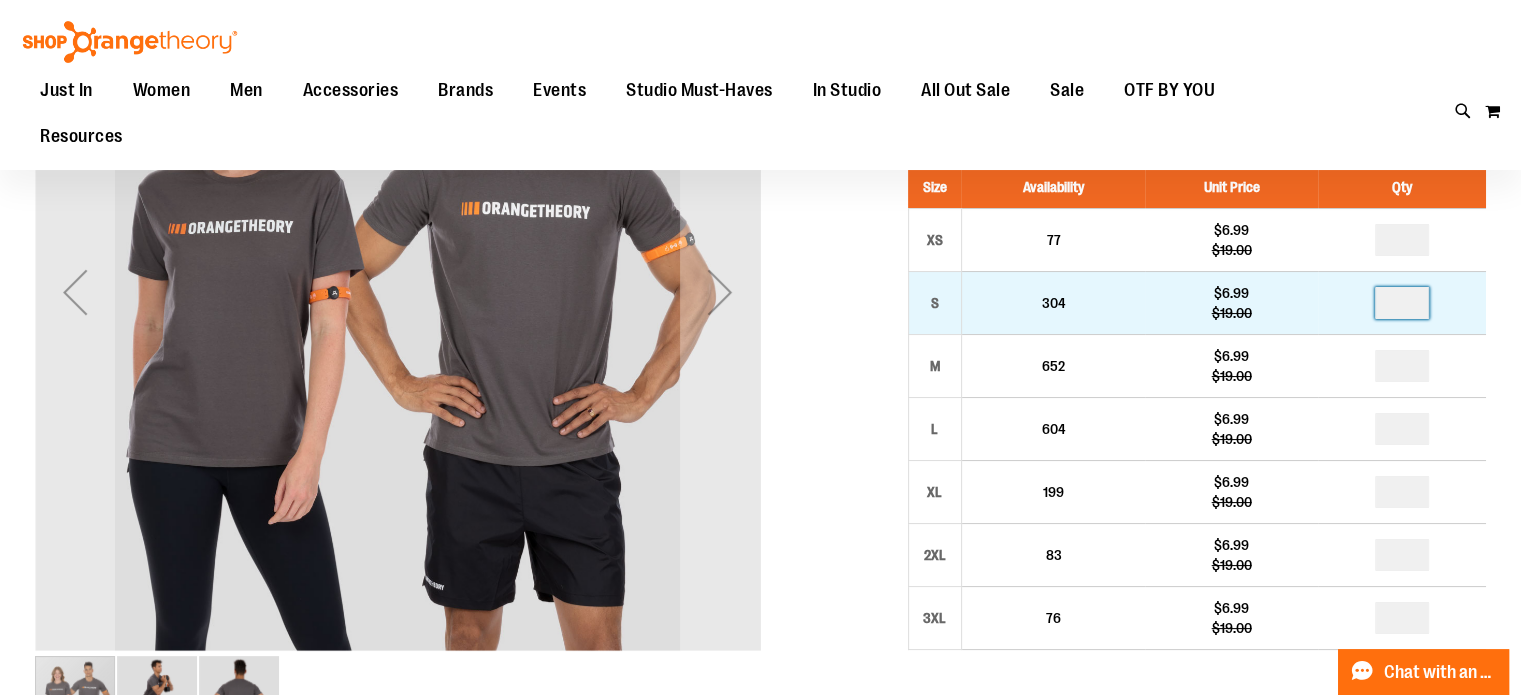 click at bounding box center (1402, 303) 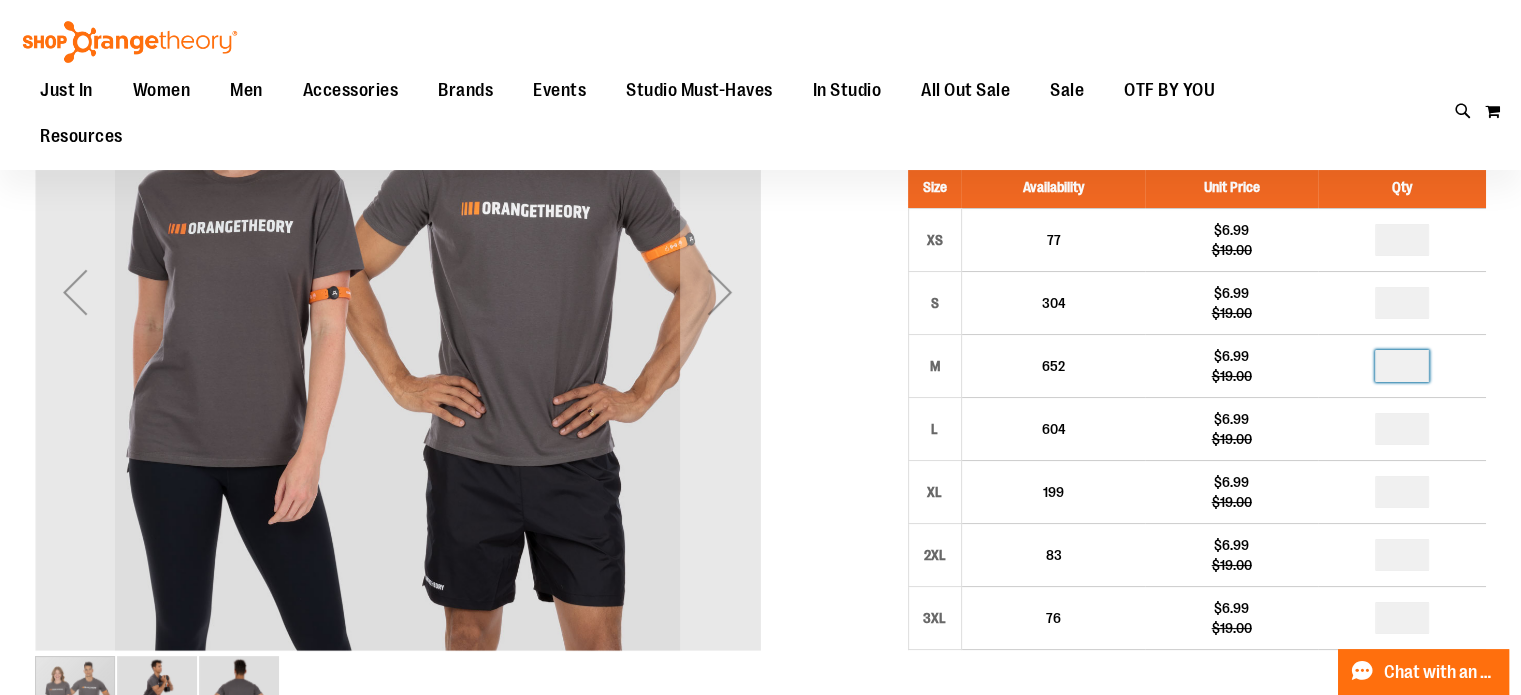 click at bounding box center [1402, 366] 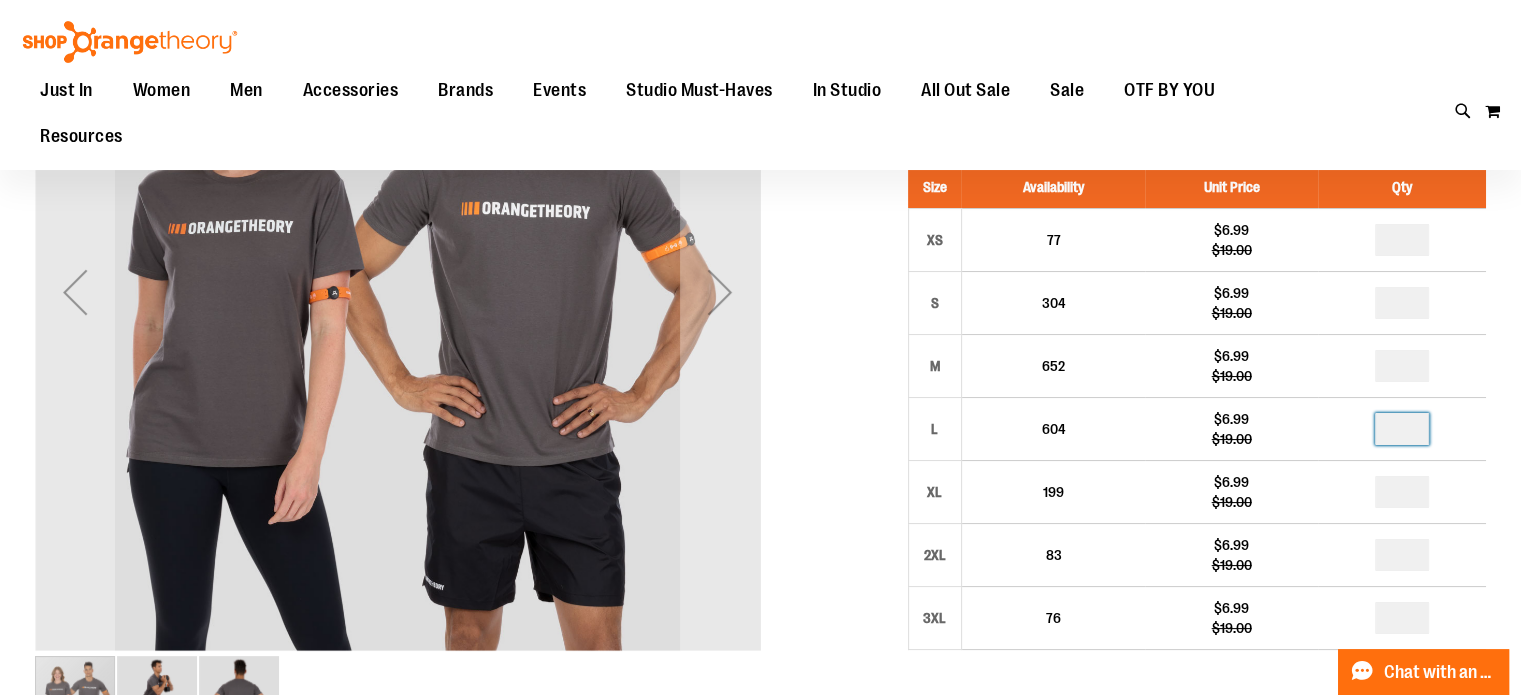 click at bounding box center [1402, 429] 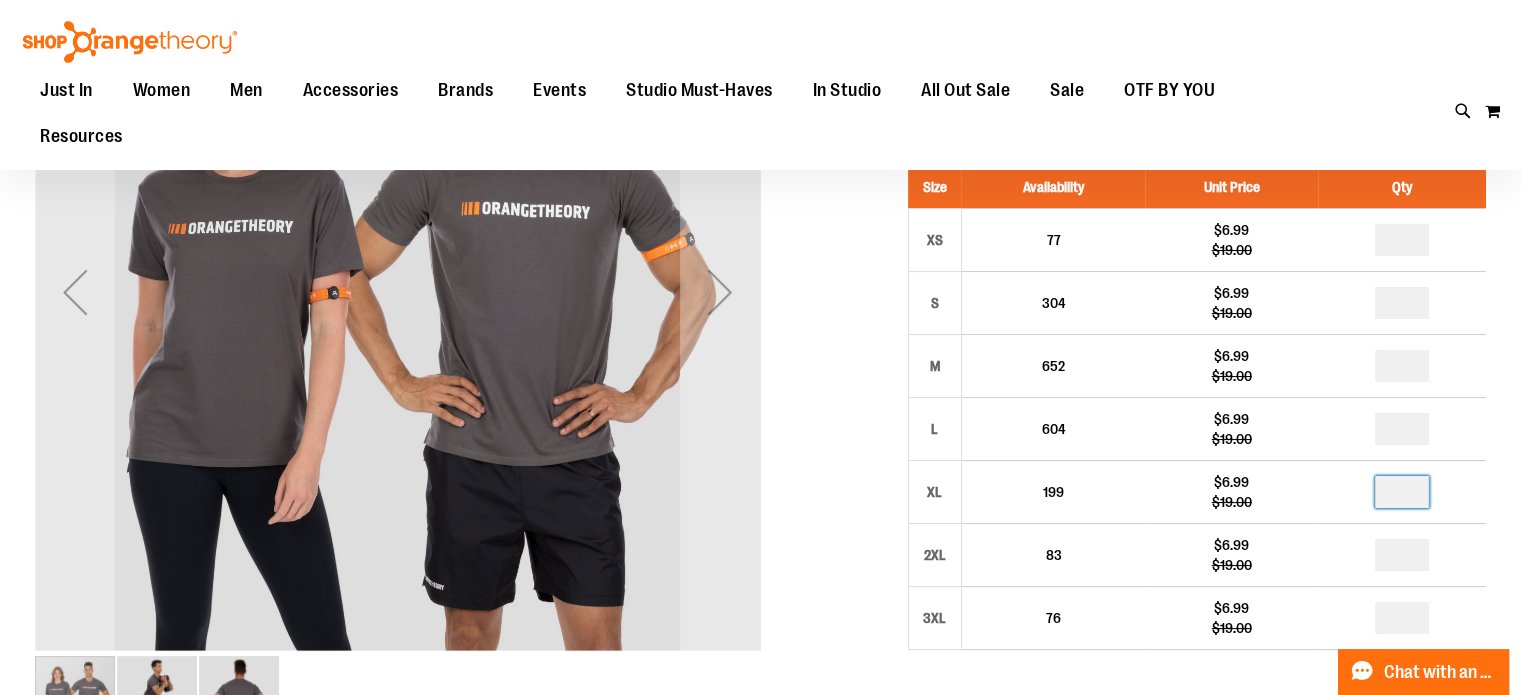 click at bounding box center (1402, 492) 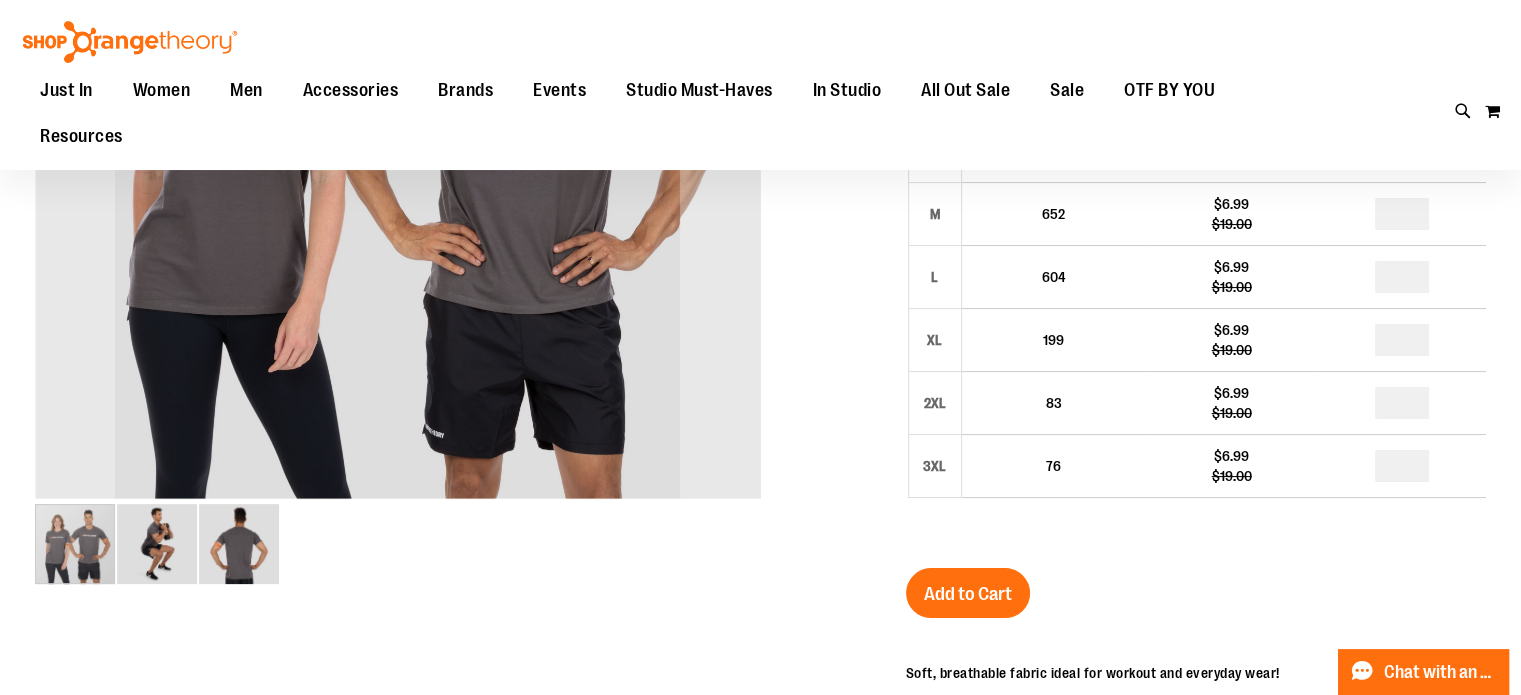 scroll, scrollTop: 296, scrollLeft: 0, axis: vertical 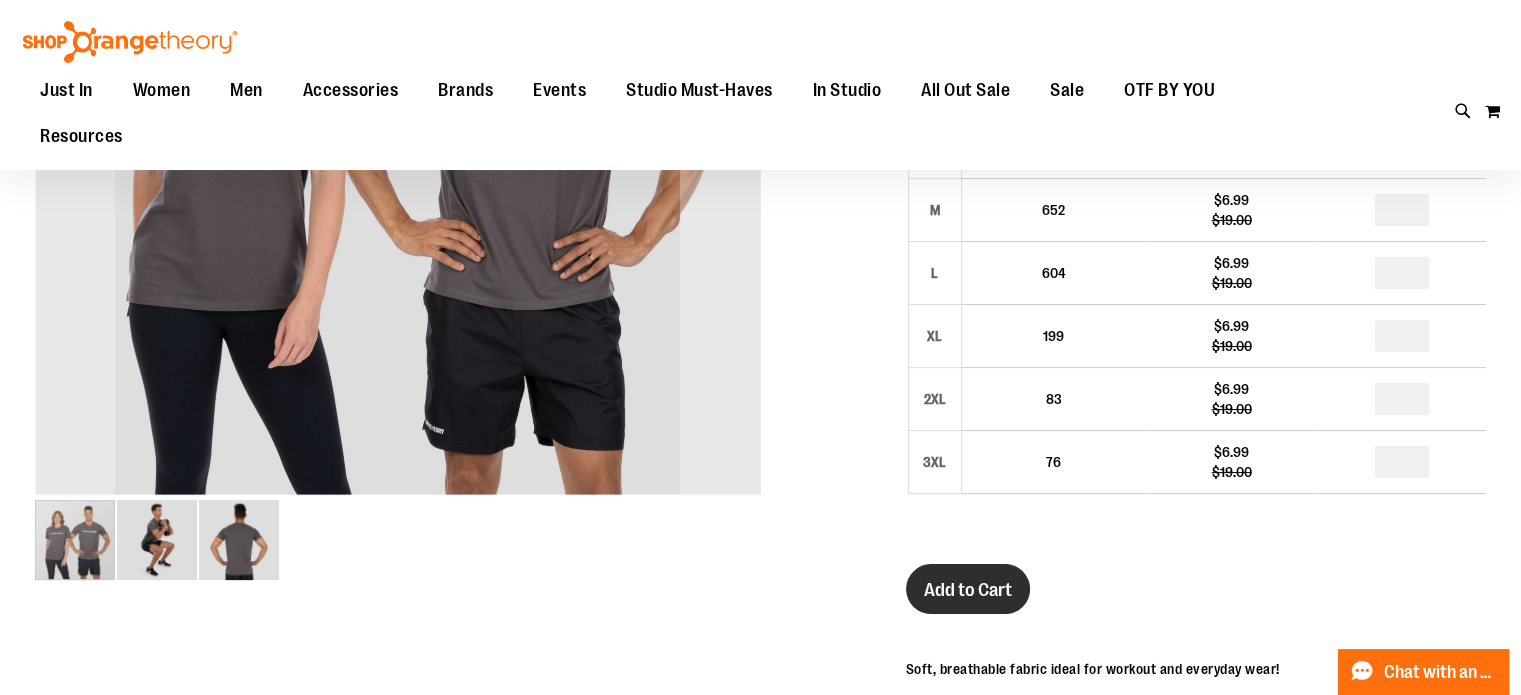 click on "Add to Cart" at bounding box center [968, 590] 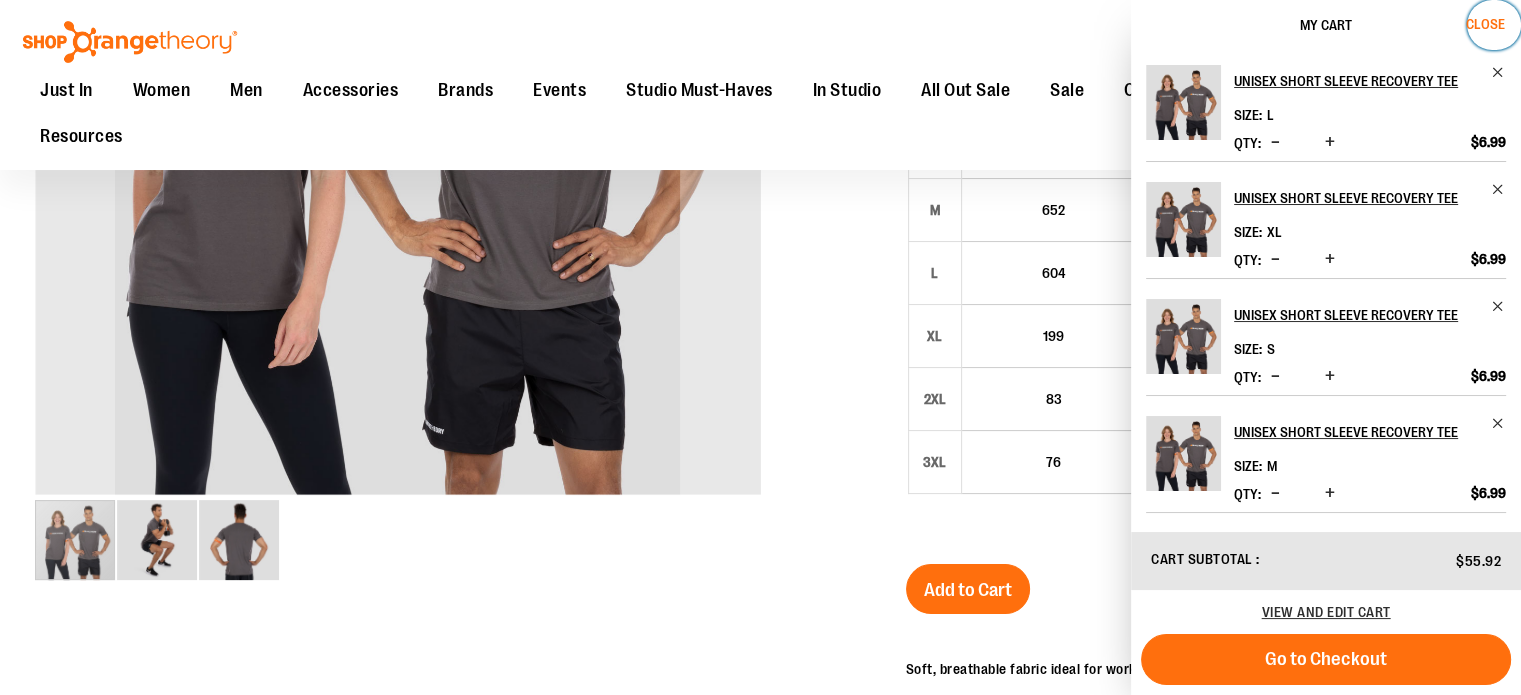 click on "Close" at bounding box center (1485, 24) 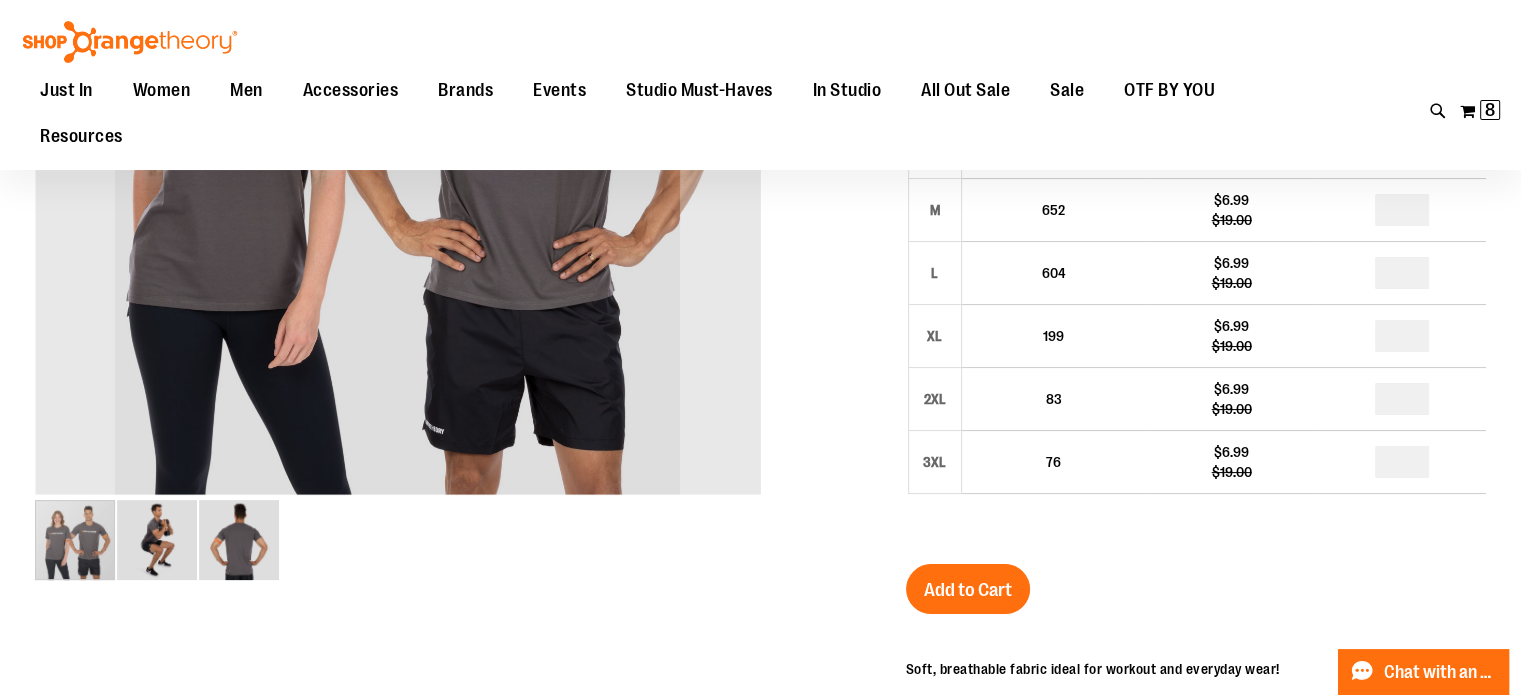 scroll, scrollTop: 0, scrollLeft: 0, axis: both 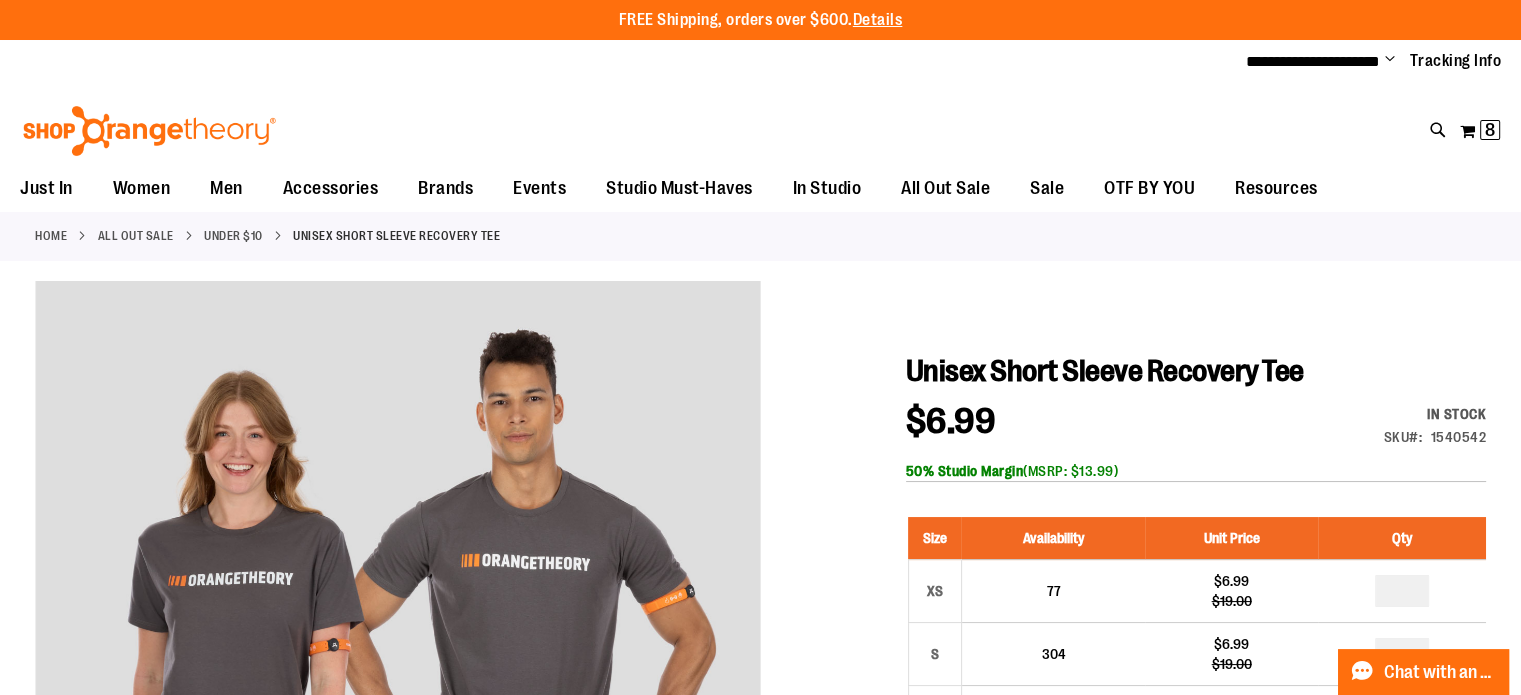 click on "Under $10" at bounding box center (233, 236) 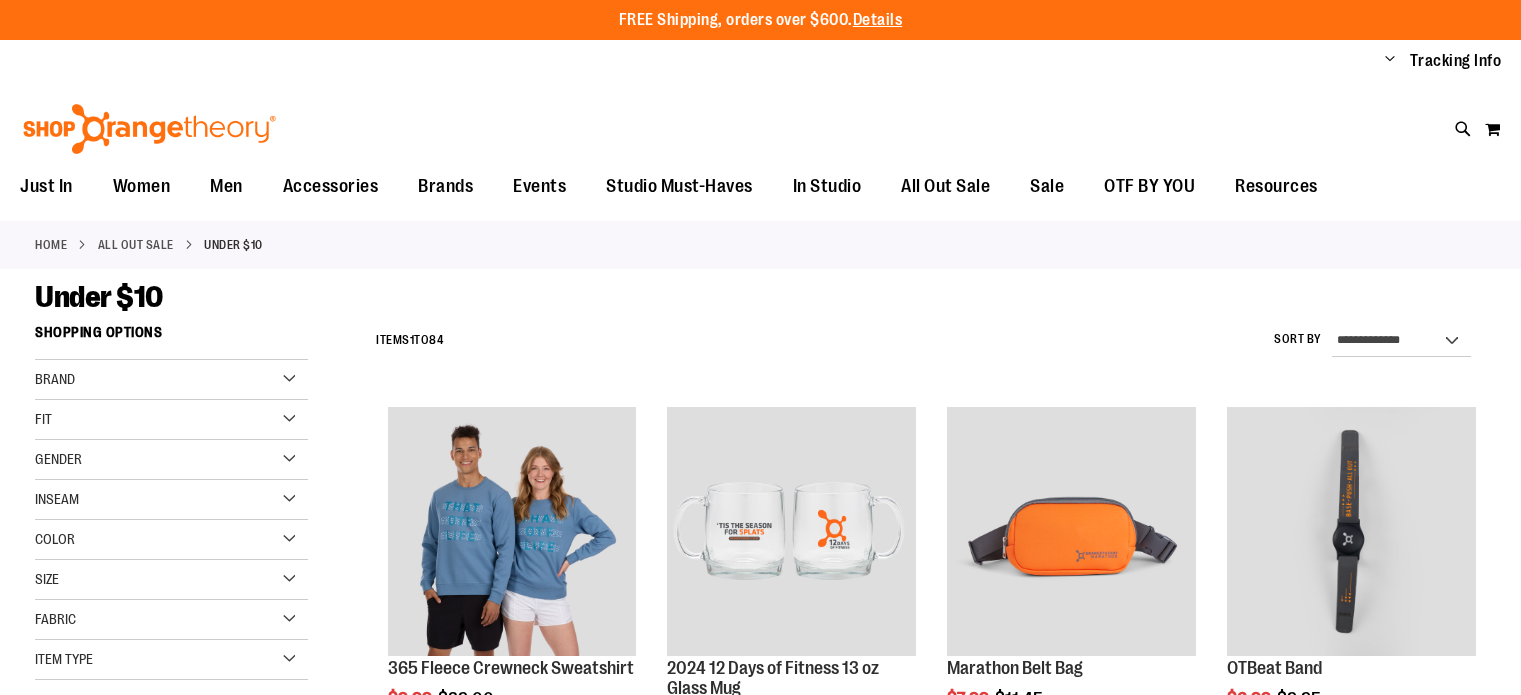scroll, scrollTop: 0, scrollLeft: 0, axis: both 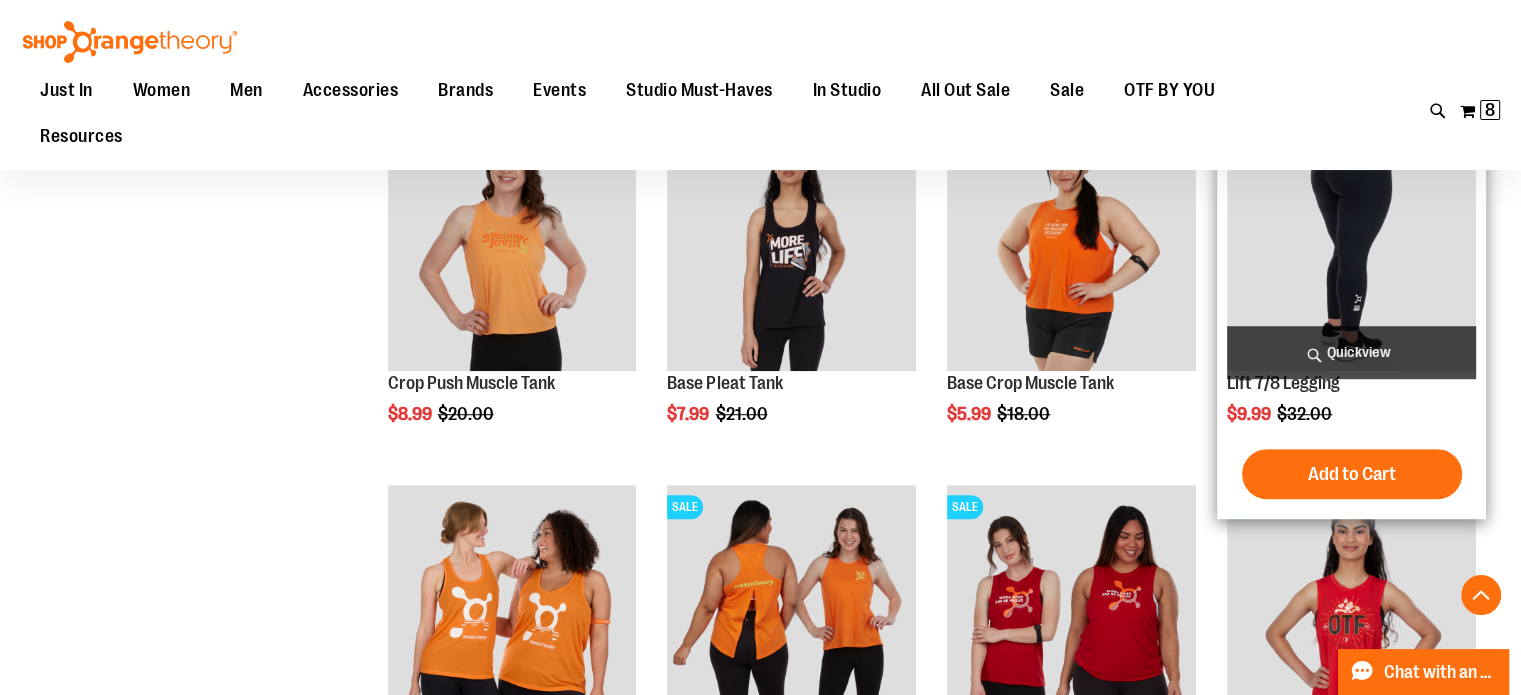 click at bounding box center (1351, 246) 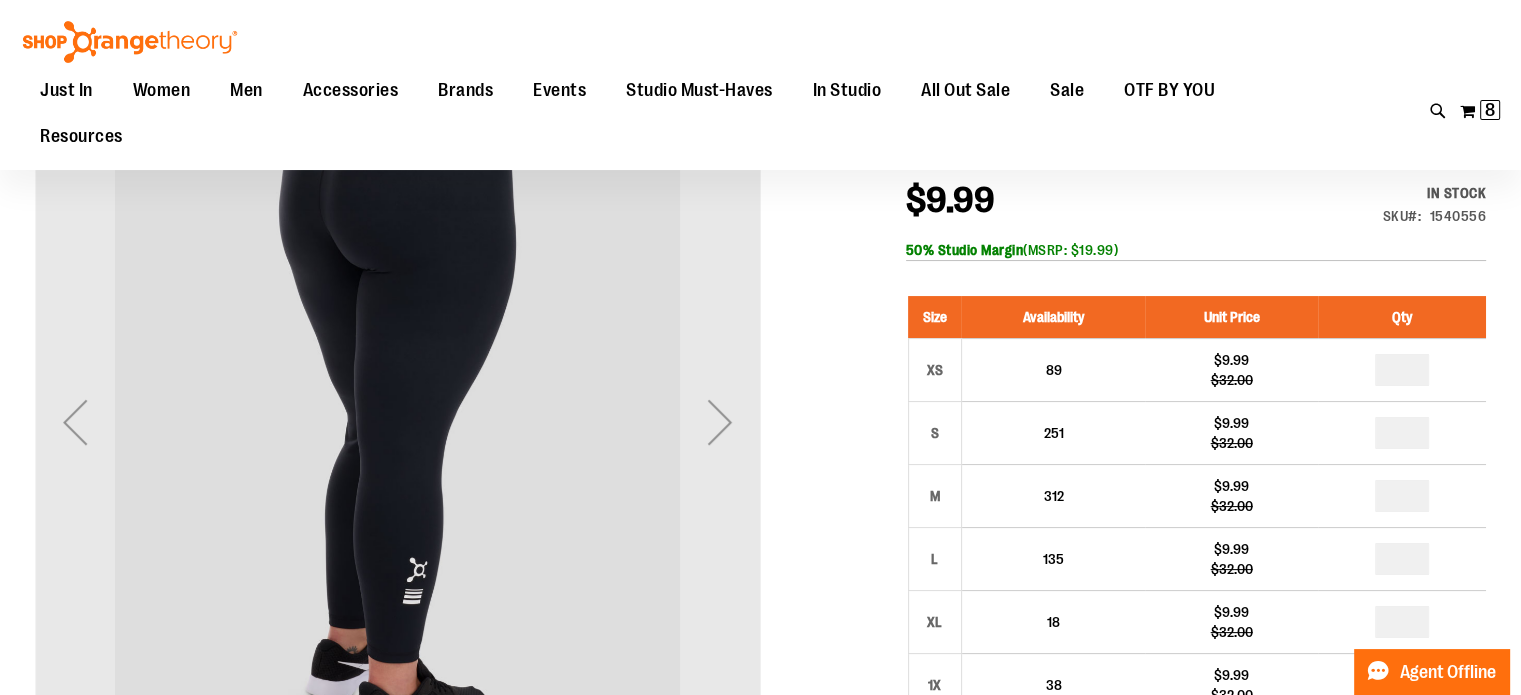 scroll, scrollTop: 220, scrollLeft: 0, axis: vertical 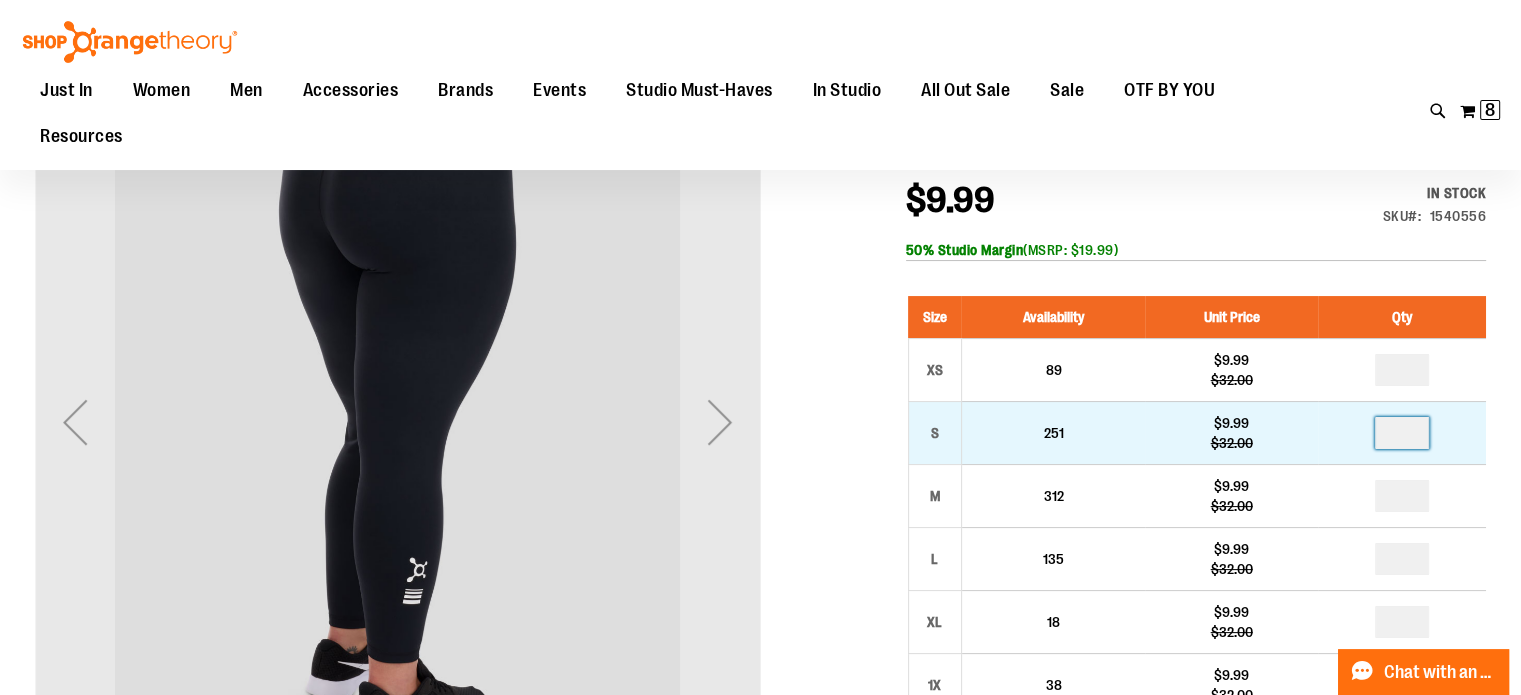 click at bounding box center [1402, 433] 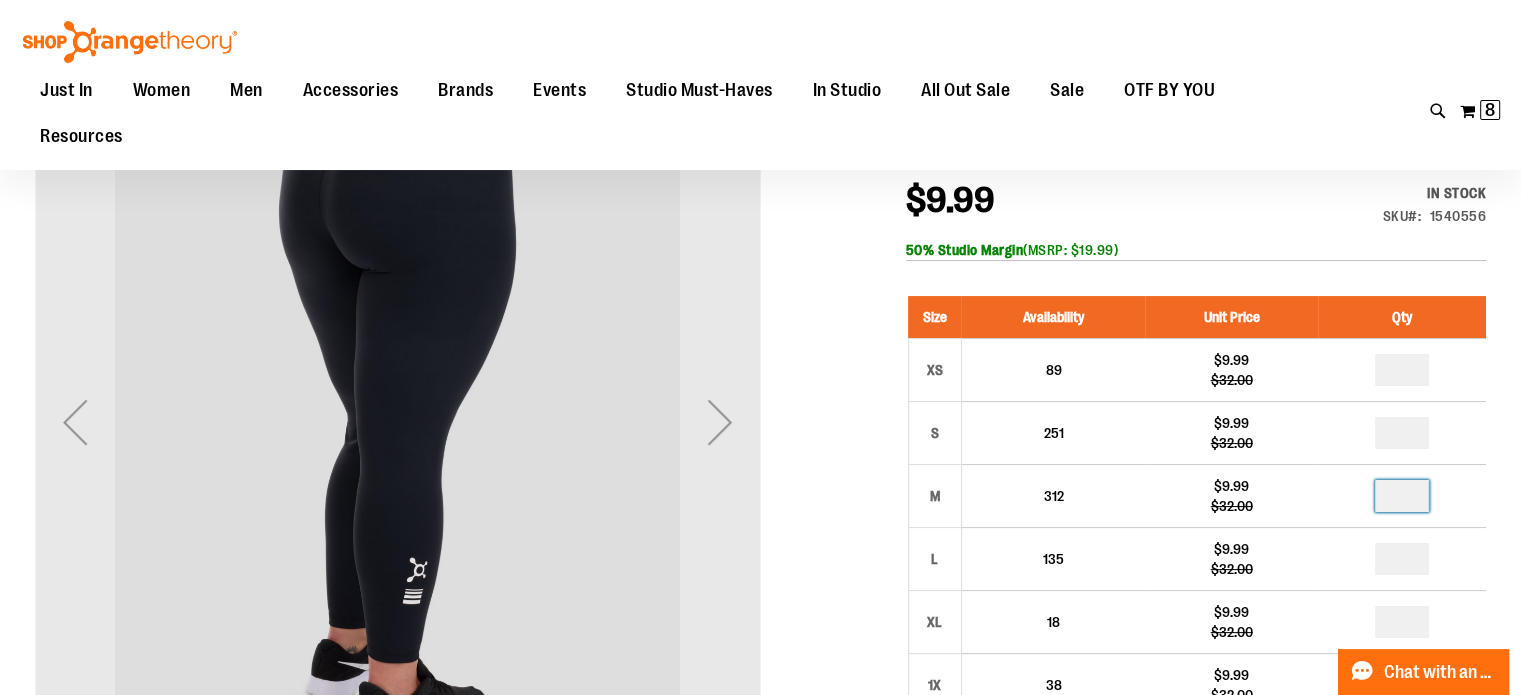 click at bounding box center (1402, 496) 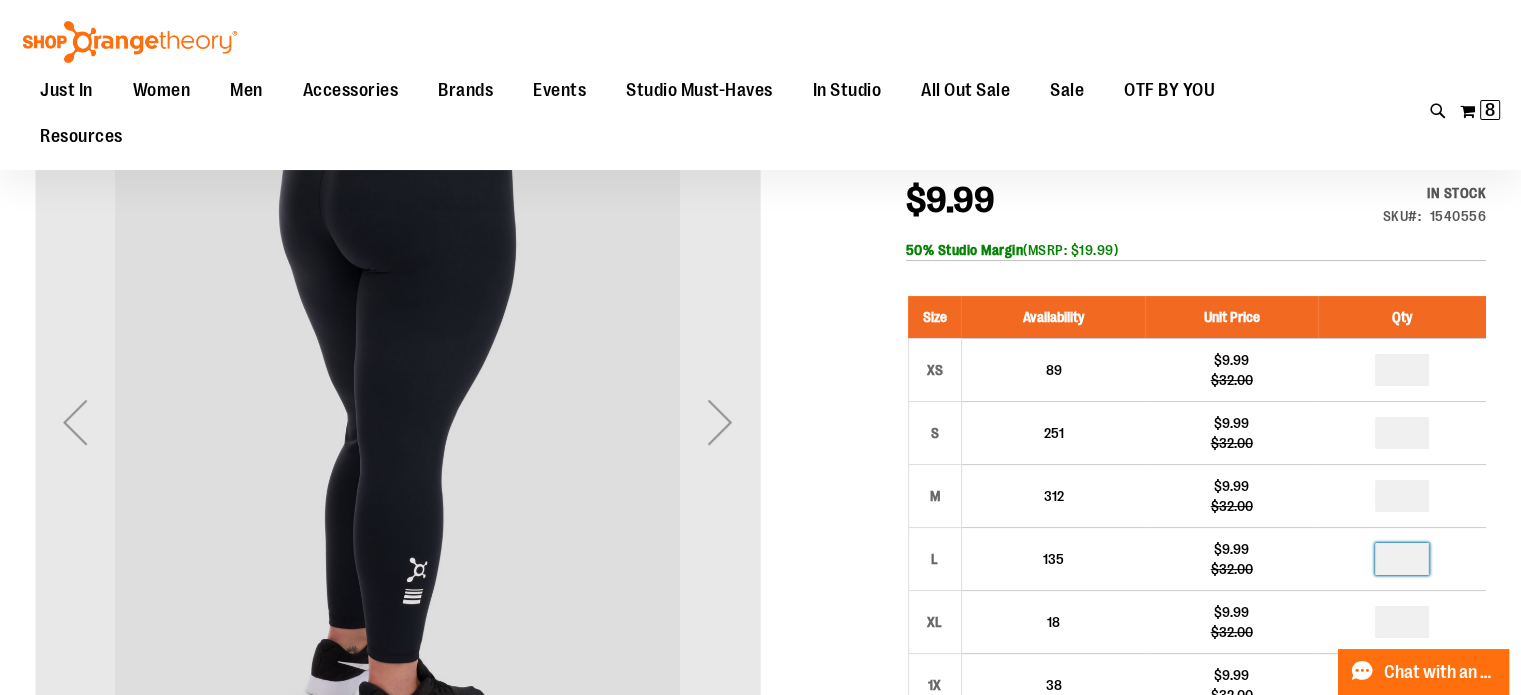 click at bounding box center [1402, 559] 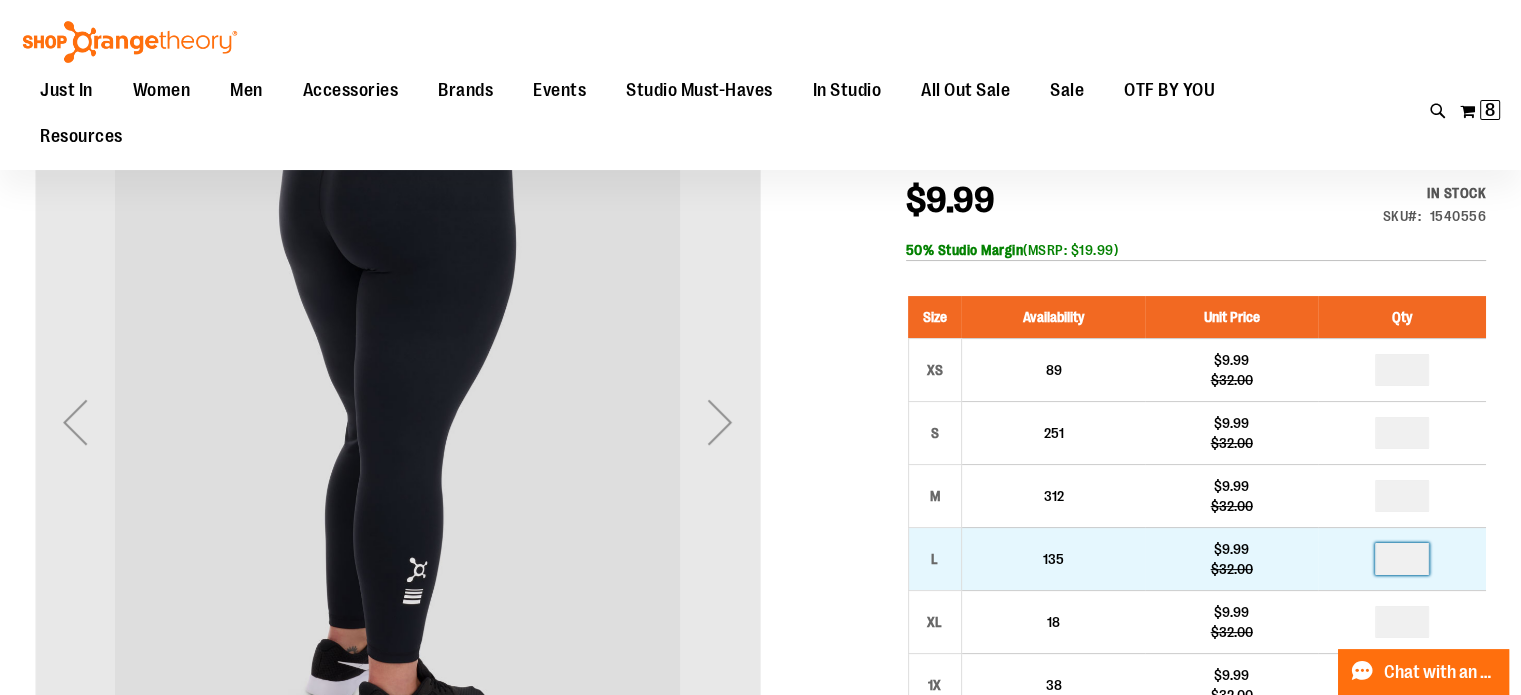 type on "*" 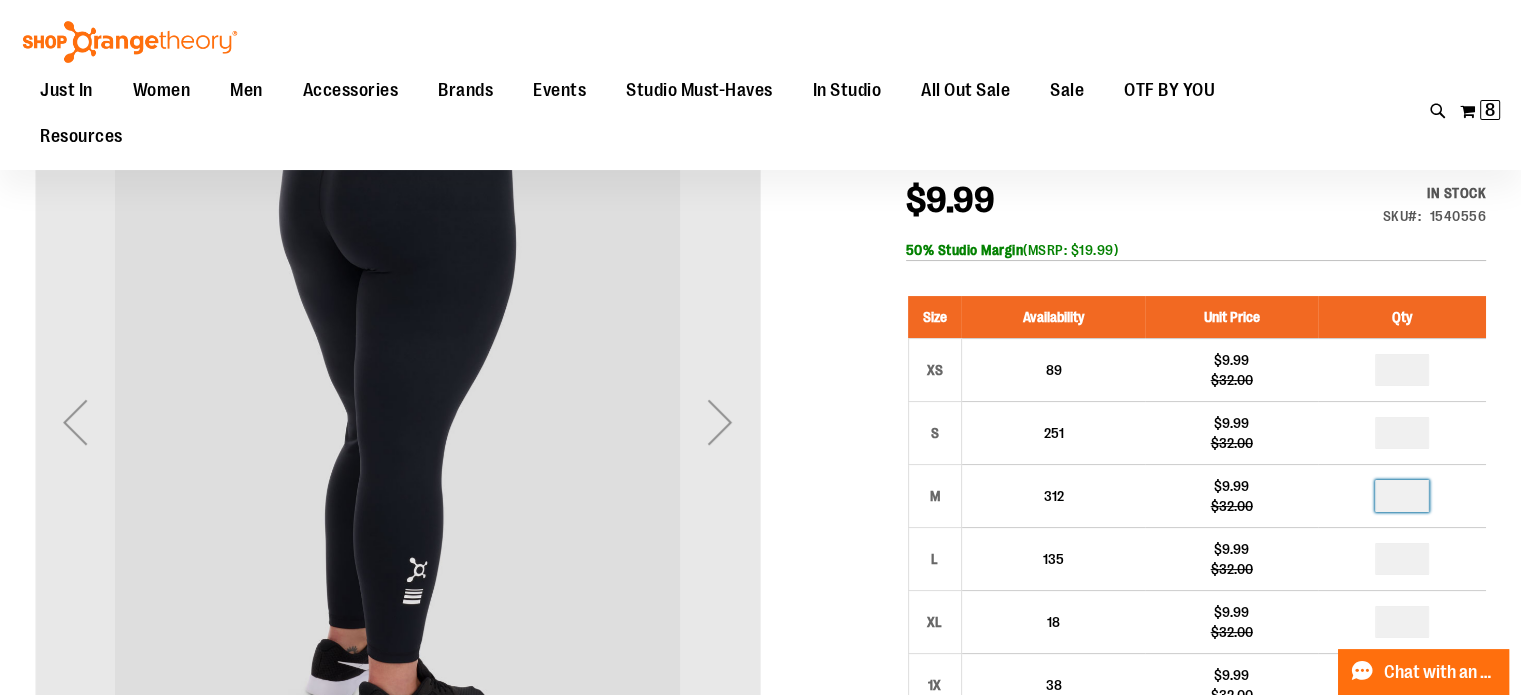 click on "*" at bounding box center [1402, 496] 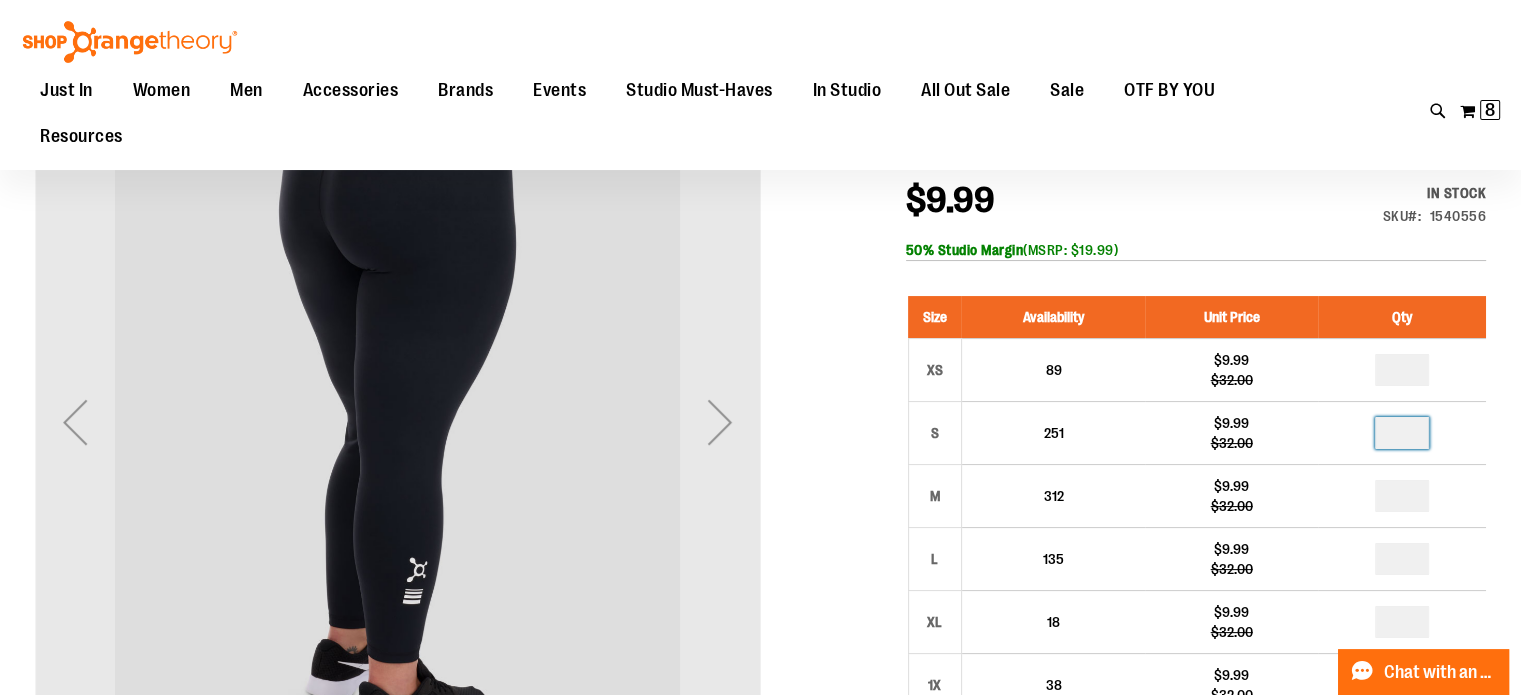 click on "*" at bounding box center (1402, 433) 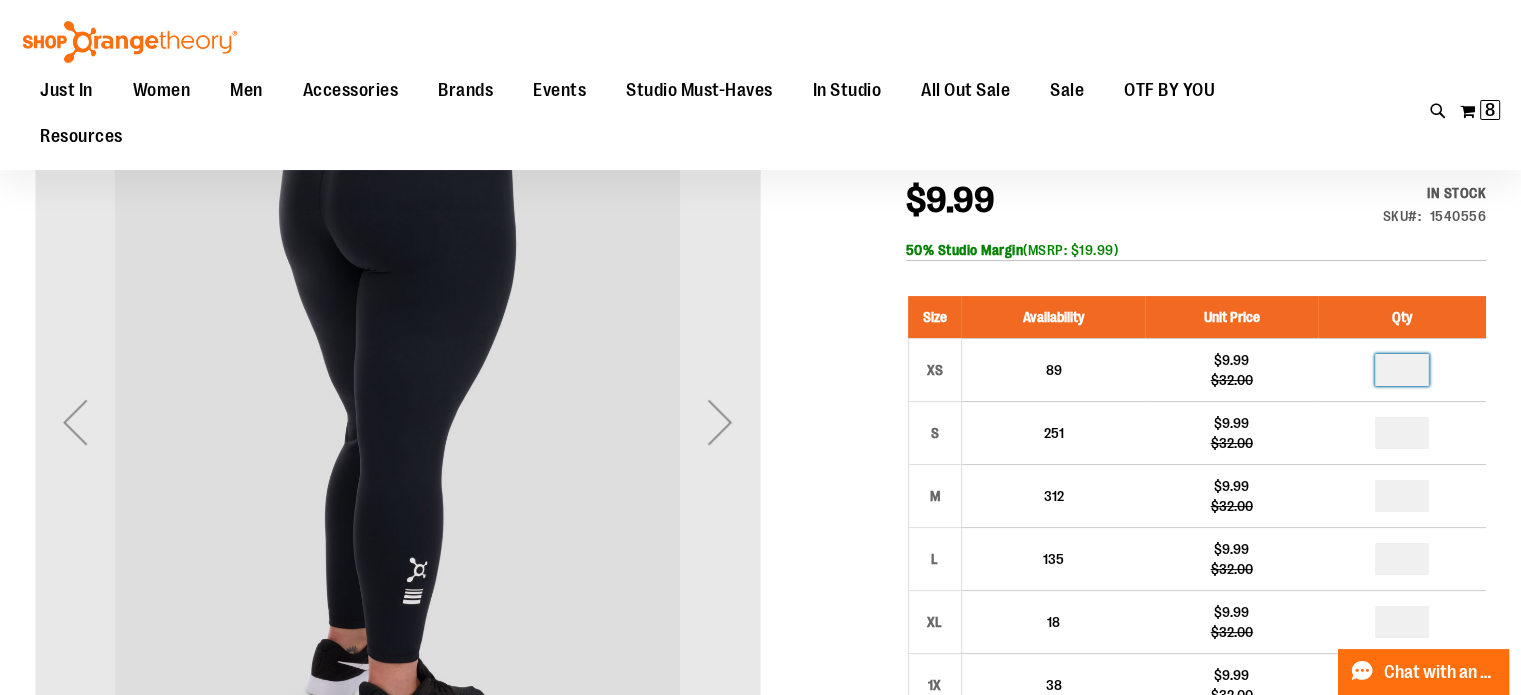 click at bounding box center [1402, 370] 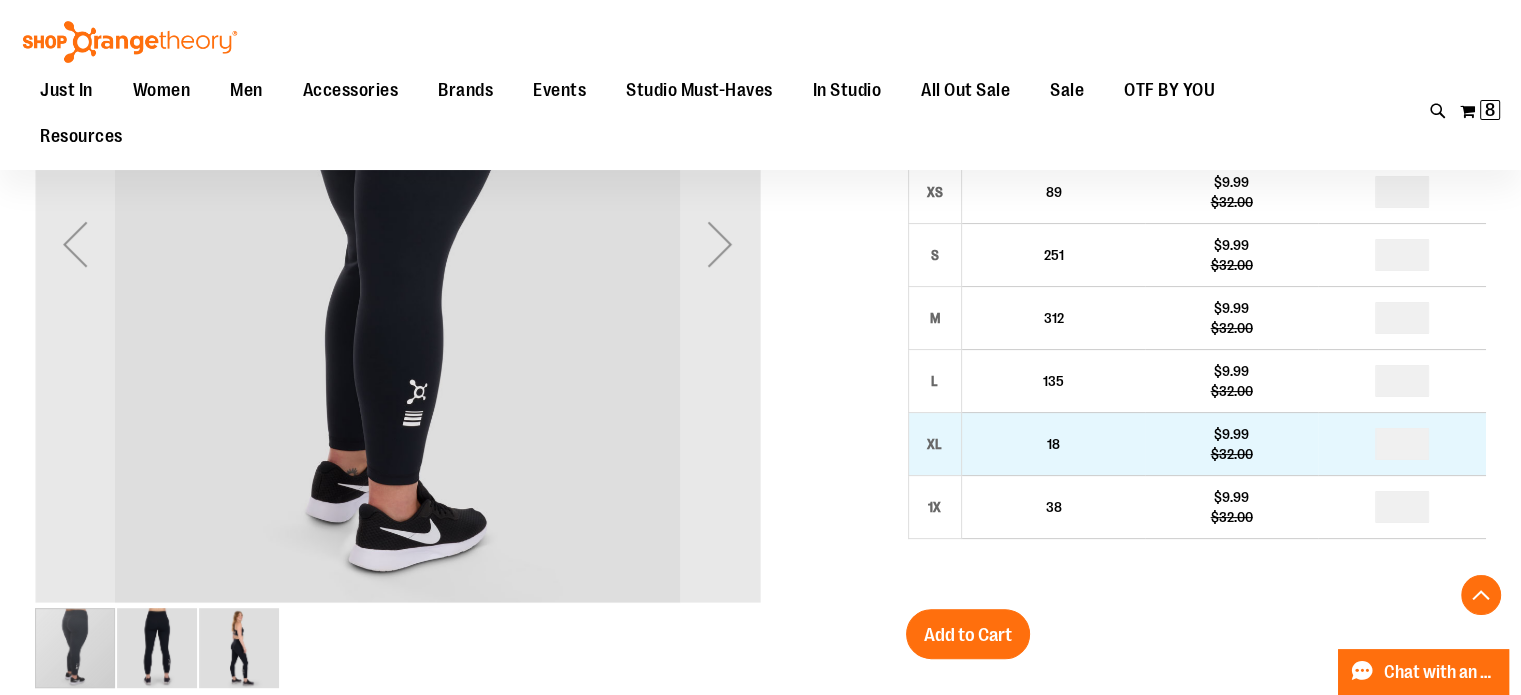 scroll, scrollTop: 399, scrollLeft: 0, axis: vertical 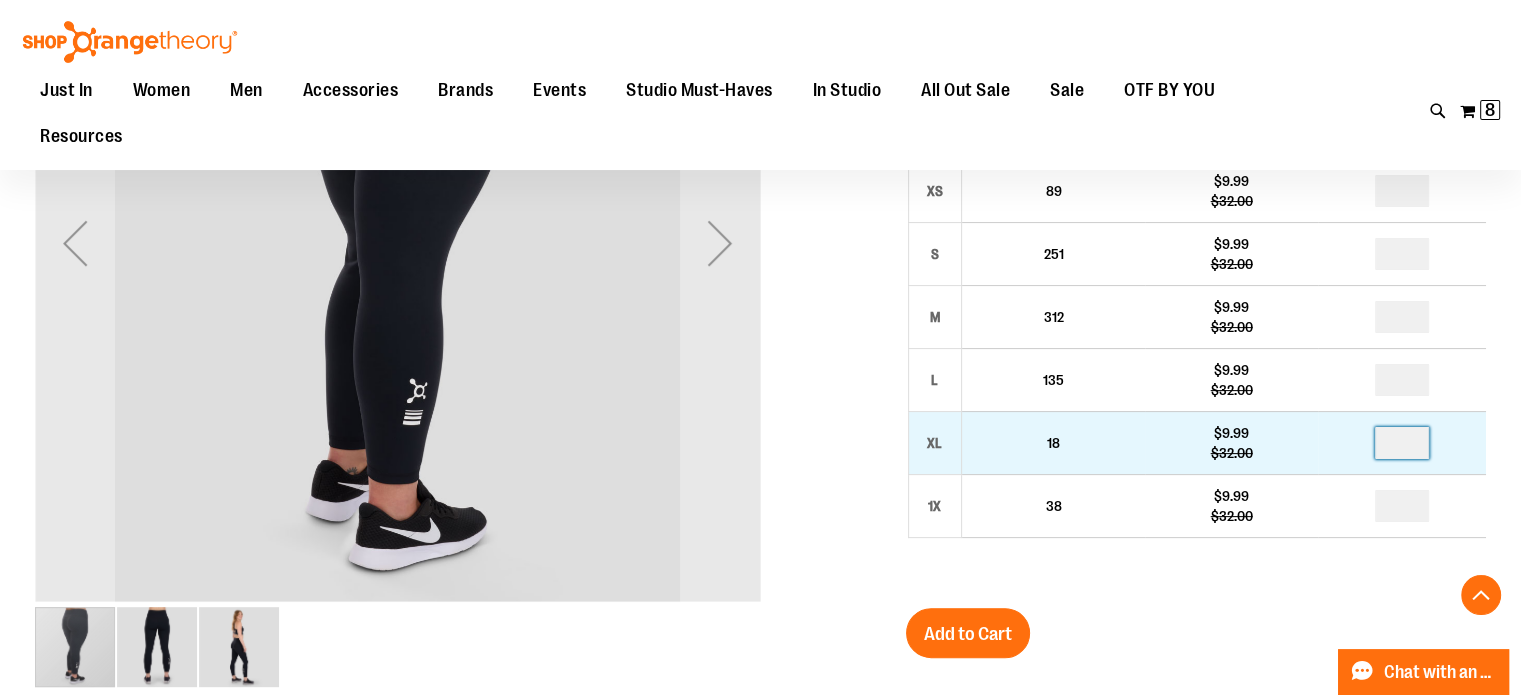 click at bounding box center [1402, 443] 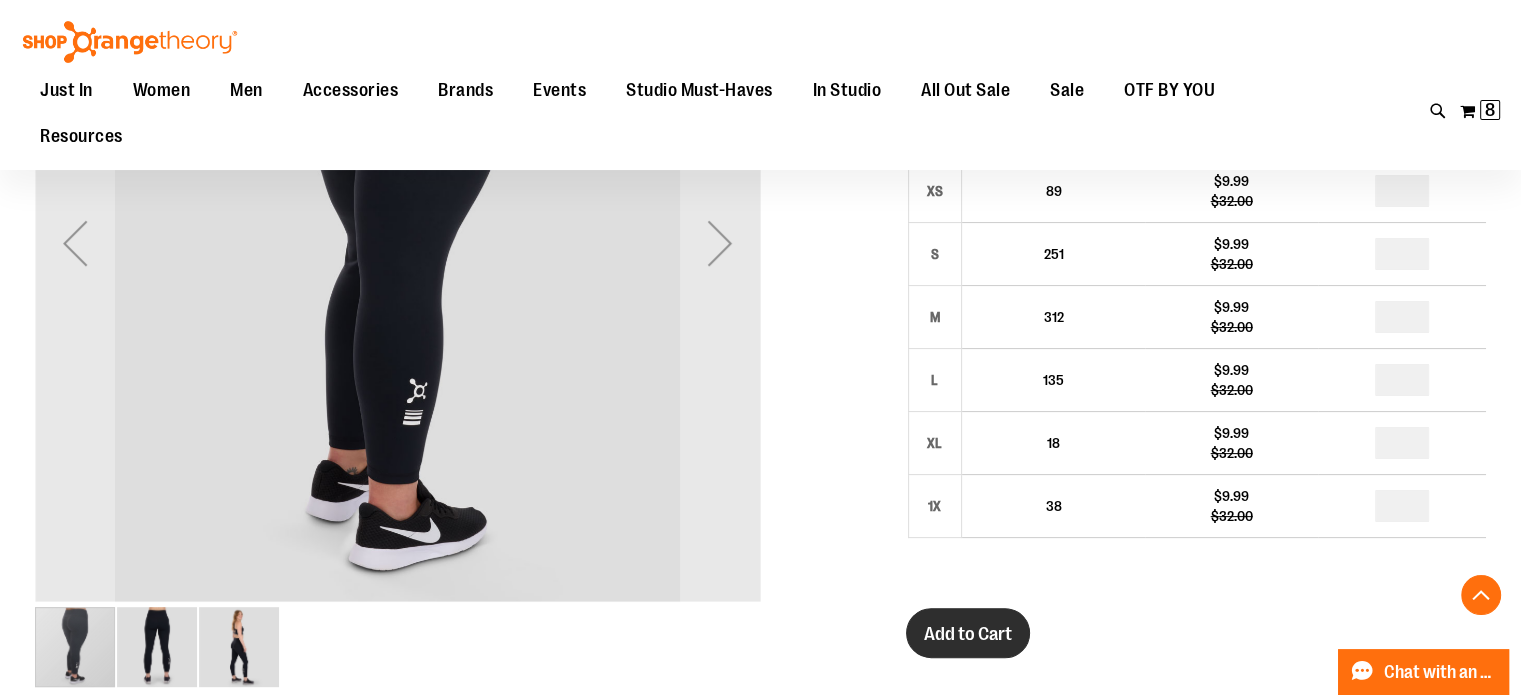 type on "*" 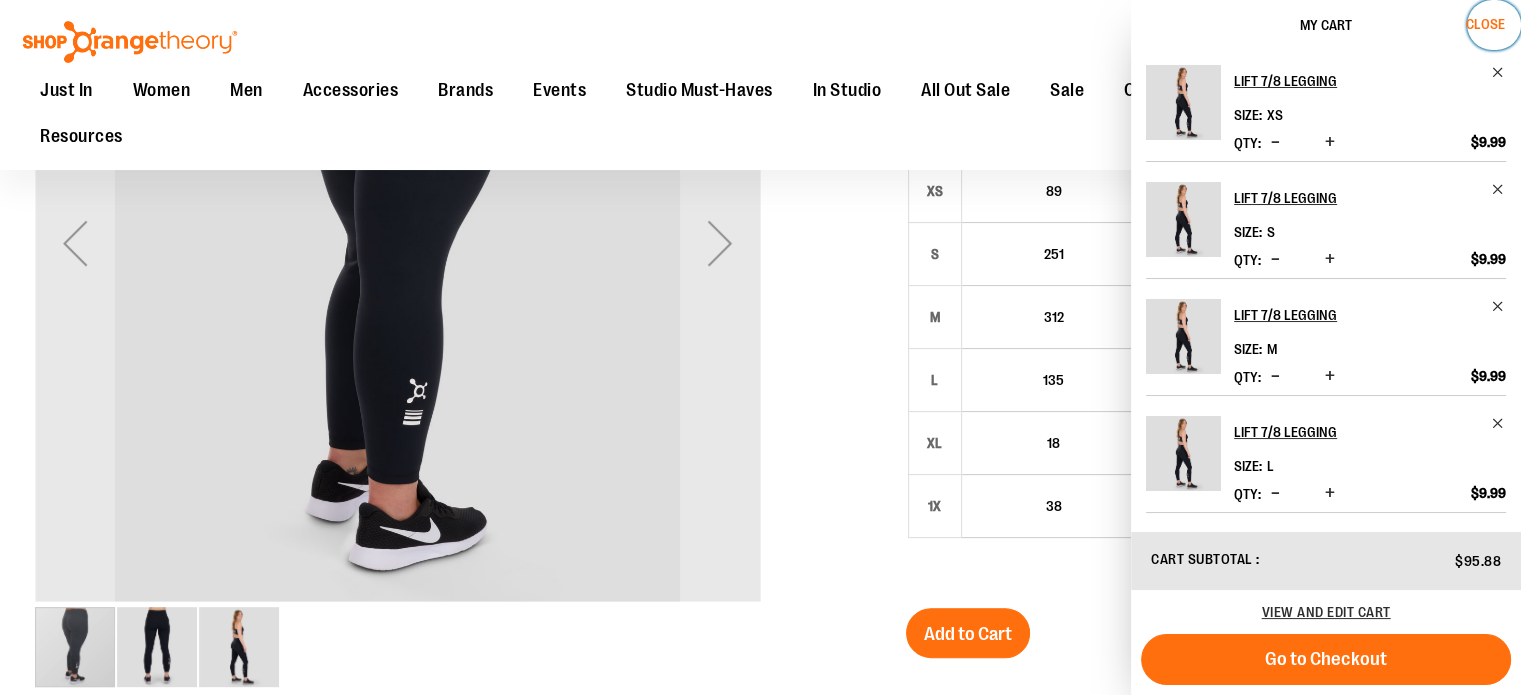 click on "Close" at bounding box center (1485, 24) 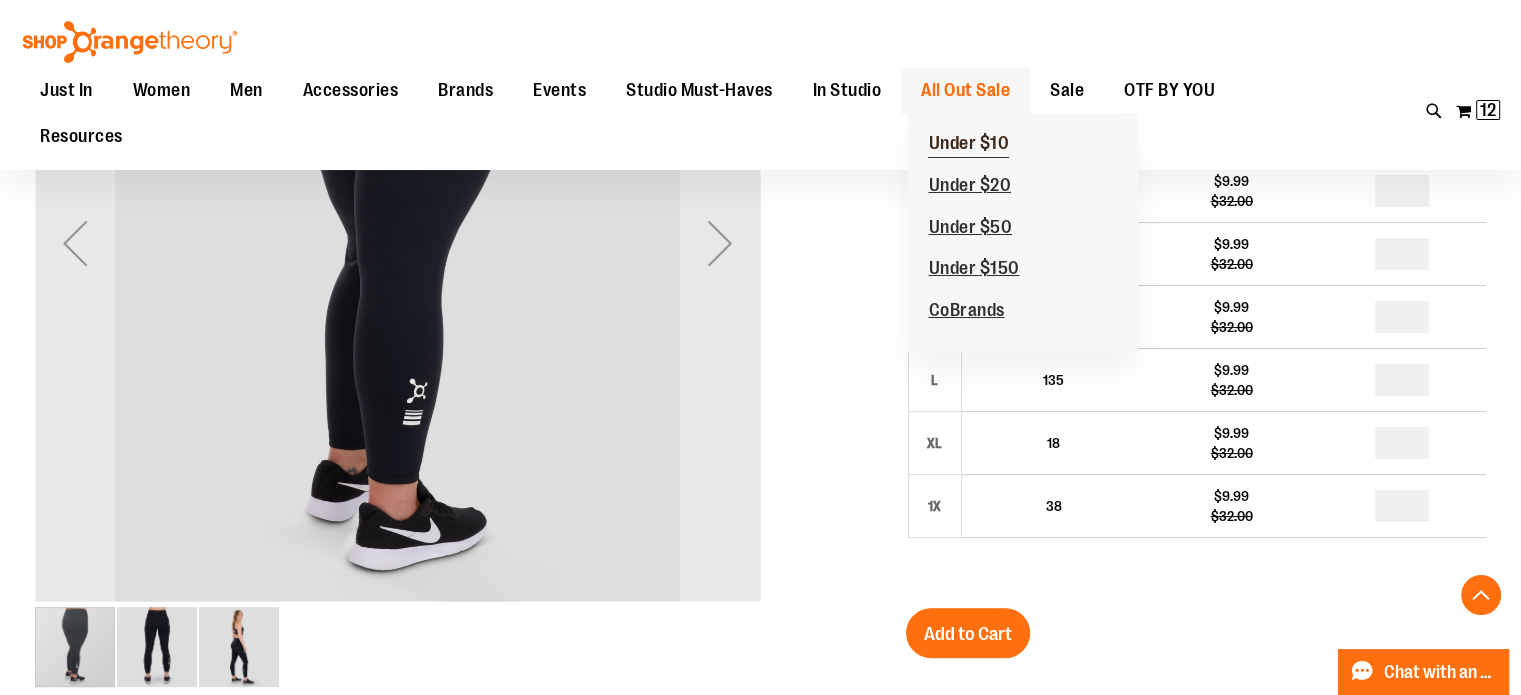 click on "Under $10" at bounding box center [968, 145] 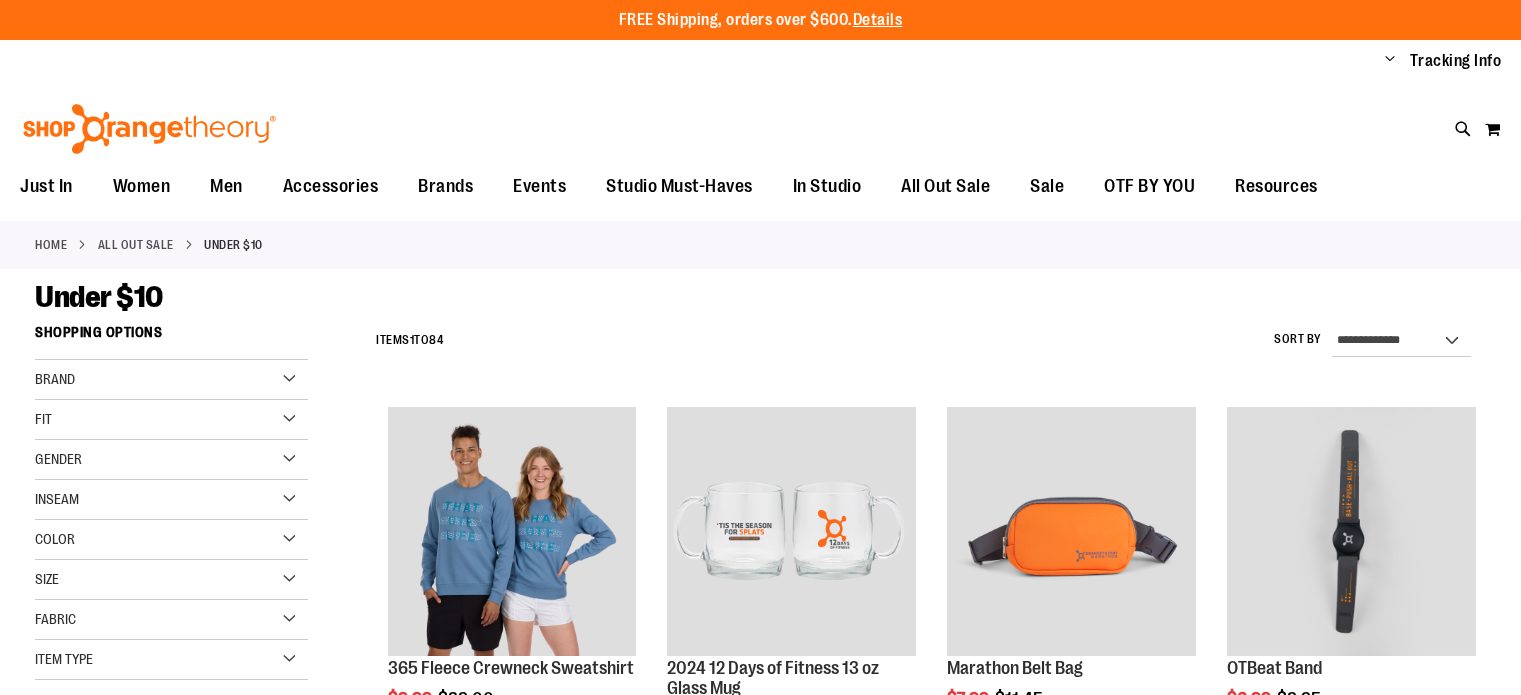 scroll, scrollTop: 0, scrollLeft: 0, axis: both 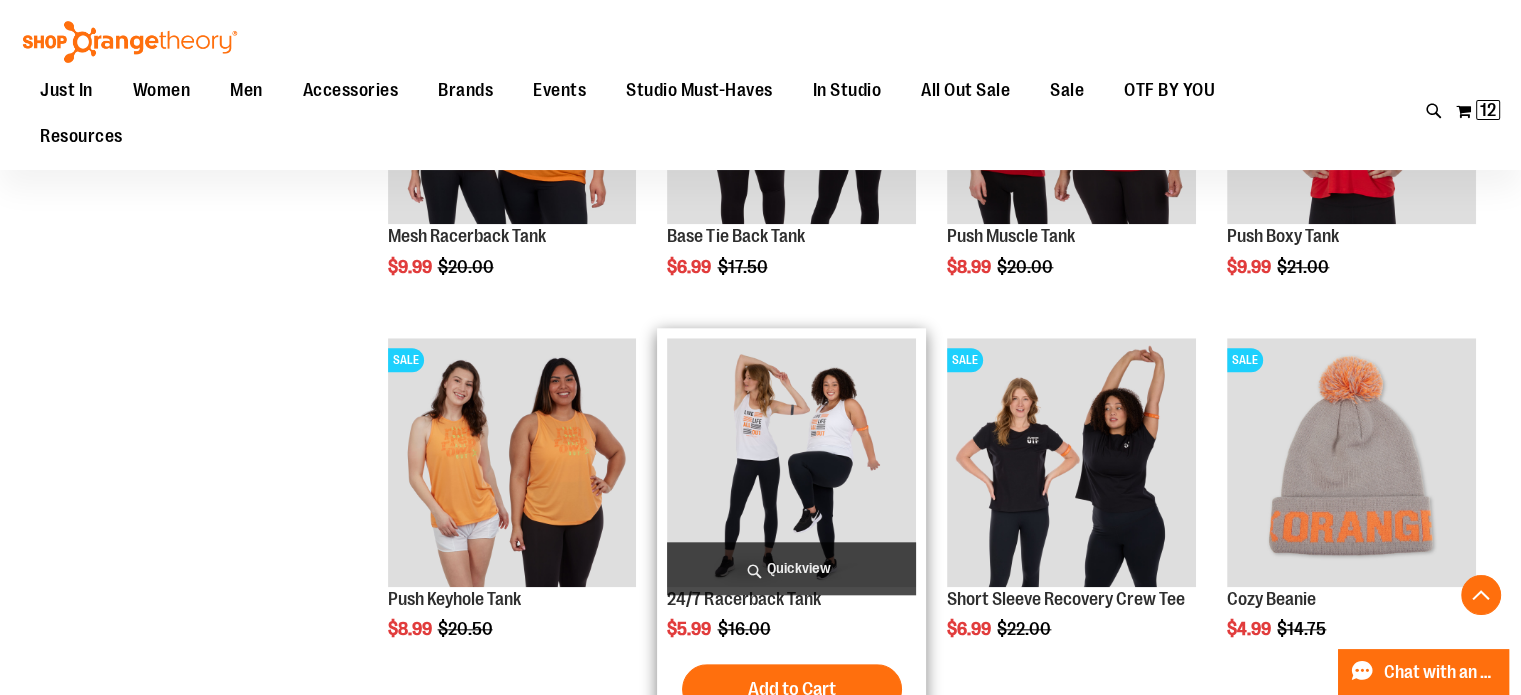 click at bounding box center (791, 462) 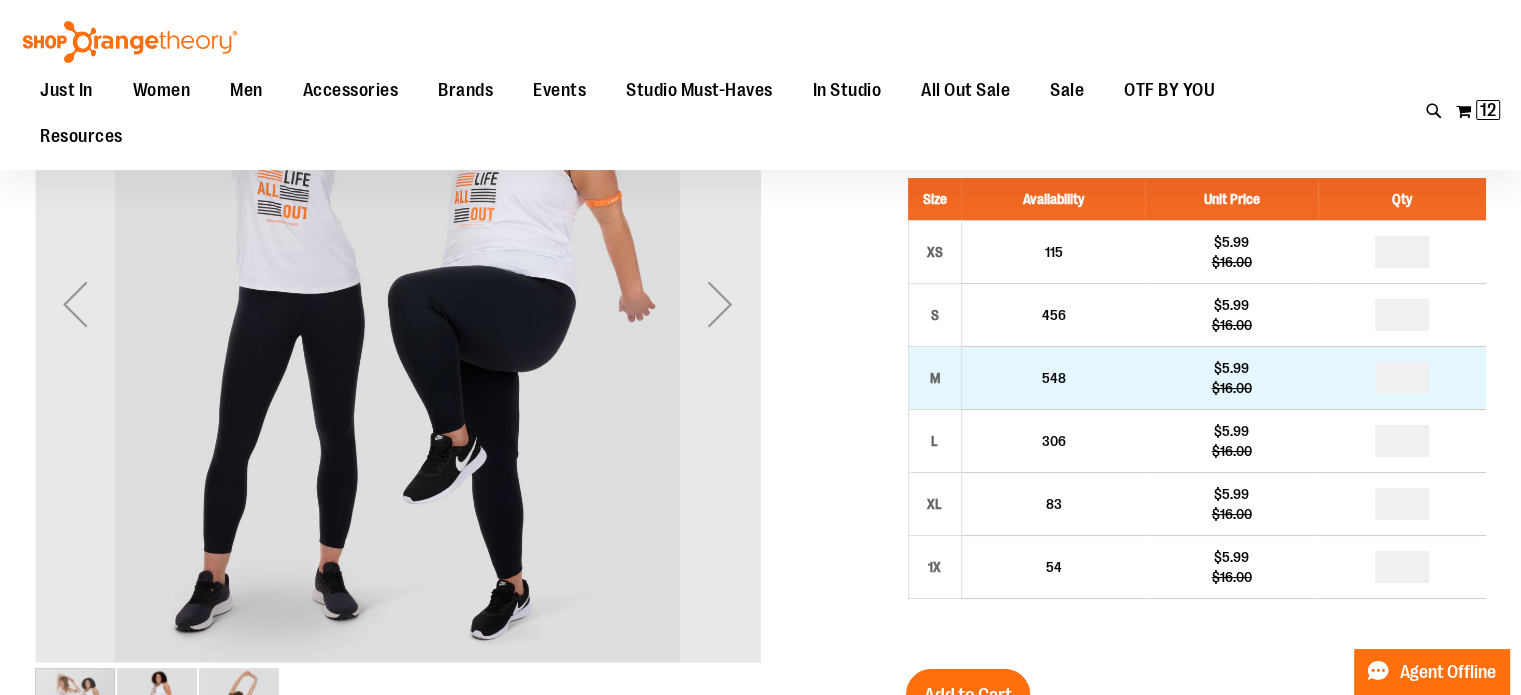 scroll, scrollTop: 127, scrollLeft: 0, axis: vertical 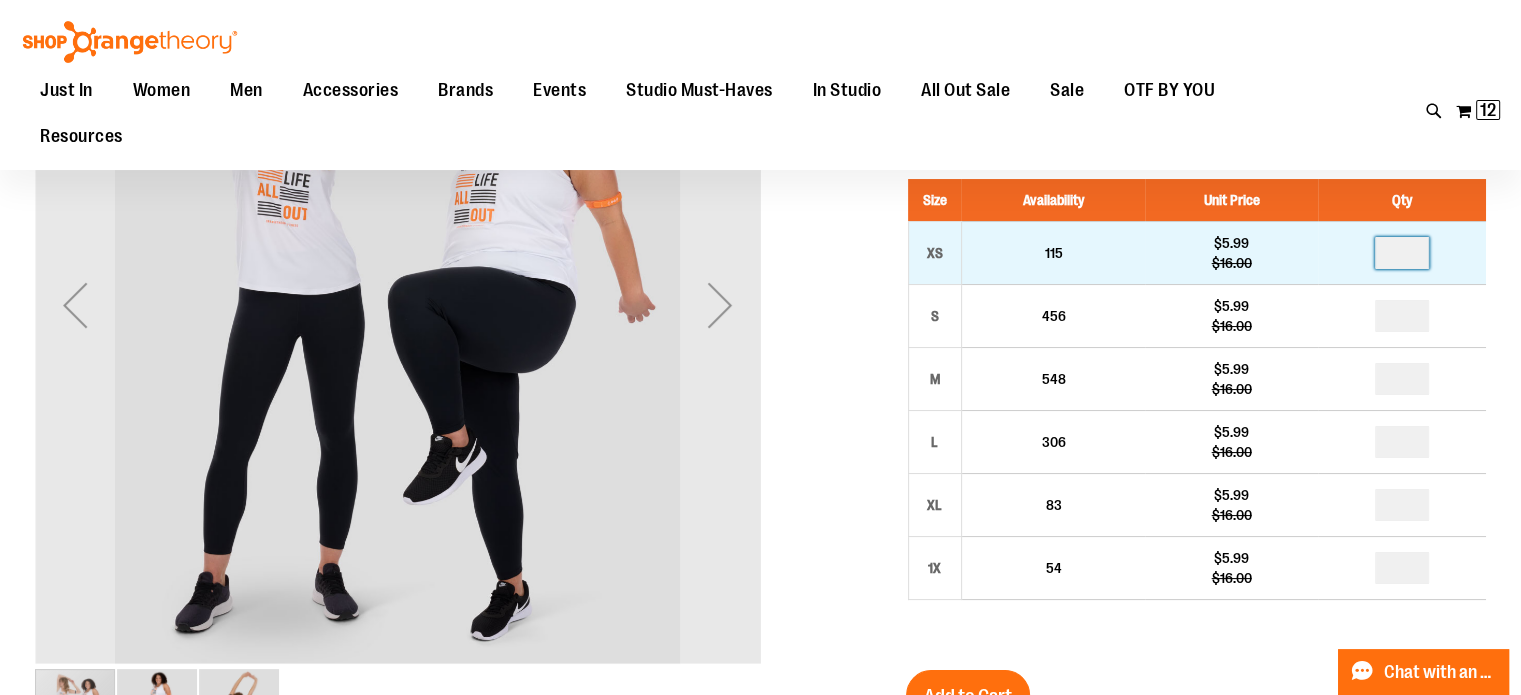 click at bounding box center (1402, 253) 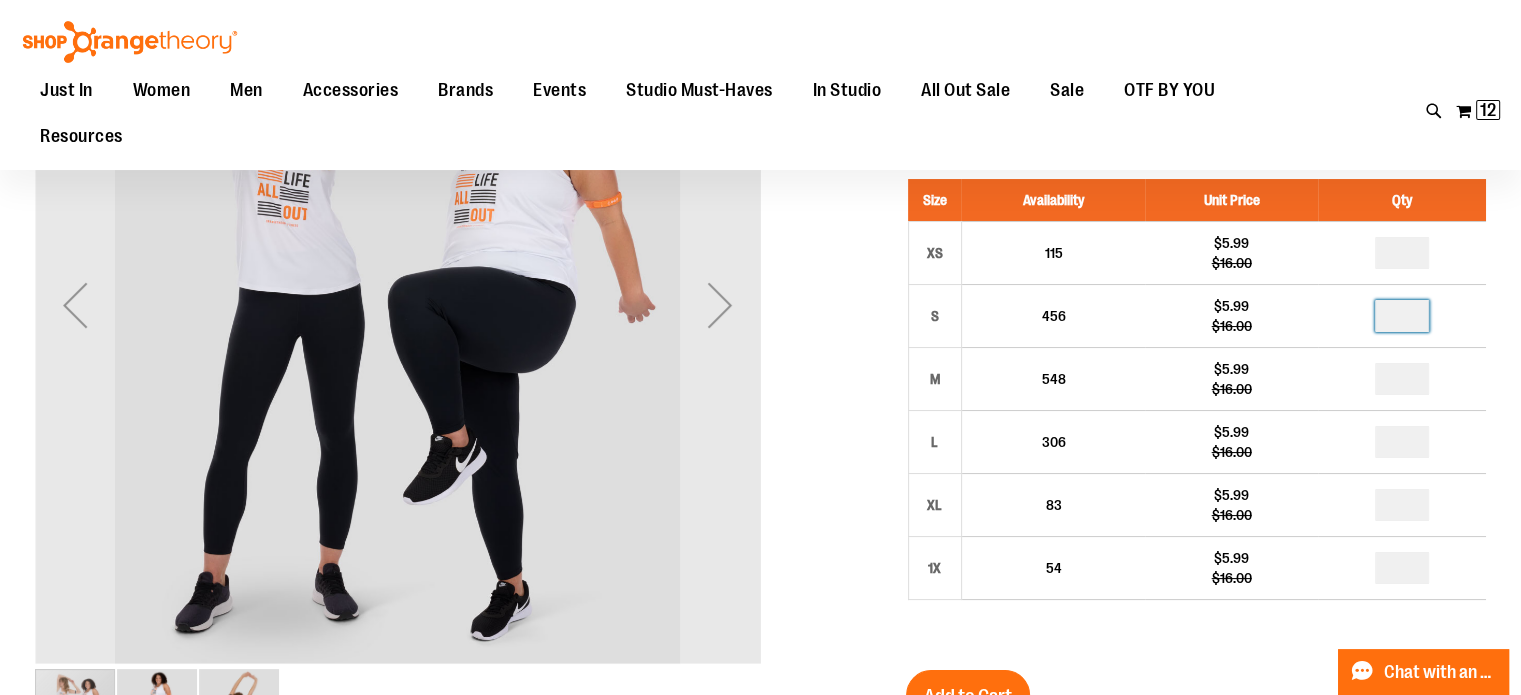 click at bounding box center (1402, 316) 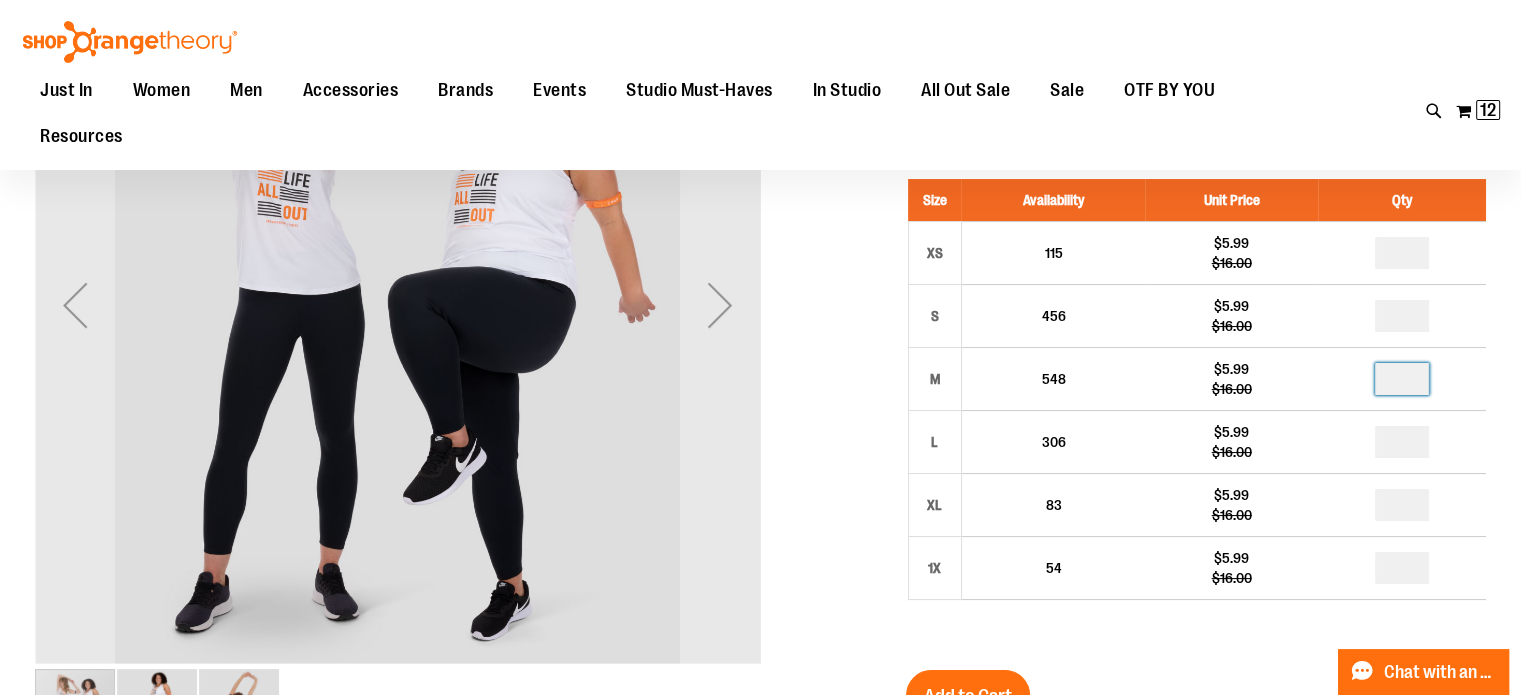 click at bounding box center (1402, 379) 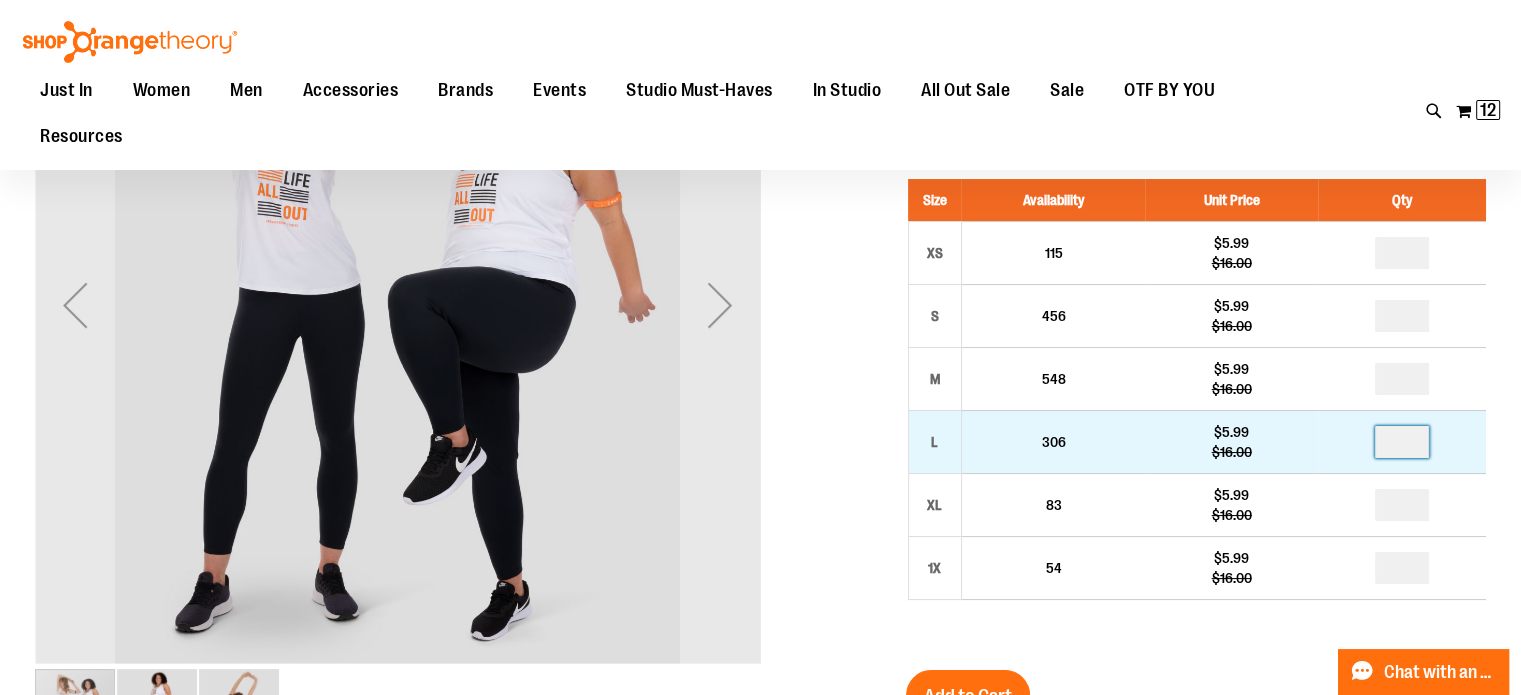 click at bounding box center (1402, 442) 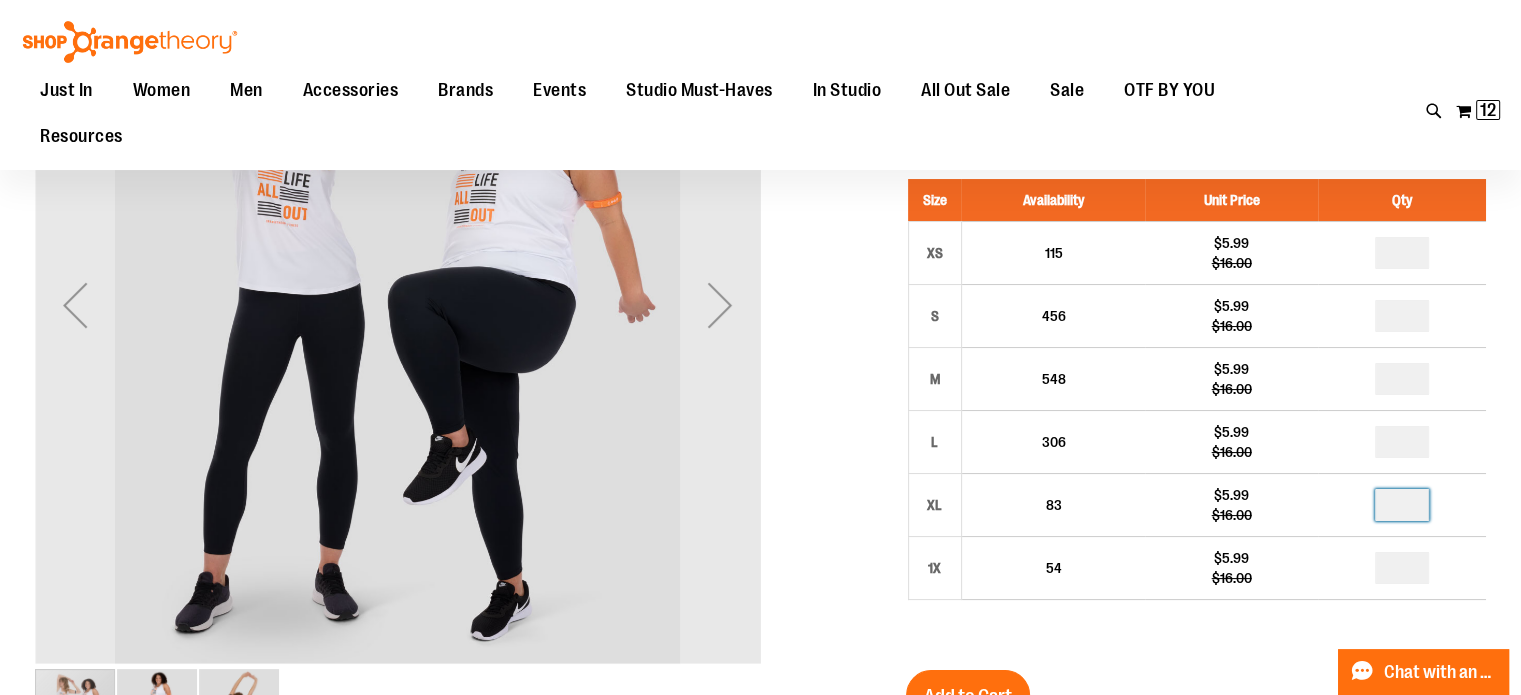 click at bounding box center (1402, 505) 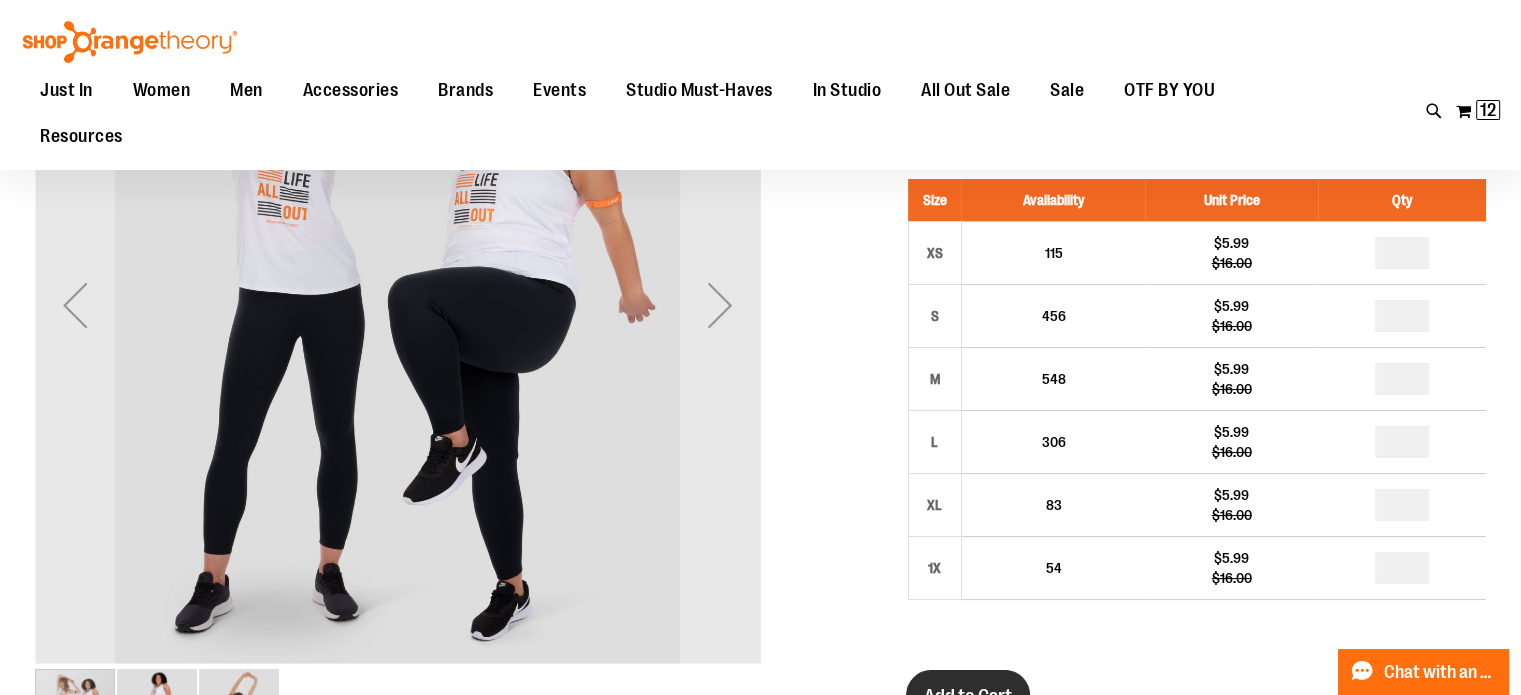 click on "Add to Cart" at bounding box center [968, 695] 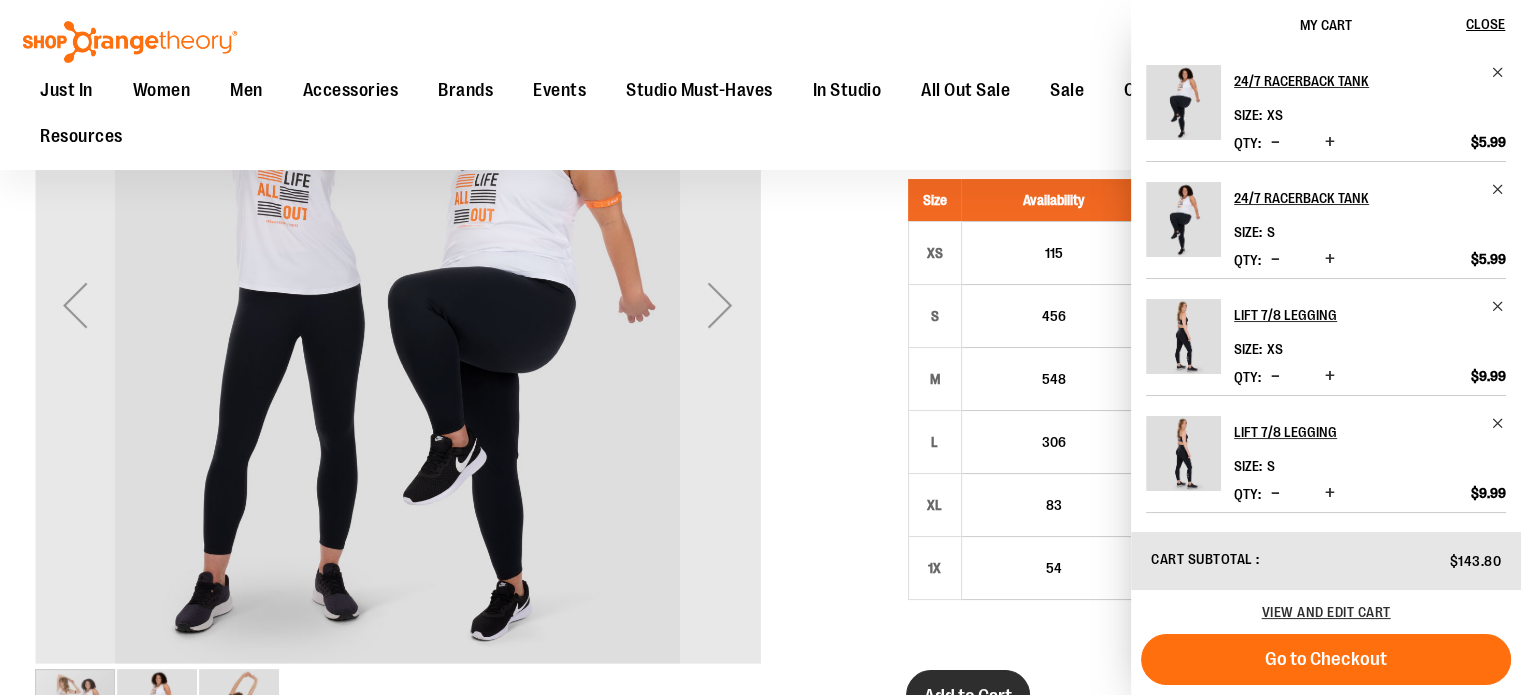 scroll, scrollTop: 150, scrollLeft: 0, axis: vertical 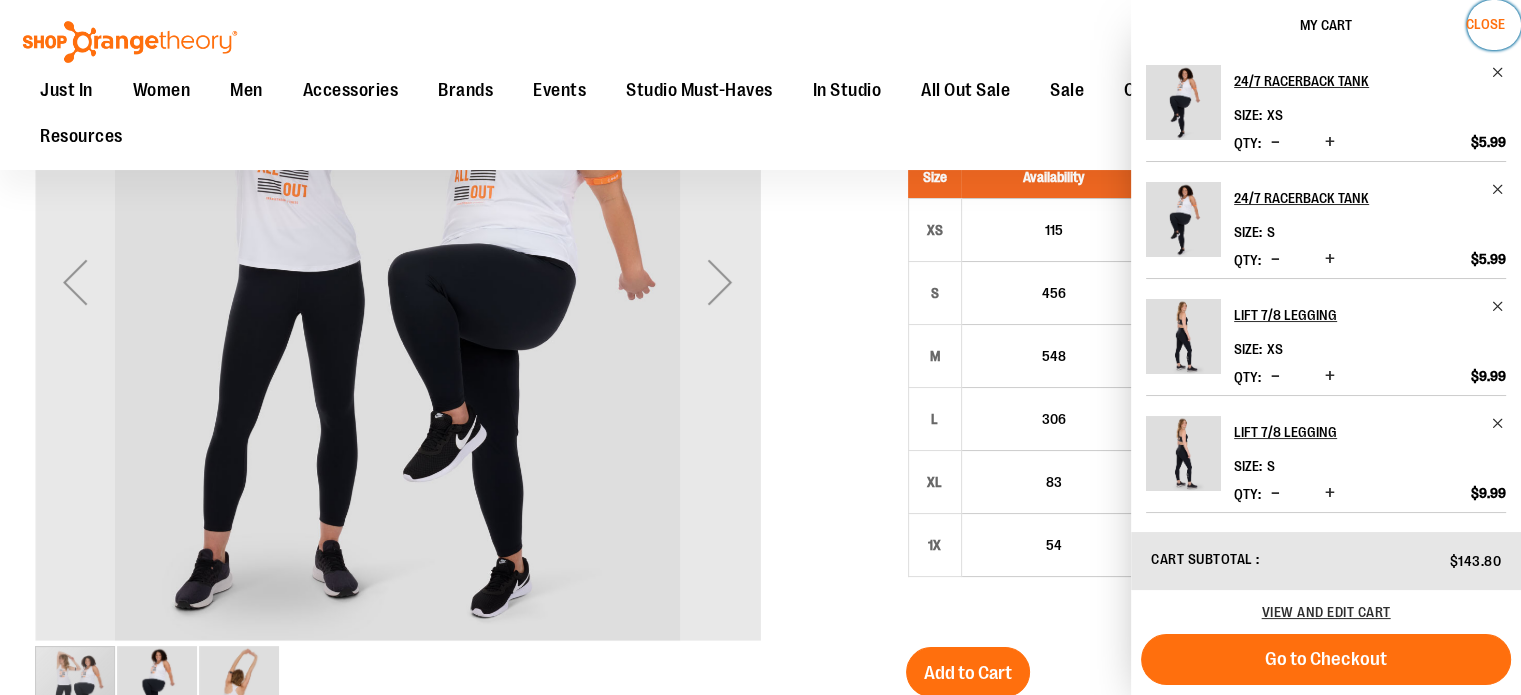 click on "Close" at bounding box center [1485, 24] 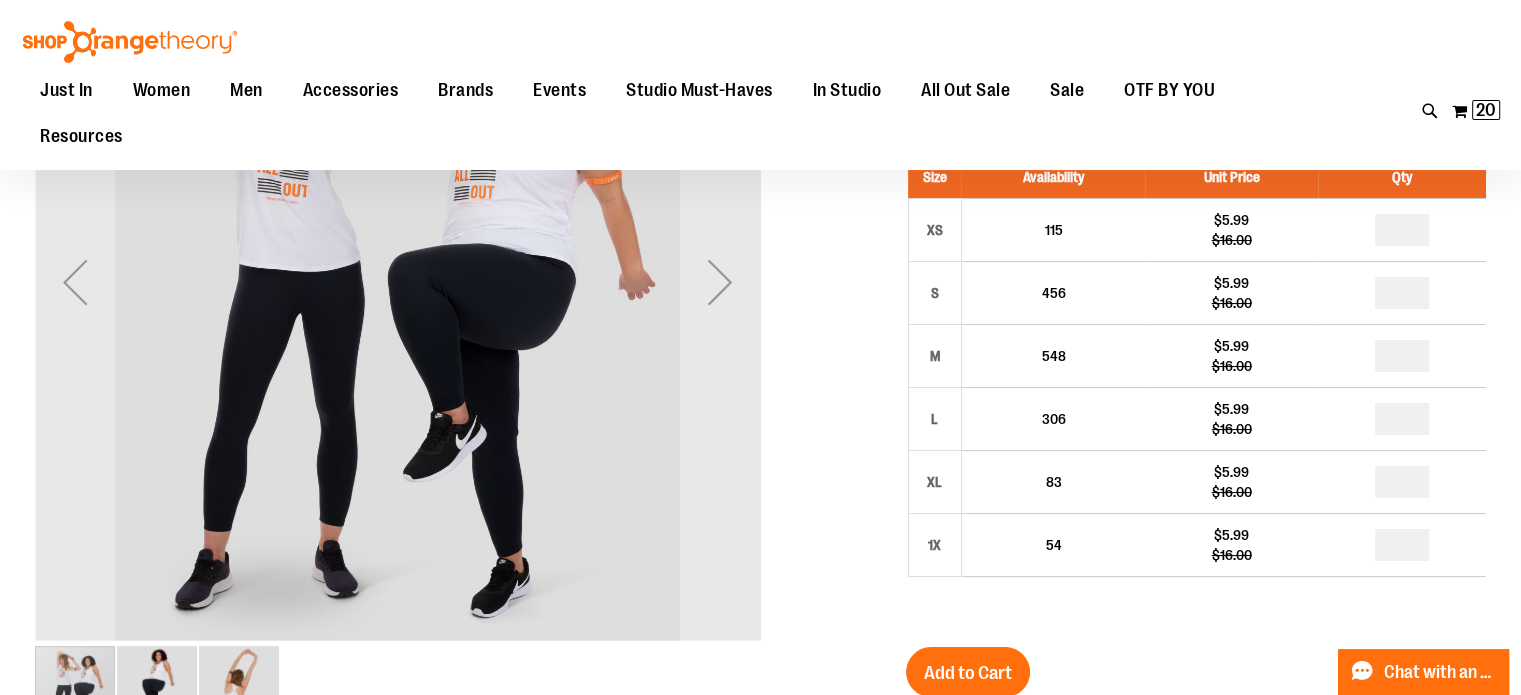 scroll, scrollTop: 0, scrollLeft: 0, axis: both 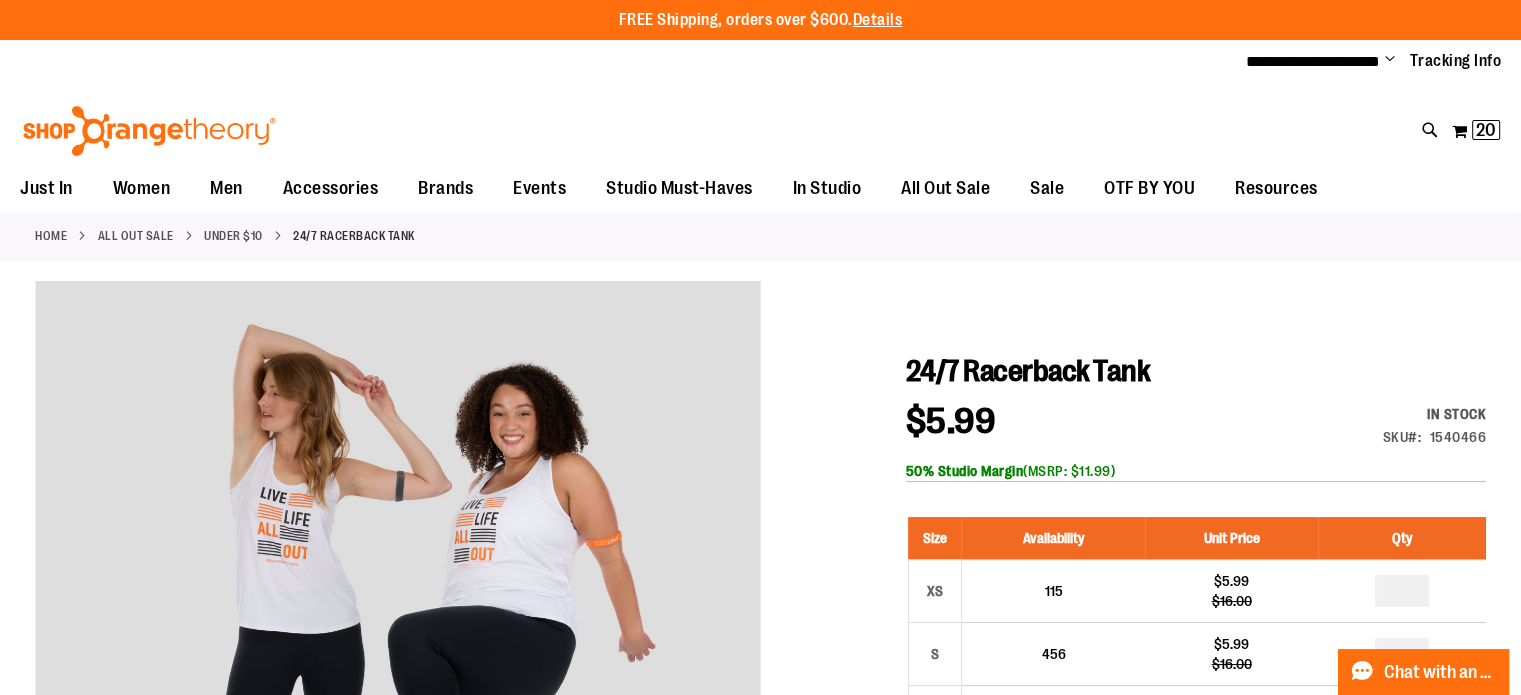 click on "Under $10" at bounding box center (233, 236) 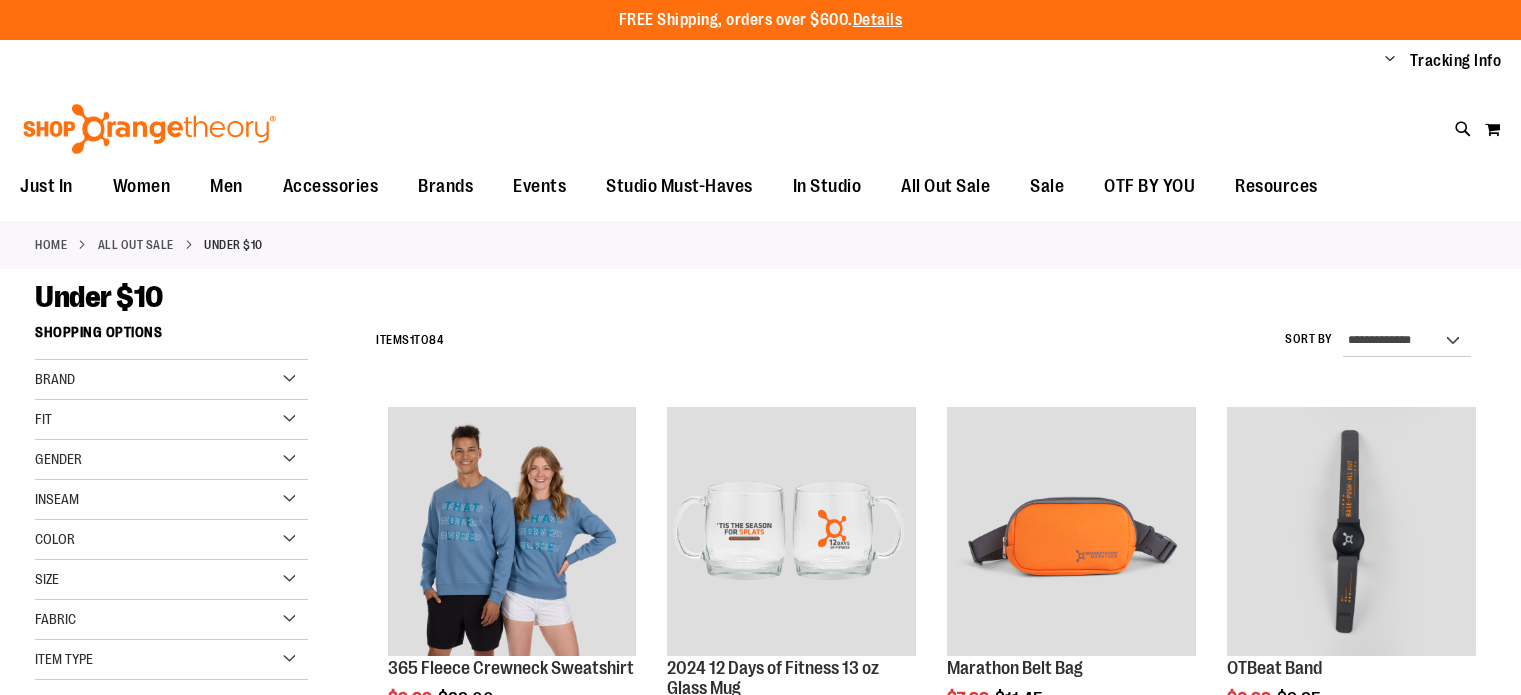 scroll, scrollTop: 0, scrollLeft: 0, axis: both 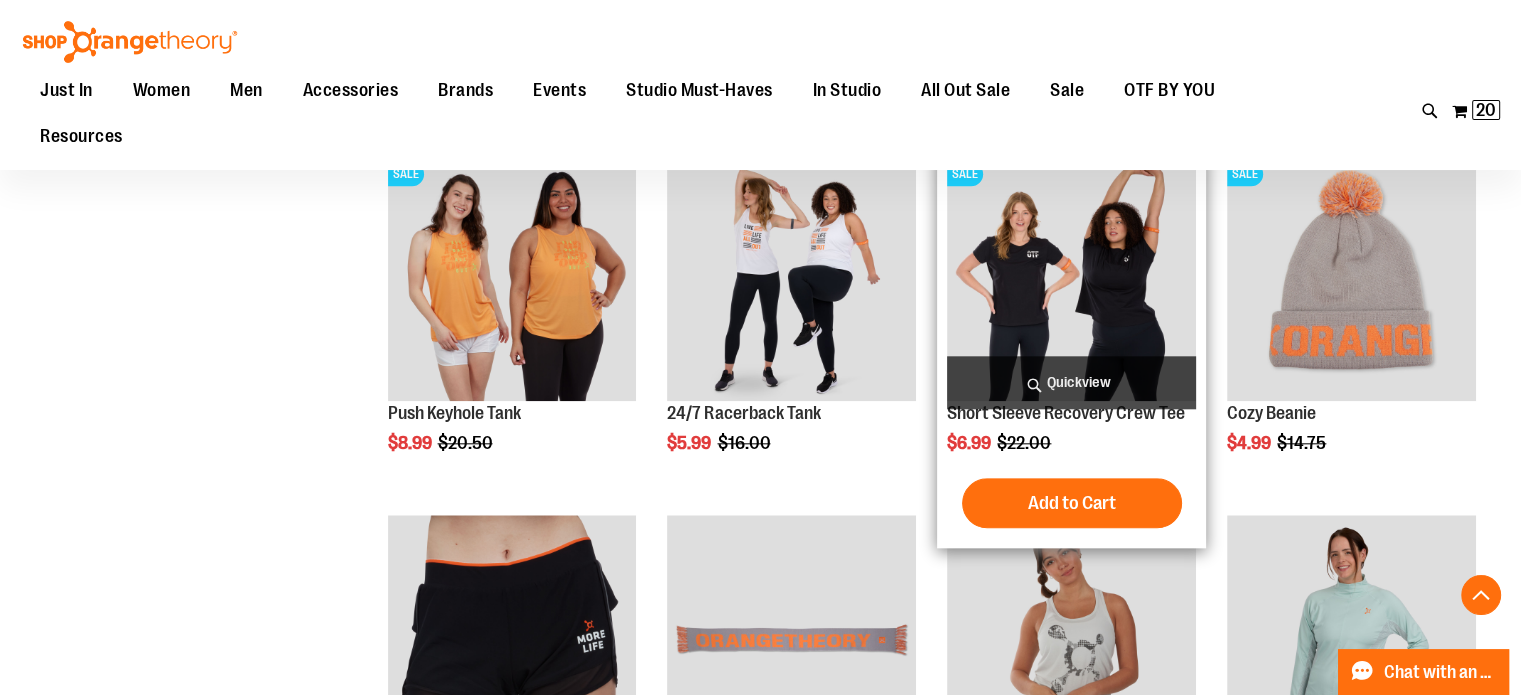 click at bounding box center (1071, 276) 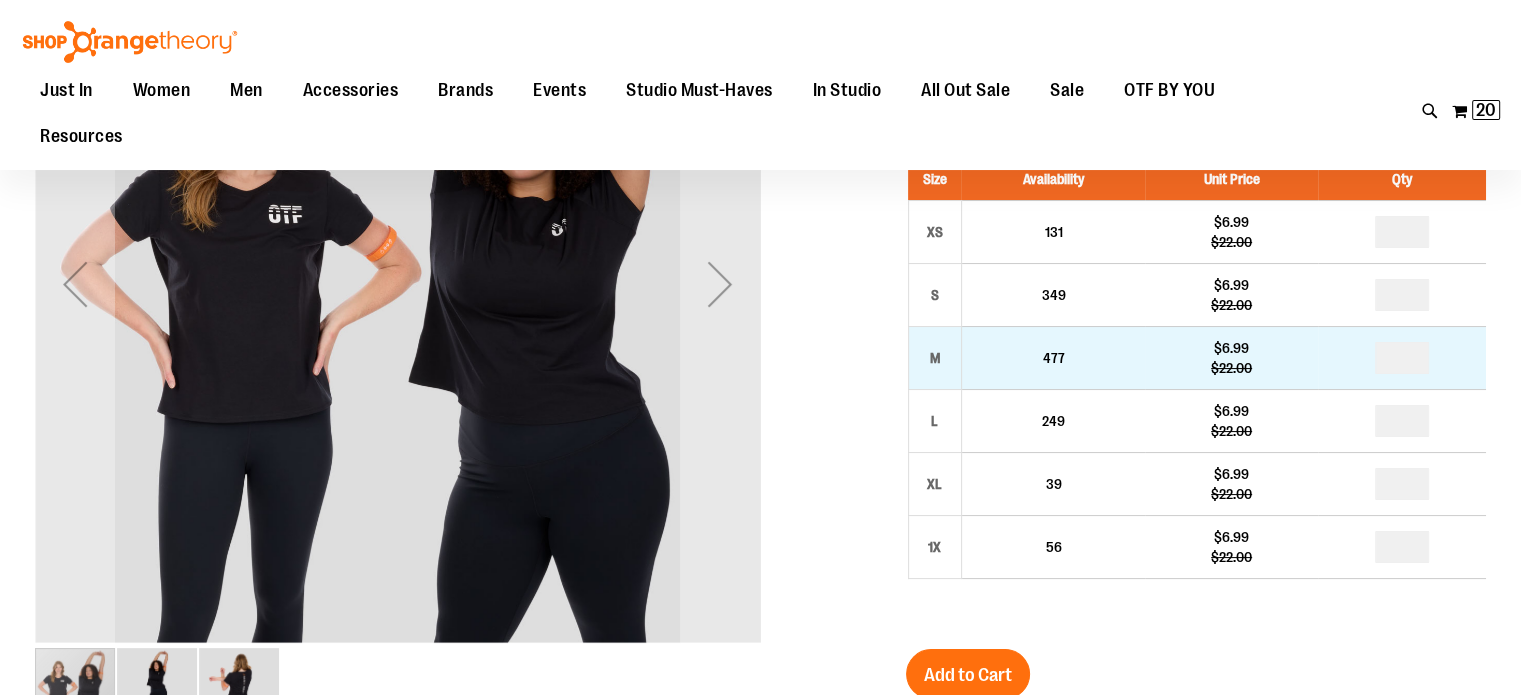 scroll, scrollTop: 147, scrollLeft: 0, axis: vertical 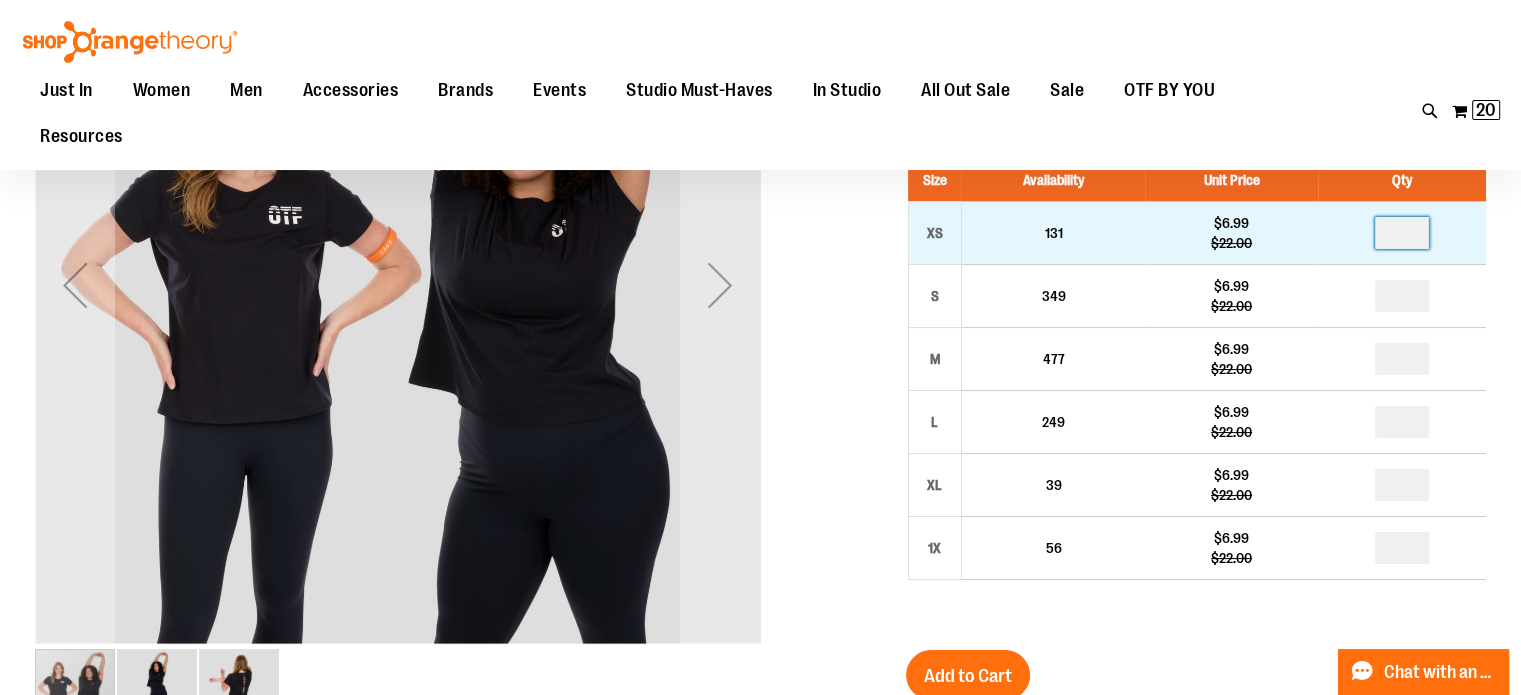 click at bounding box center [1402, 233] 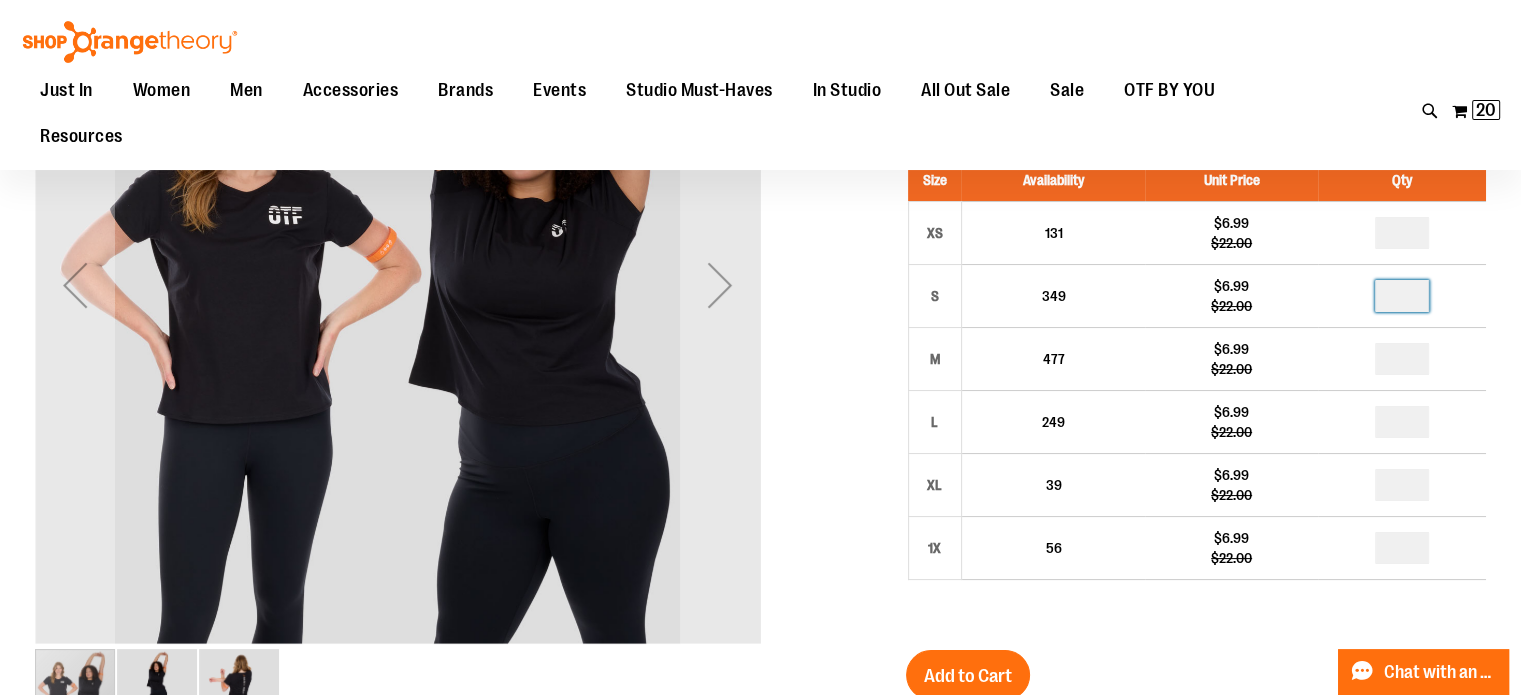 click at bounding box center [1402, 296] 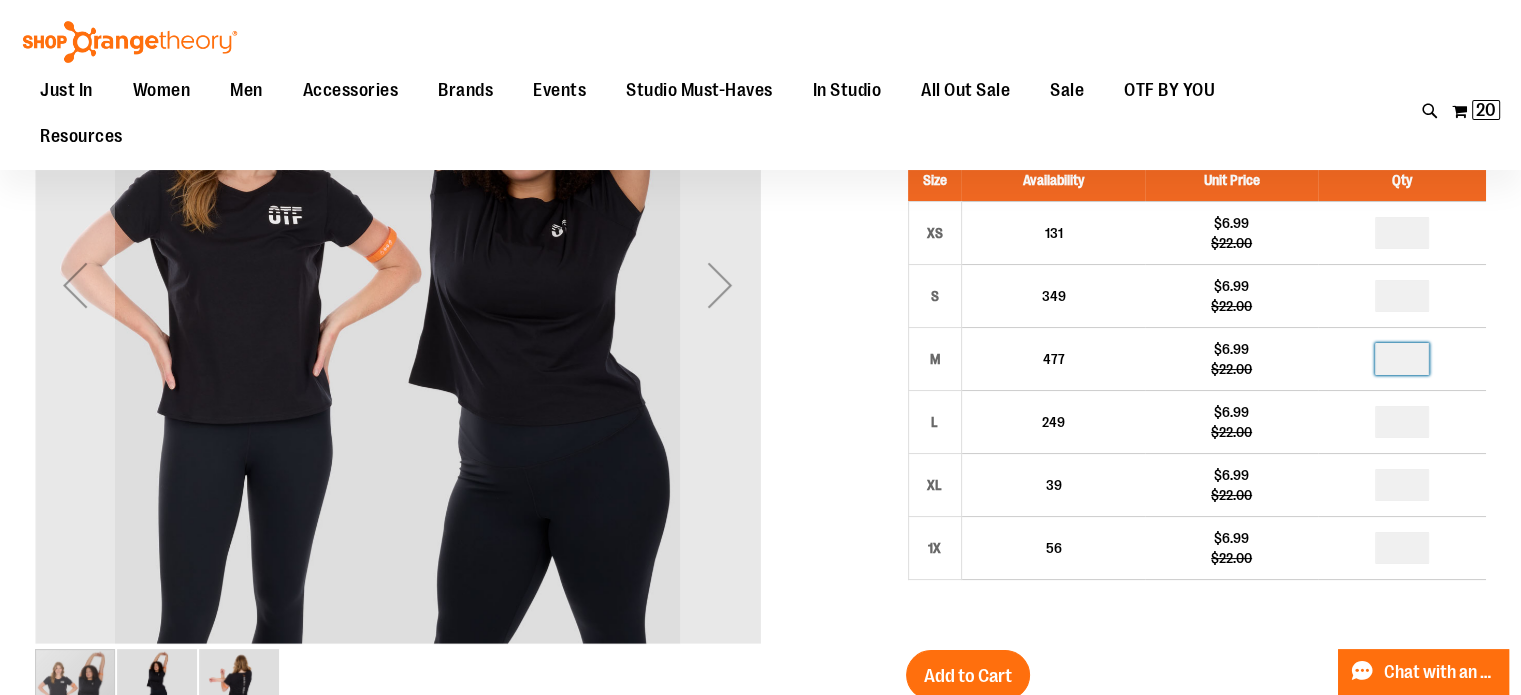 click at bounding box center [1402, 359] 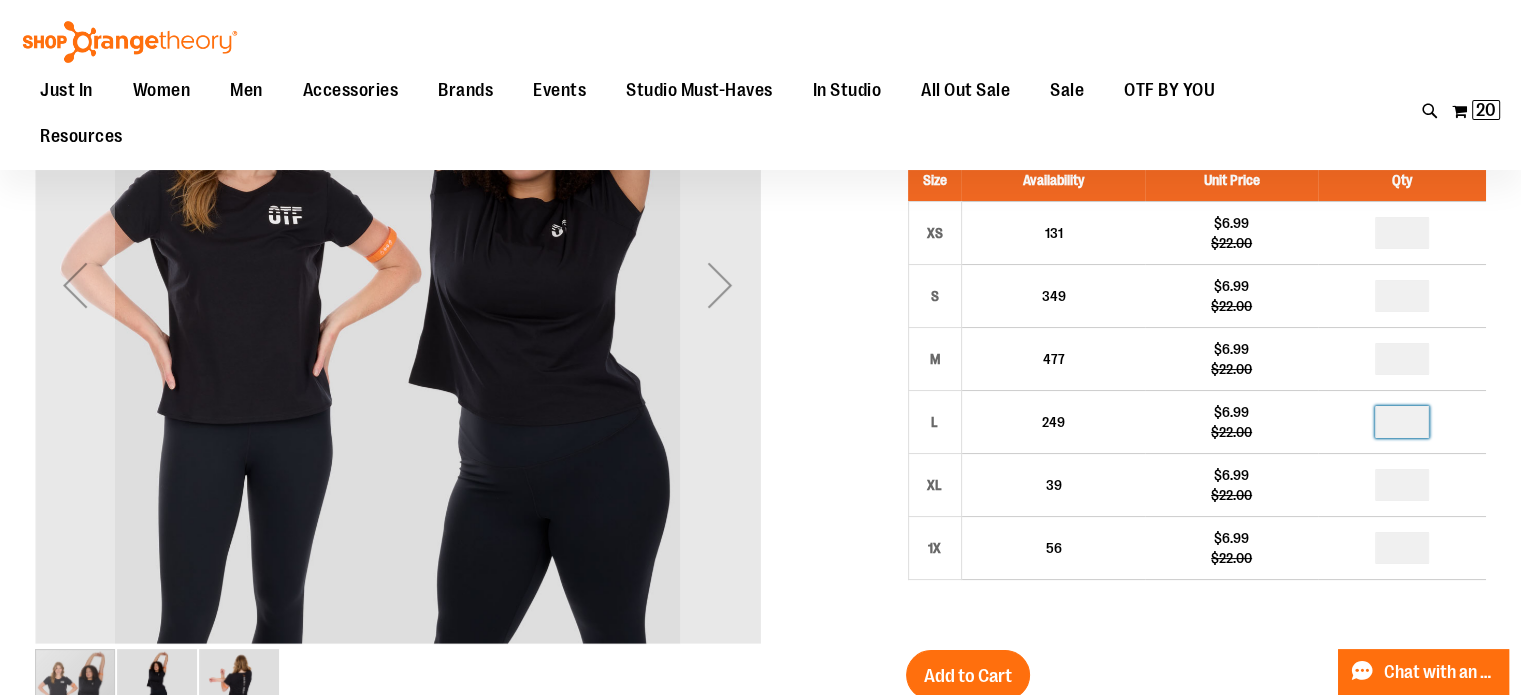 click at bounding box center (1402, 422) 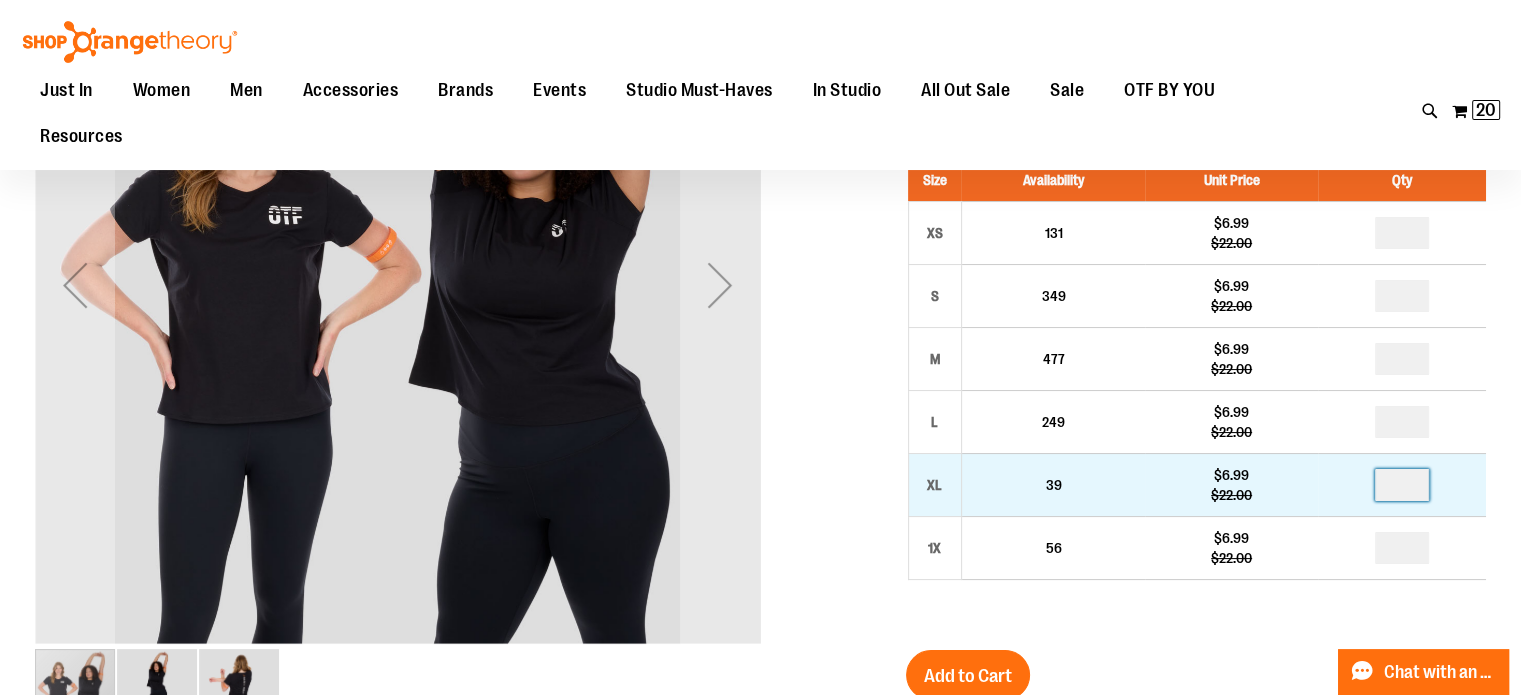 click at bounding box center (1402, 485) 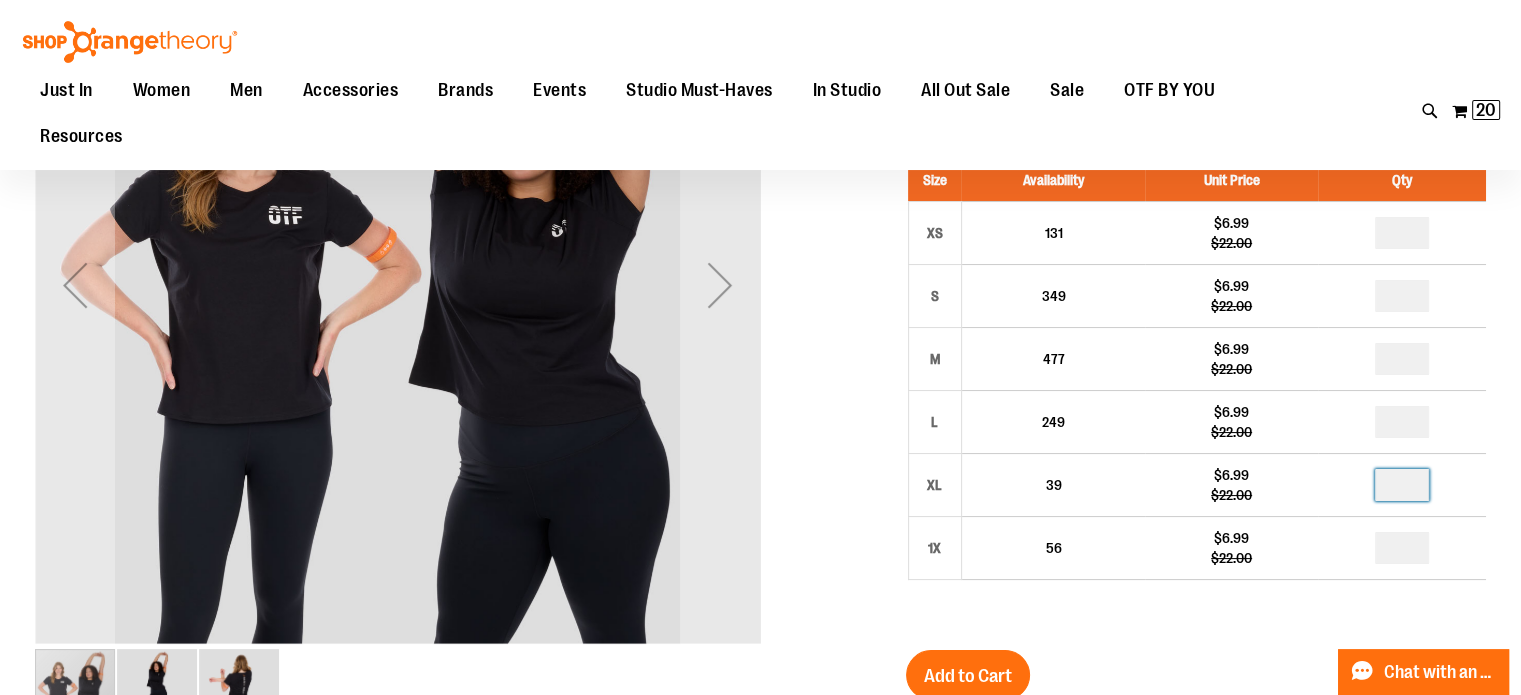 click on "Short Sleeve Recovery Crew Tee
$6.99
Regular Price
$22.00
In stock
Only  %1  left
SKU
1540551
50% Studio Margin  (MSRP: $13.99)
Size
Availability
Unit Price
Qty
XS" at bounding box center (760, 860) 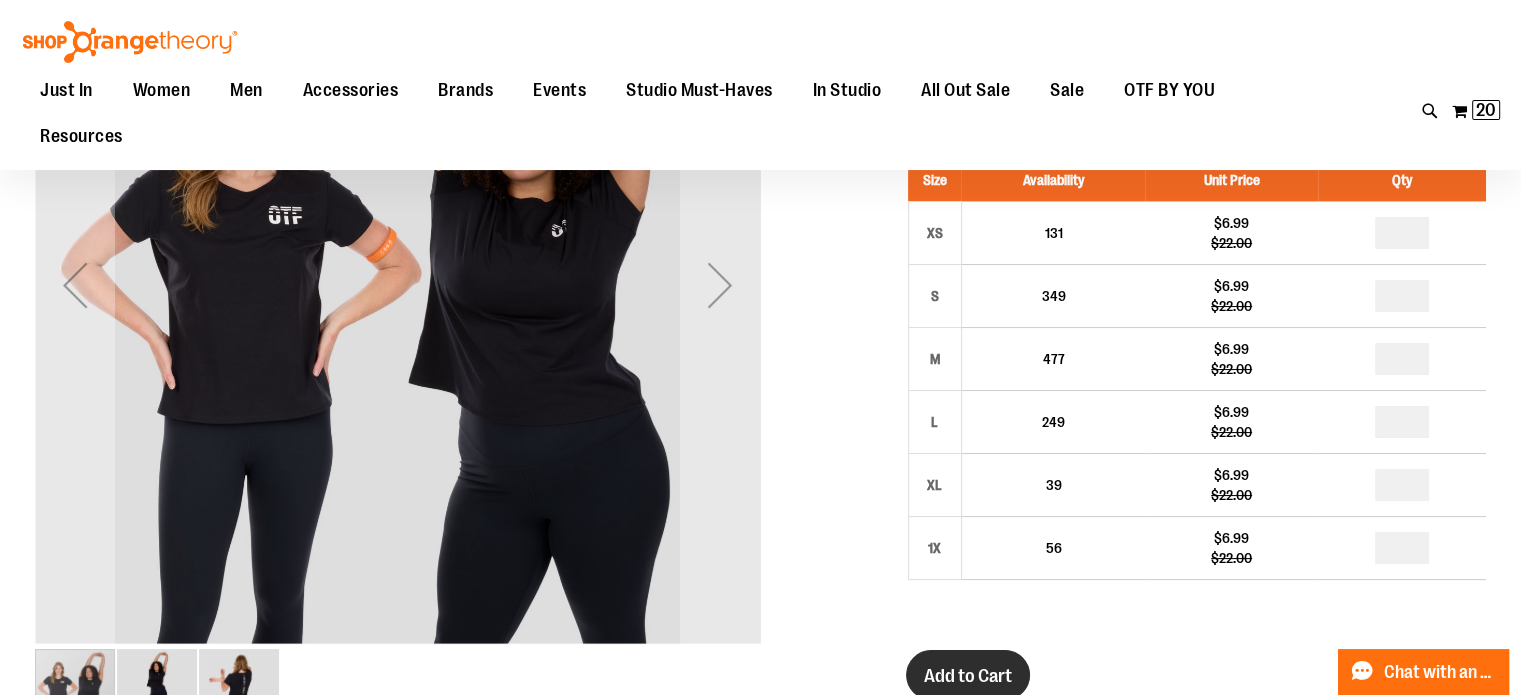 click on "Add to Cart" at bounding box center (968, 676) 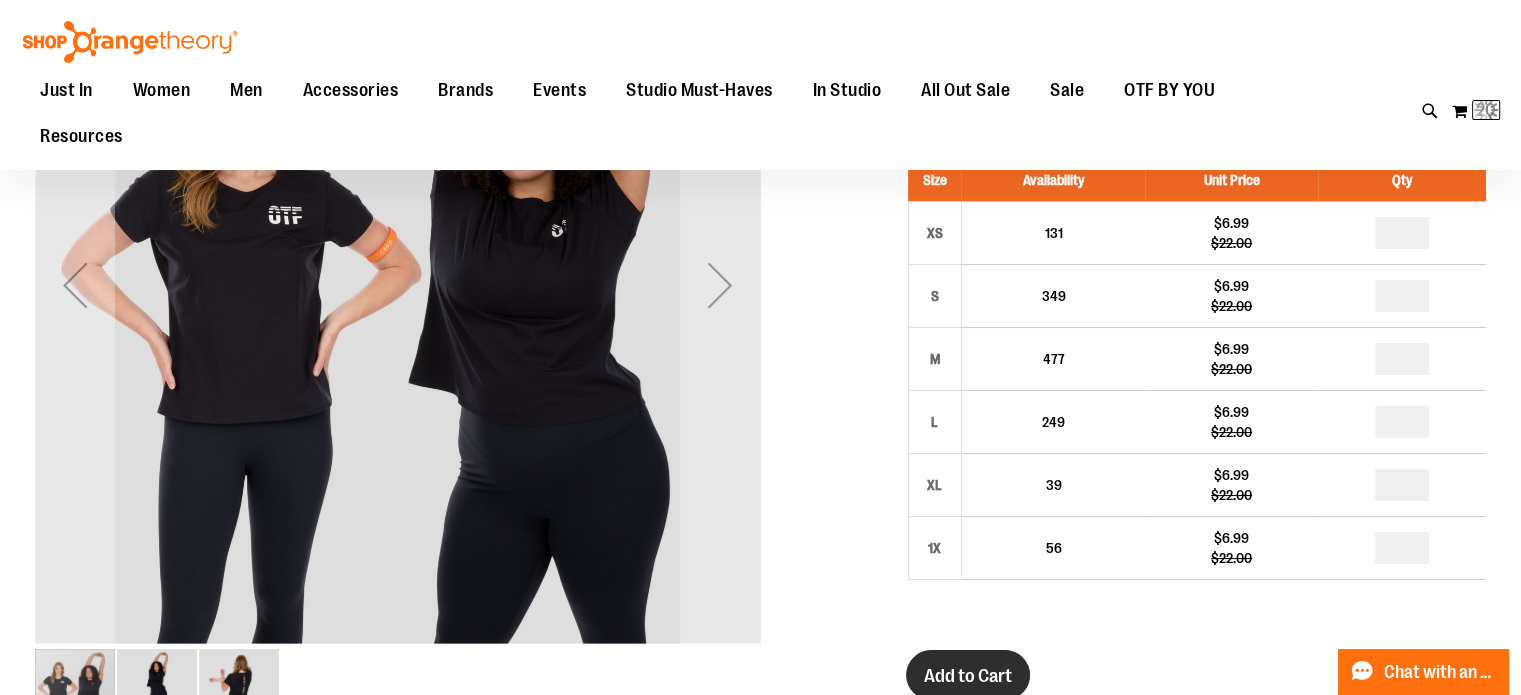 scroll, scrollTop: 150, scrollLeft: 0, axis: vertical 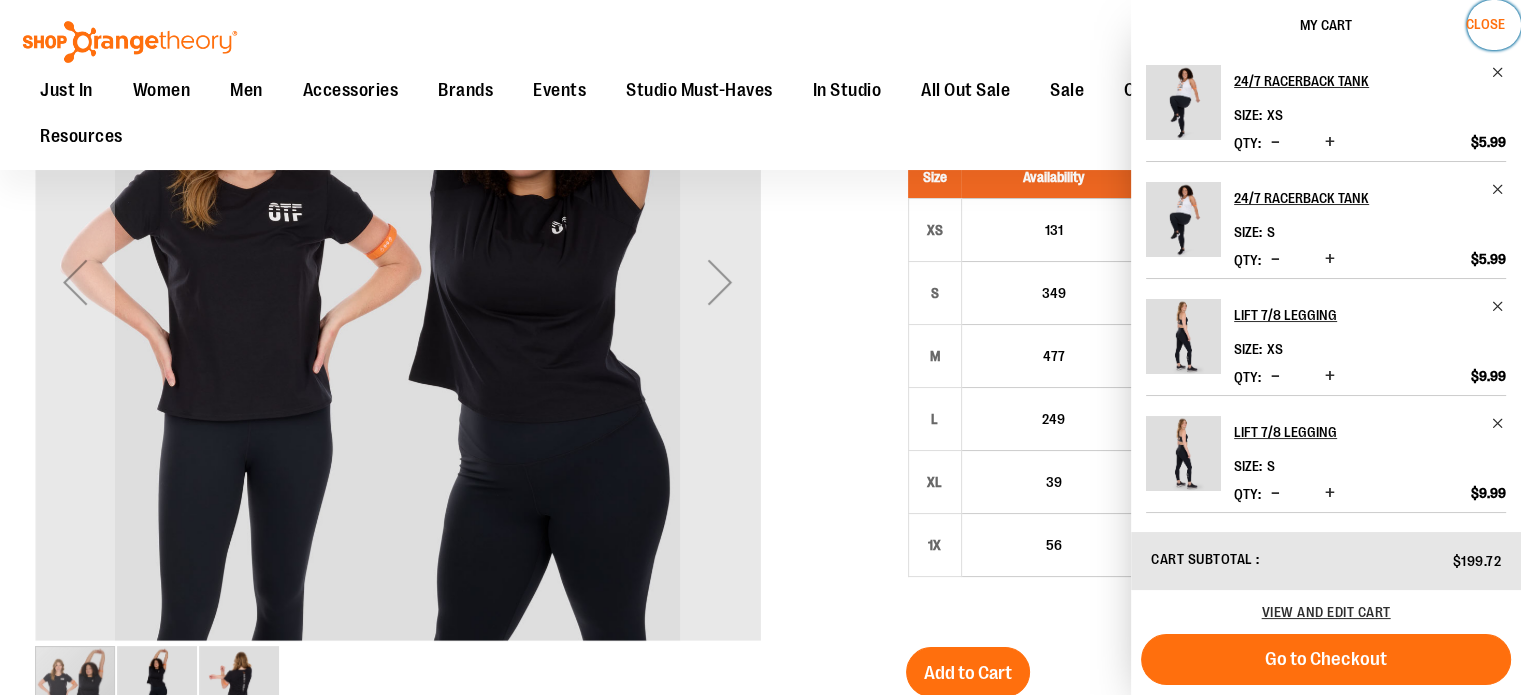 click on "Close" at bounding box center [1485, 24] 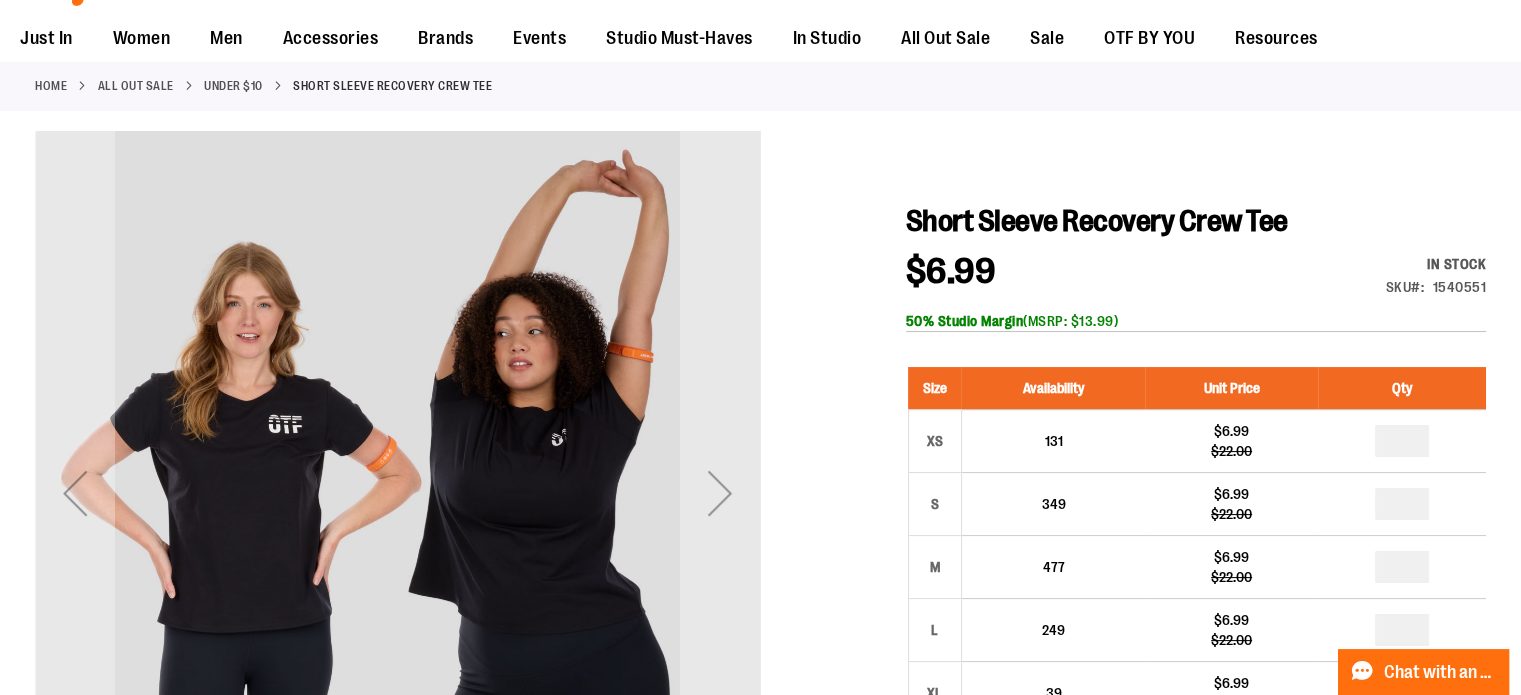 scroll, scrollTop: 0, scrollLeft: 0, axis: both 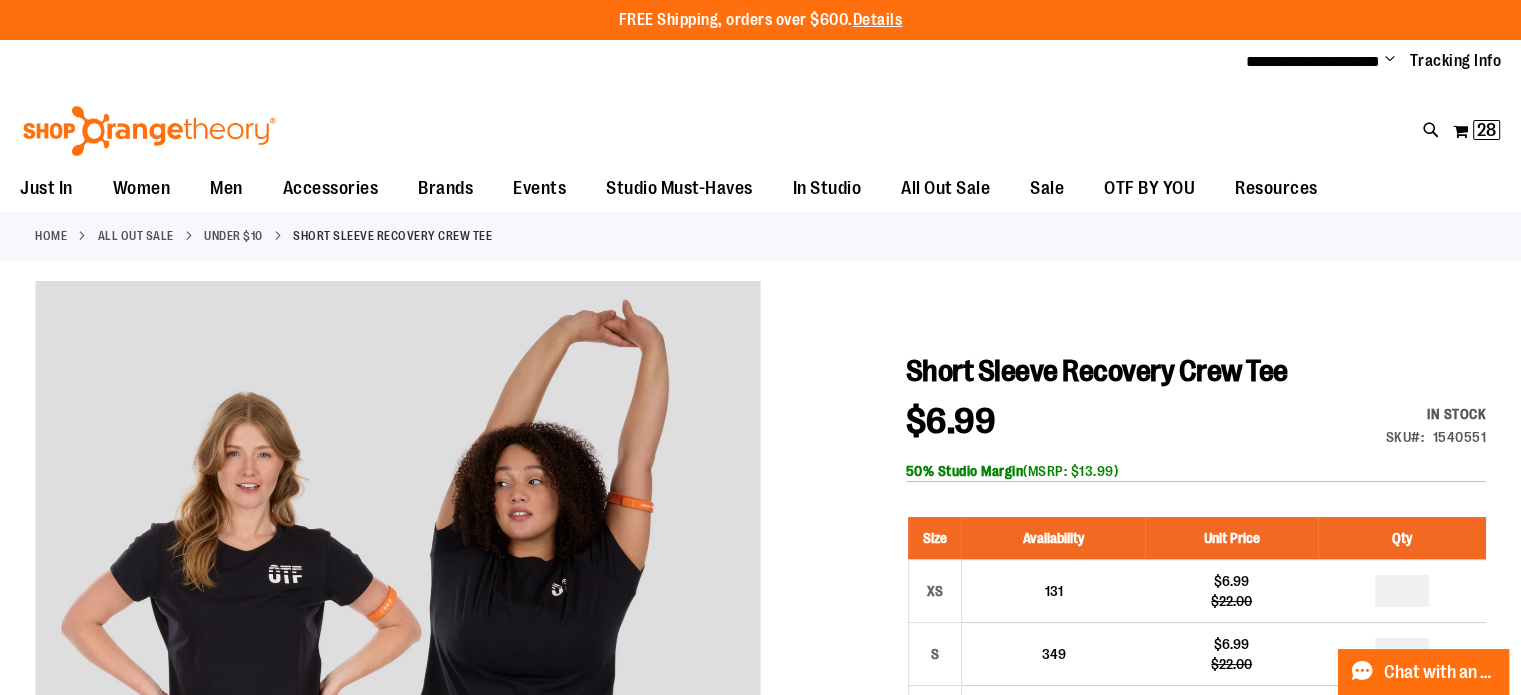 click on "Home
All Out Sale
Under $10
Short Sleeve Recovery Crew Tee" at bounding box center (760, 236) 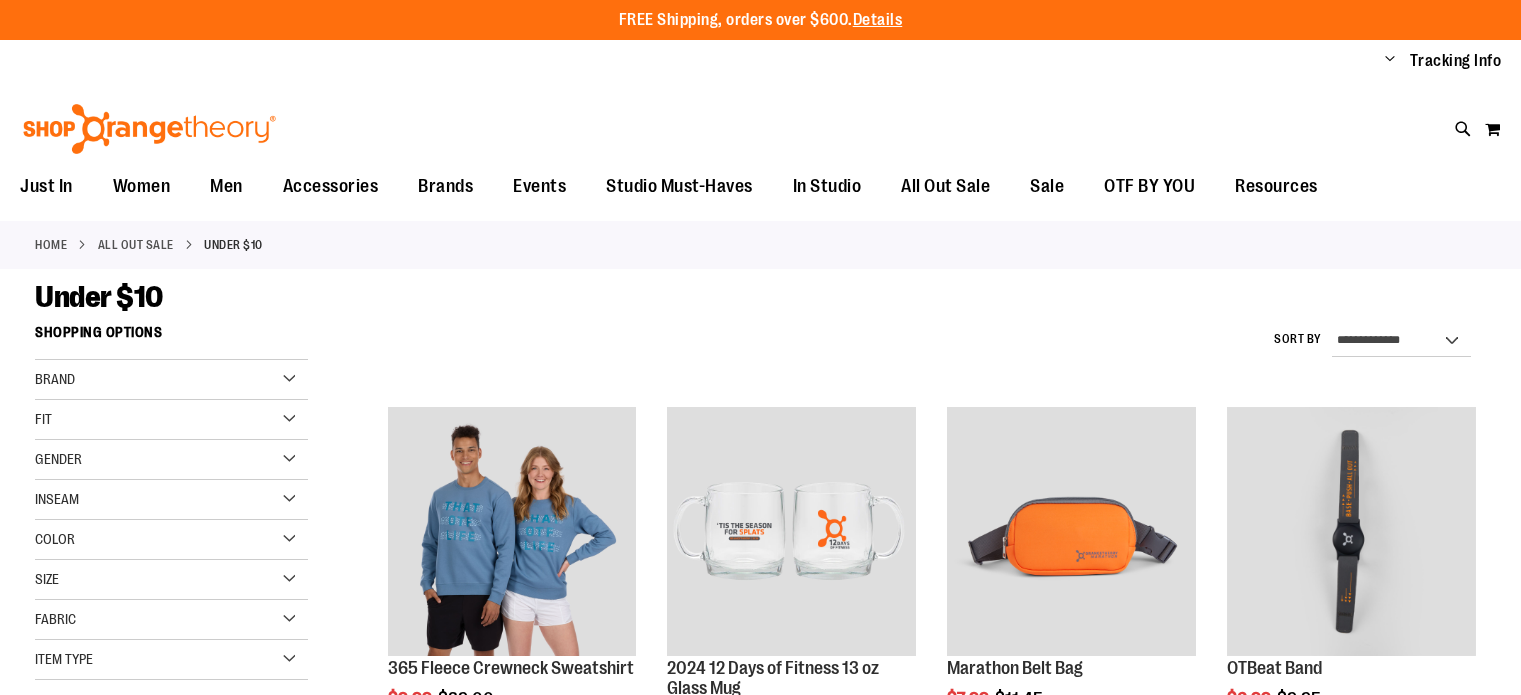 scroll, scrollTop: 0, scrollLeft: 0, axis: both 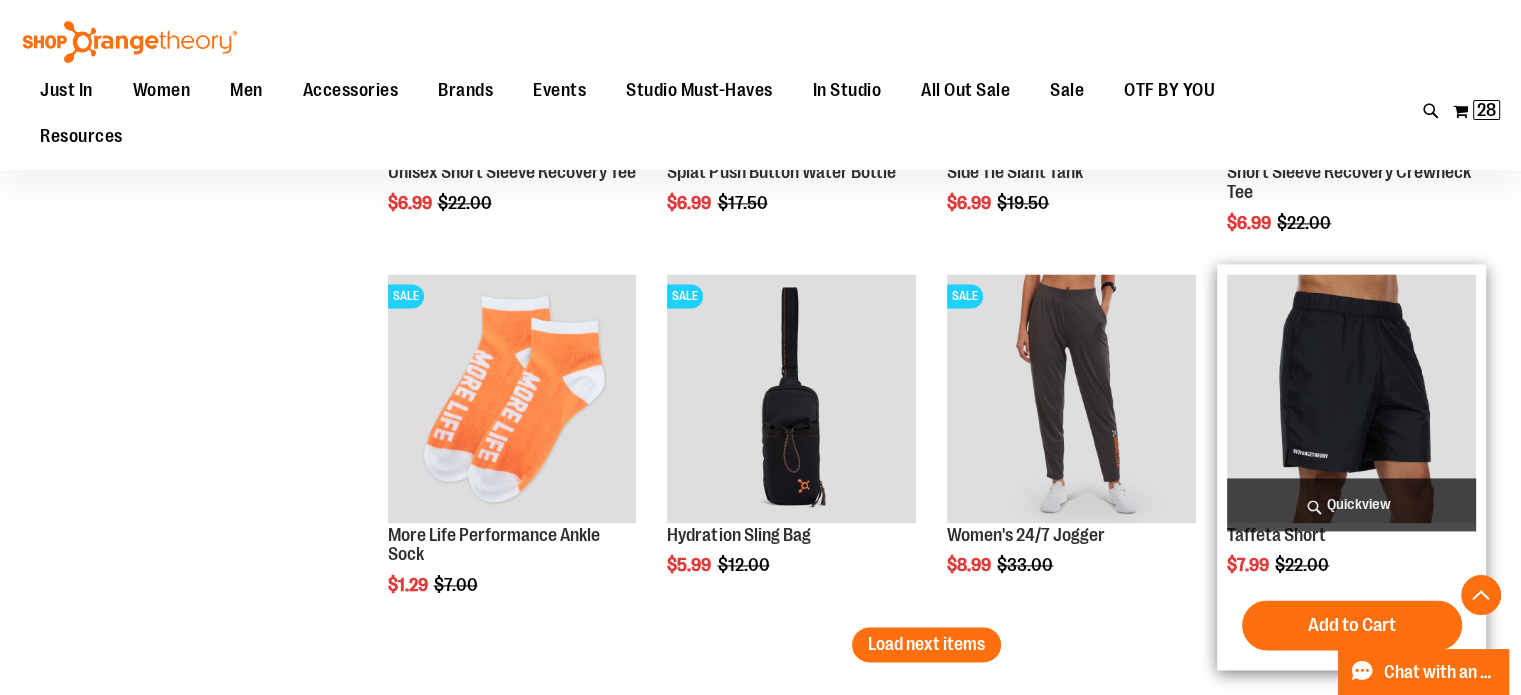 click at bounding box center (1351, 398) 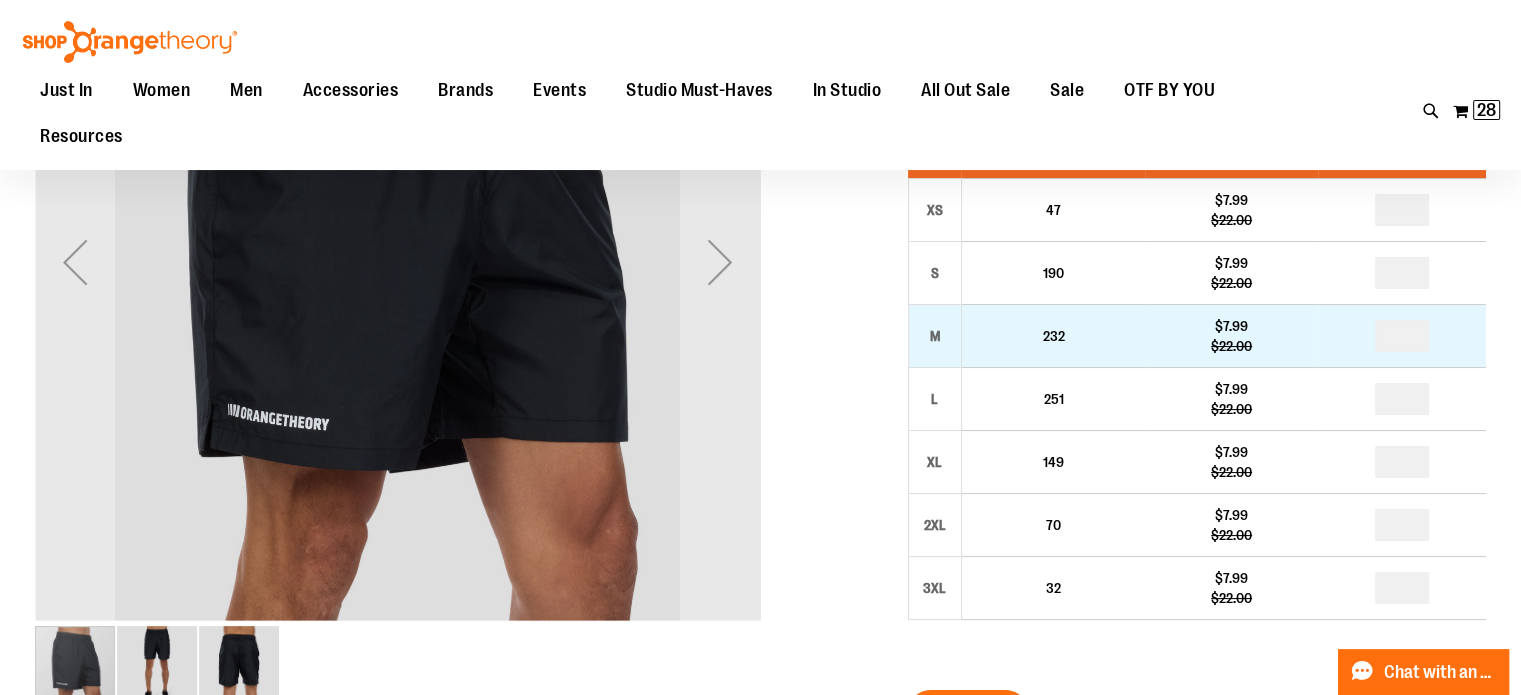 scroll, scrollTop: 169, scrollLeft: 0, axis: vertical 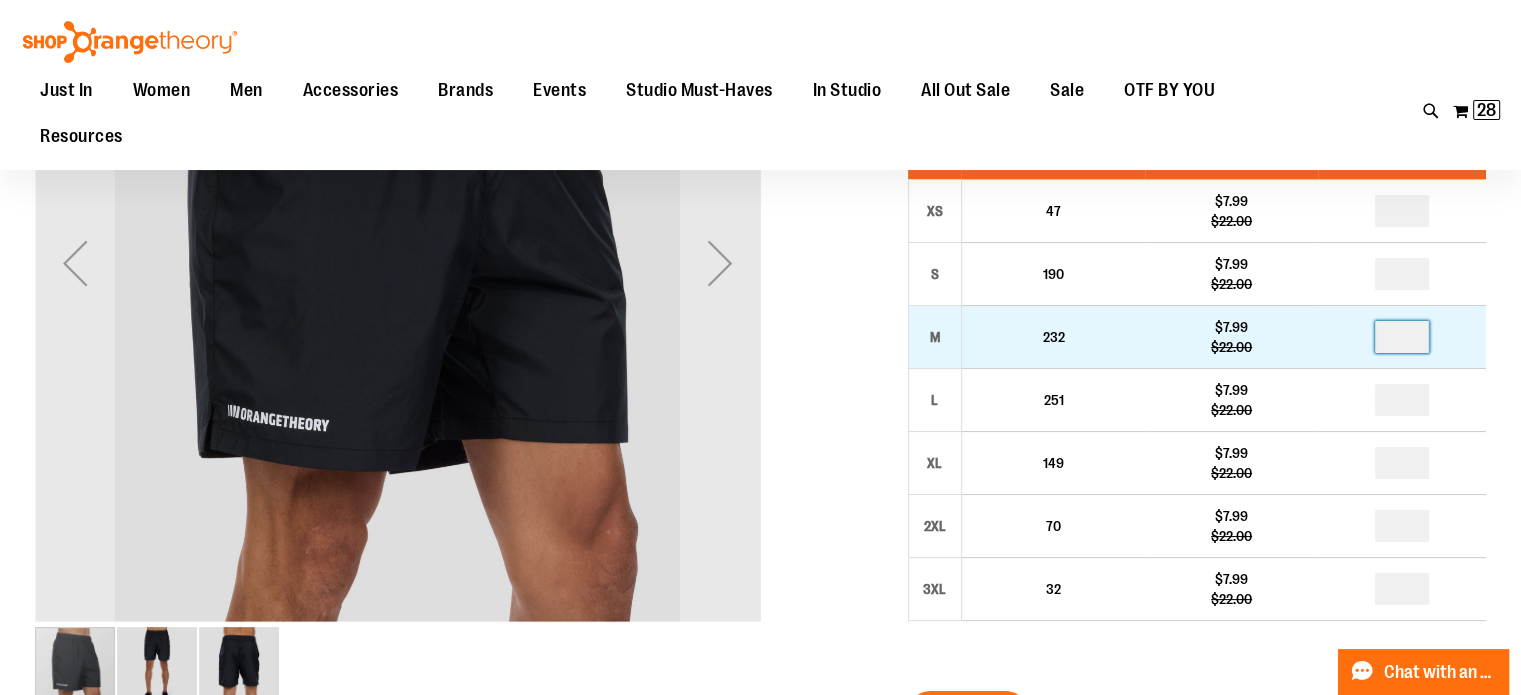 click at bounding box center (1402, 337) 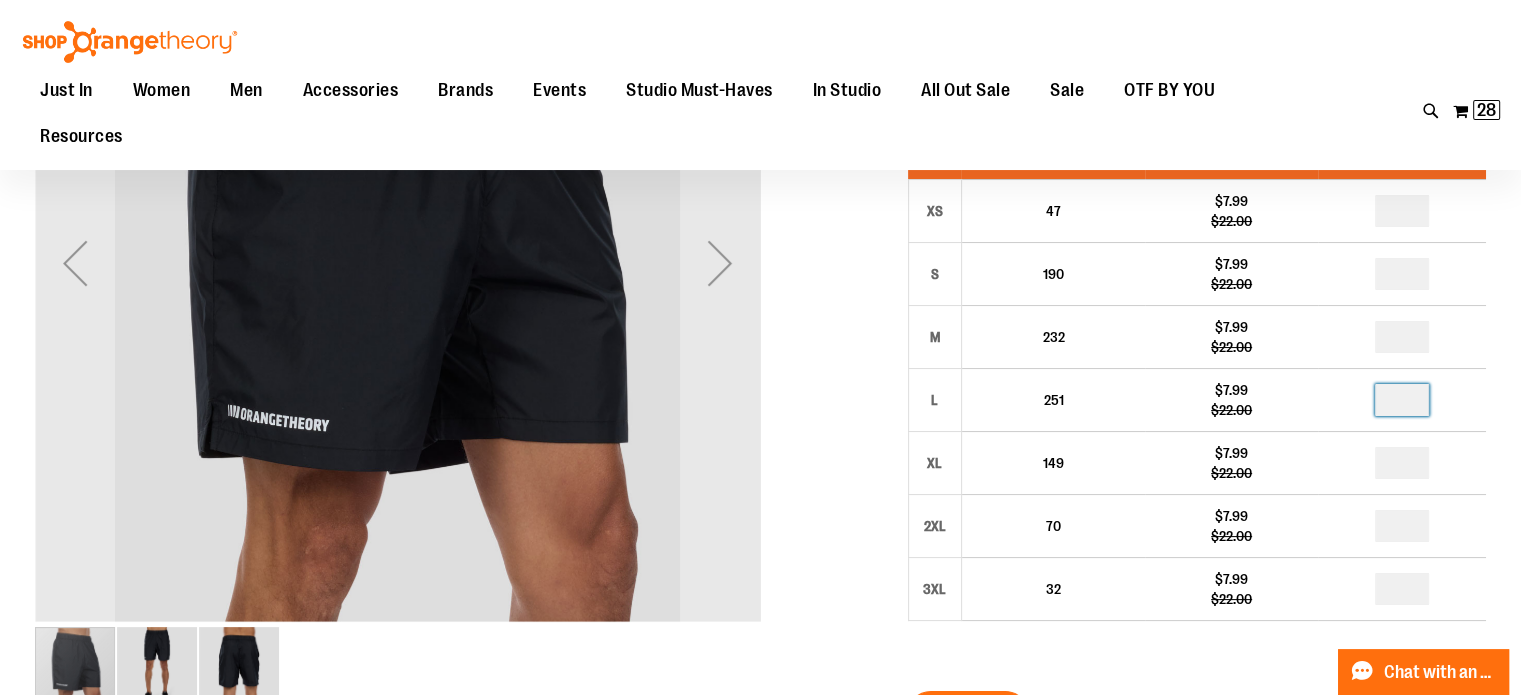 click at bounding box center [1402, 400] 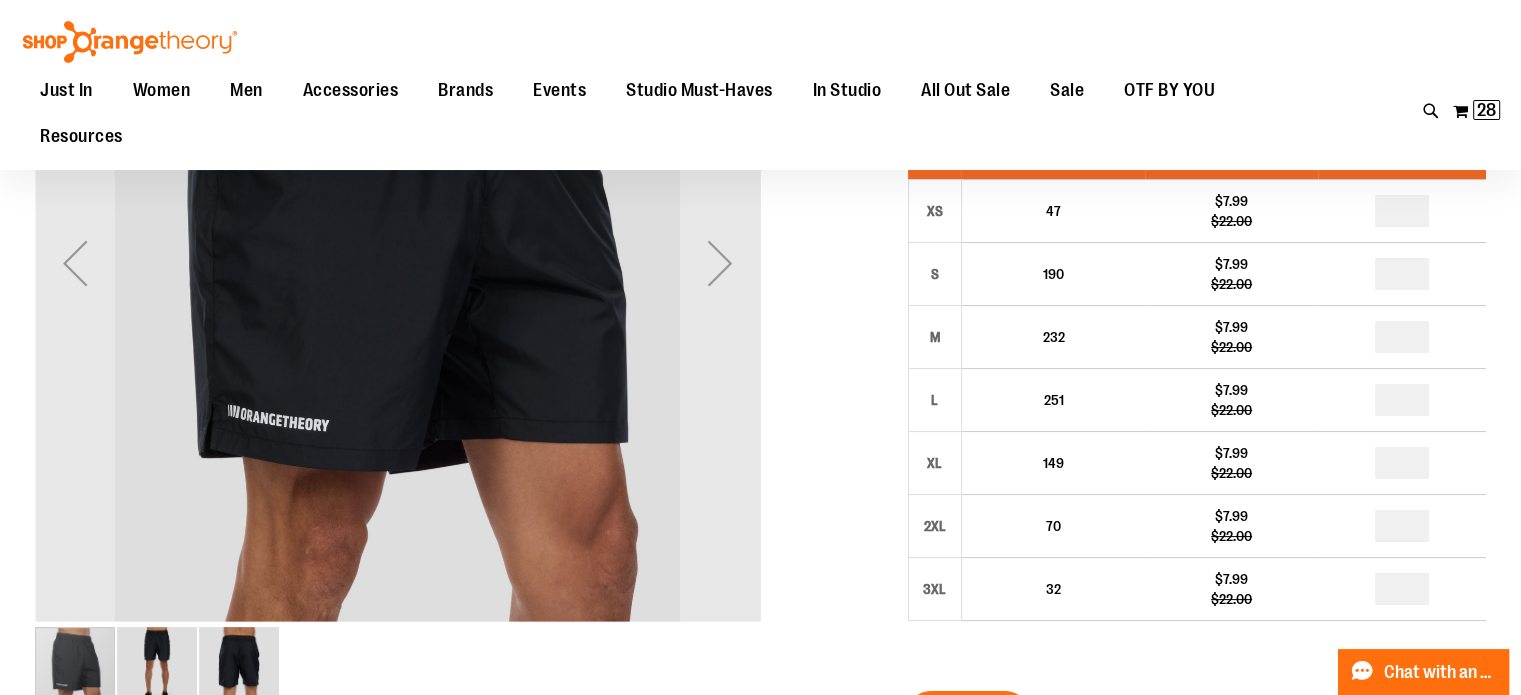 click at bounding box center [1402, 463] 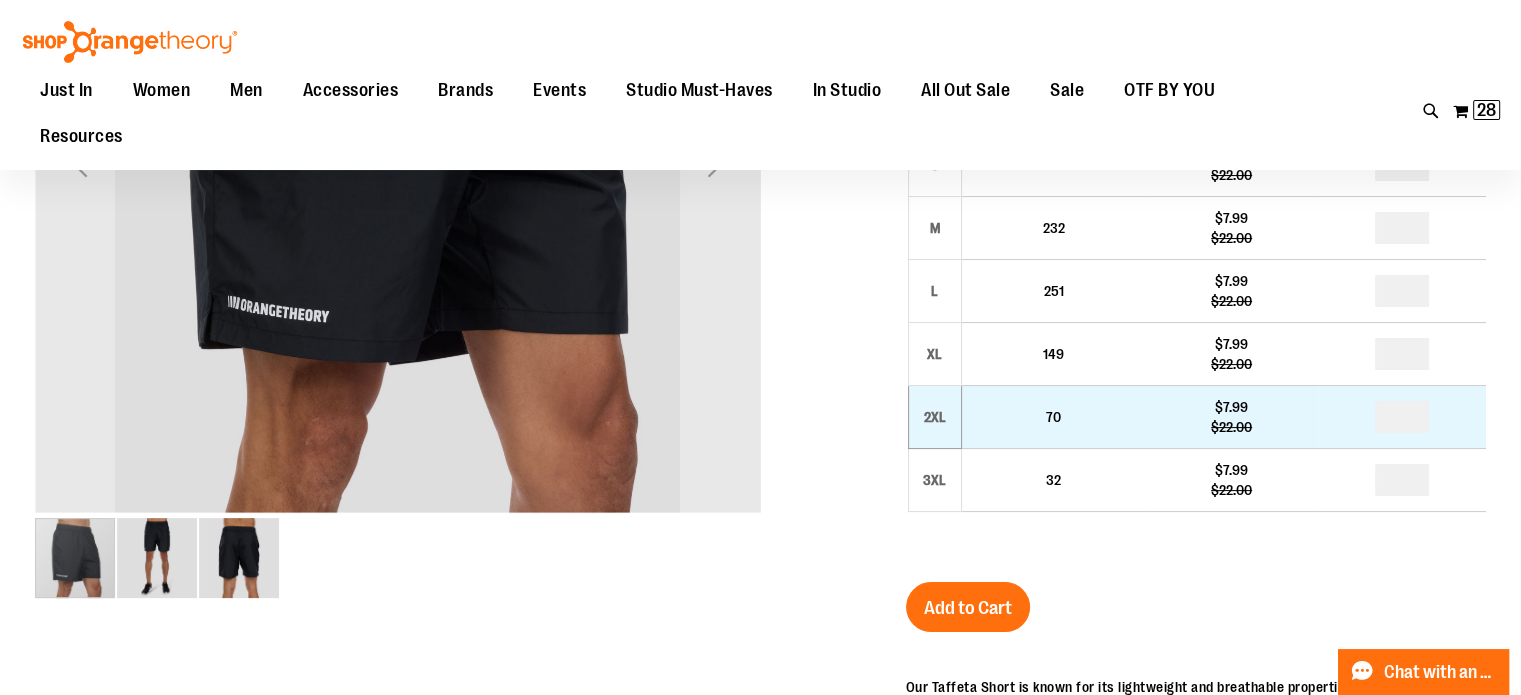 scroll, scrollTop: 323, scrollLeft: 0, axis: vertical 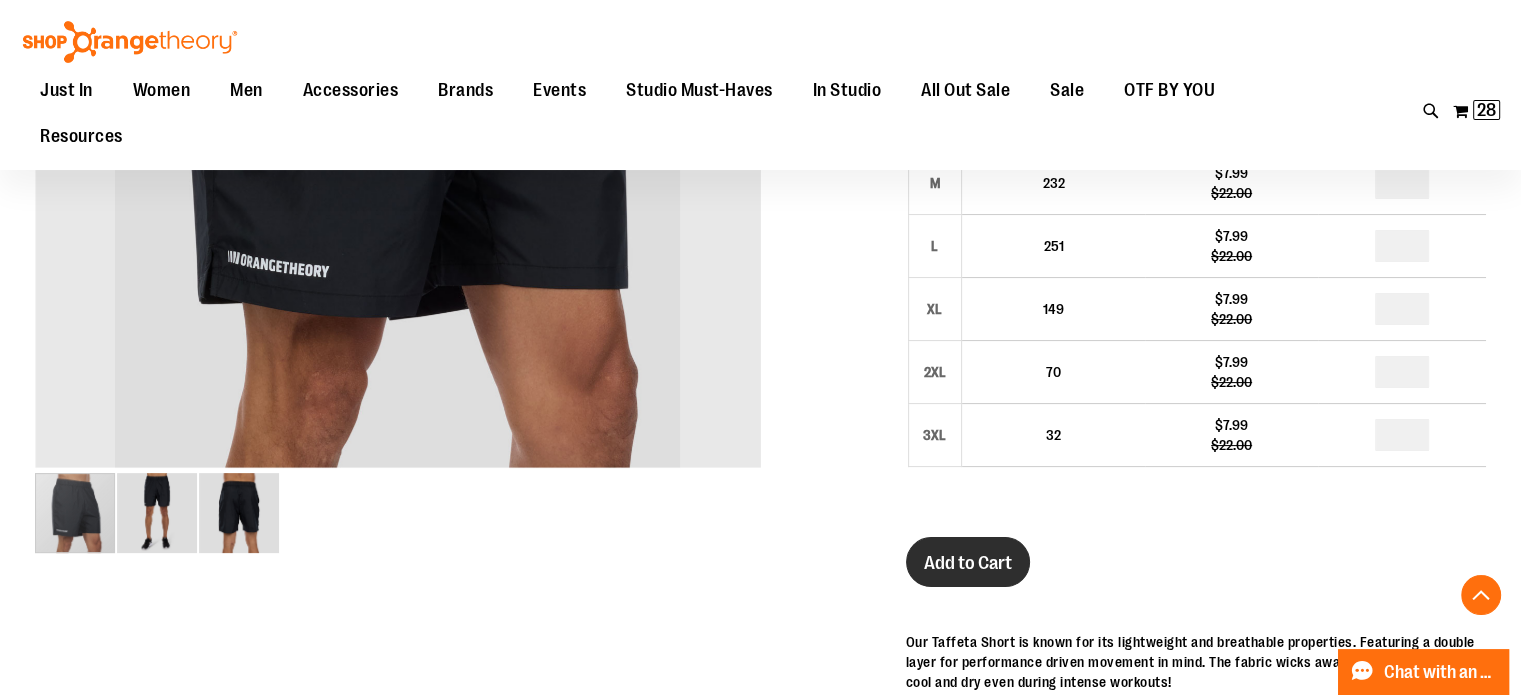 click on "Add to Cart" at bounding box center (968, 562) 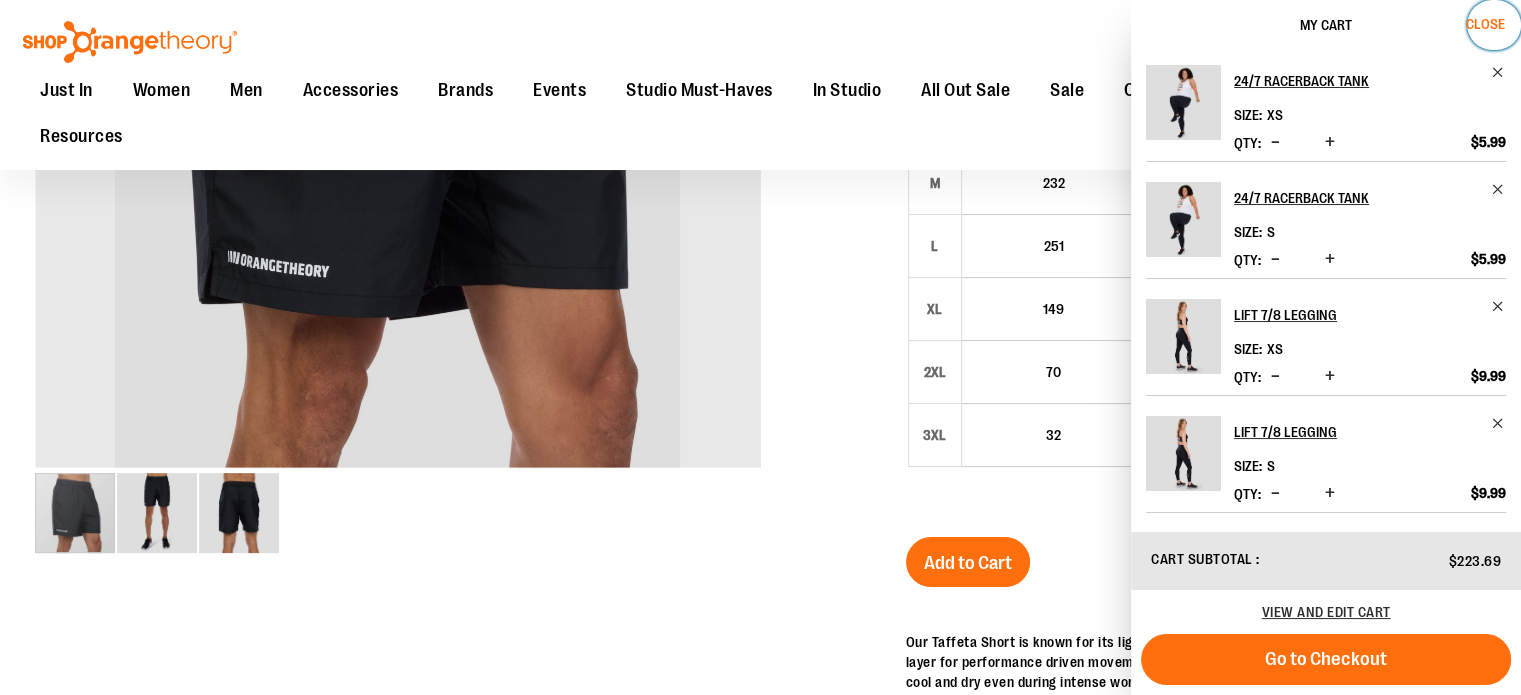 click on "Close" at bounding box center [1485, 24] 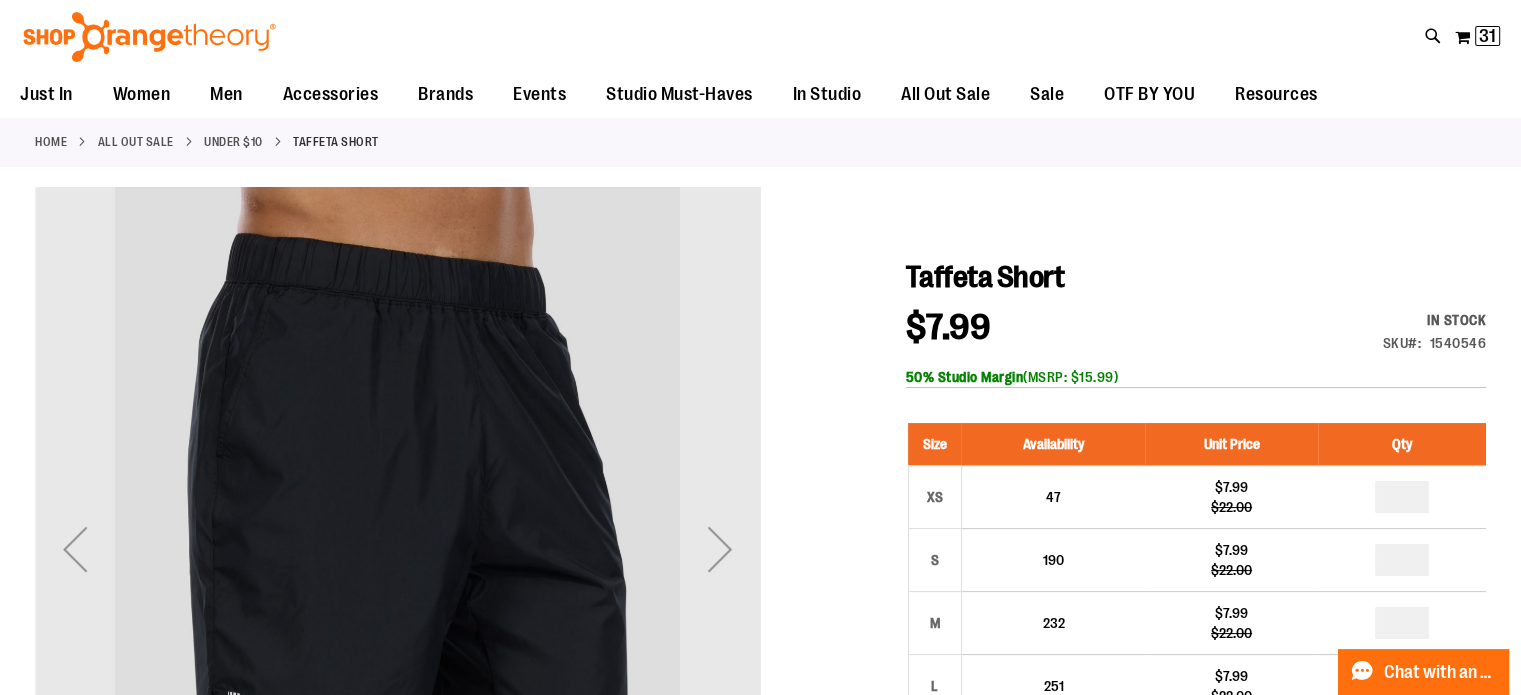 scroll, scrollTop: 0, scrollLeft: 0, axis: both 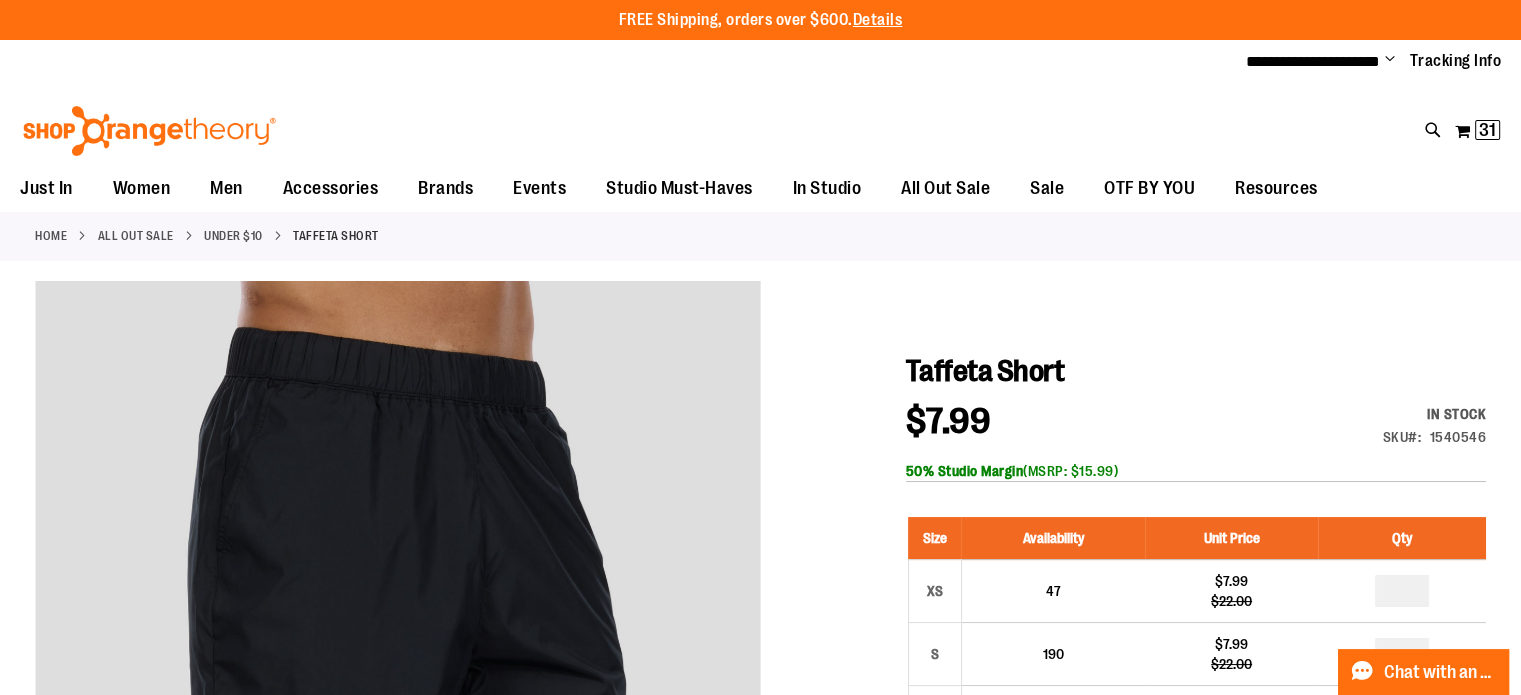 click on "Under $10" at bounding box center [233, 236] 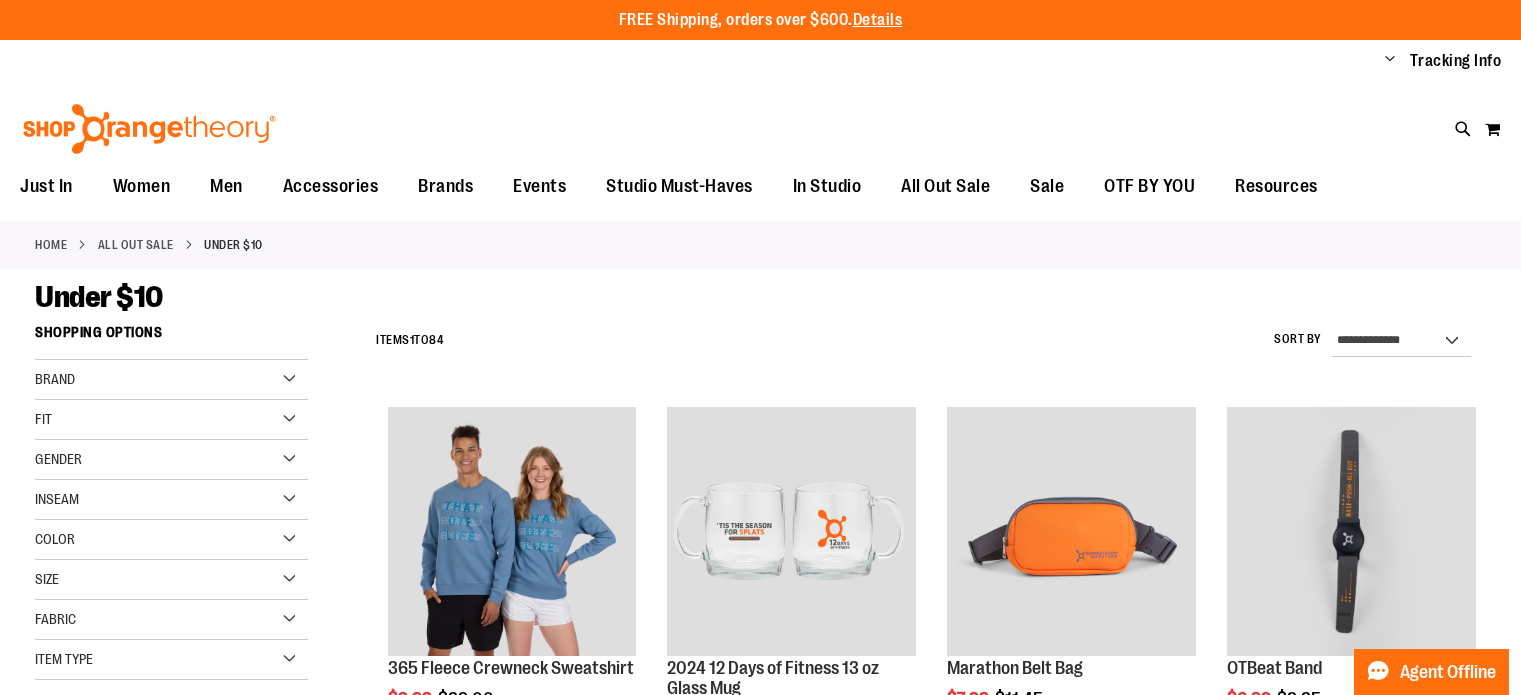 scroll, scrollTop: 0, scrollLeft: 0, axis: both 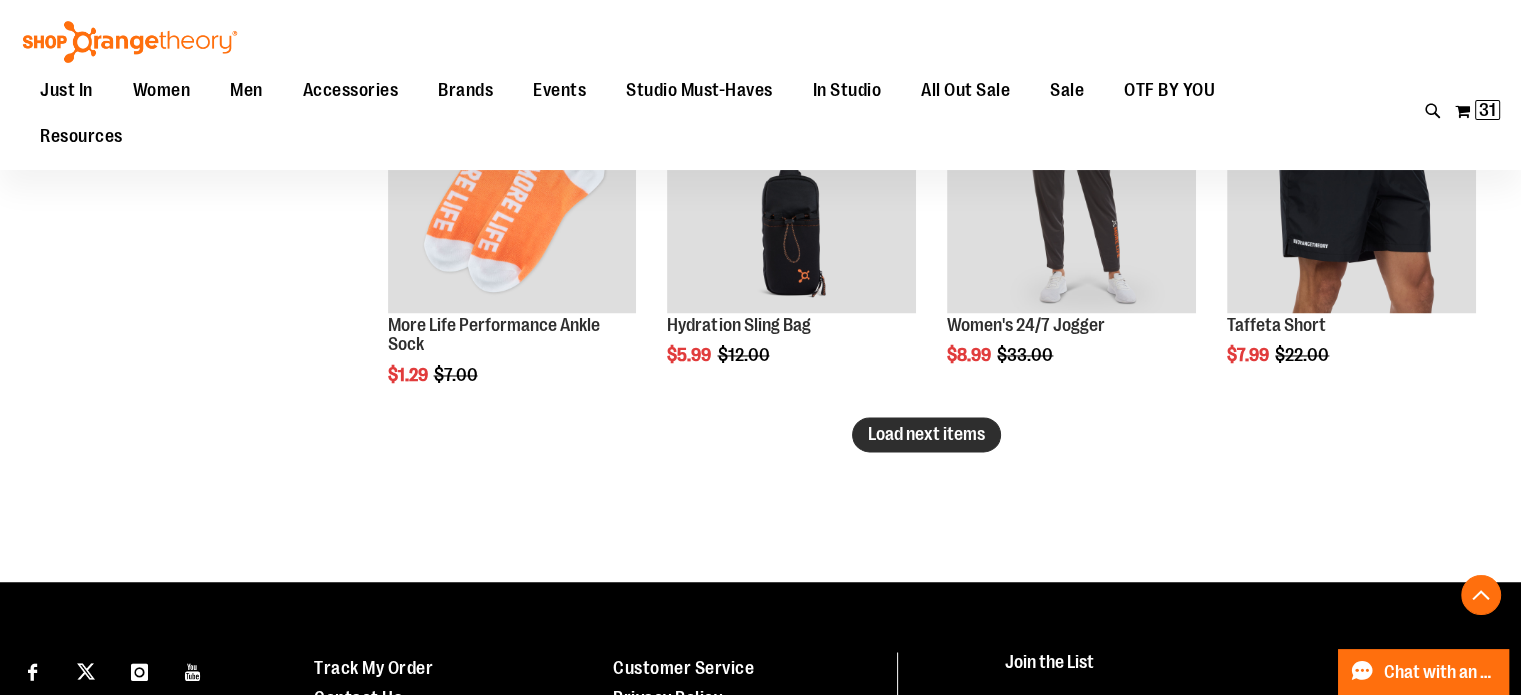 click on "Load next items" at bounding box center (926, 434) 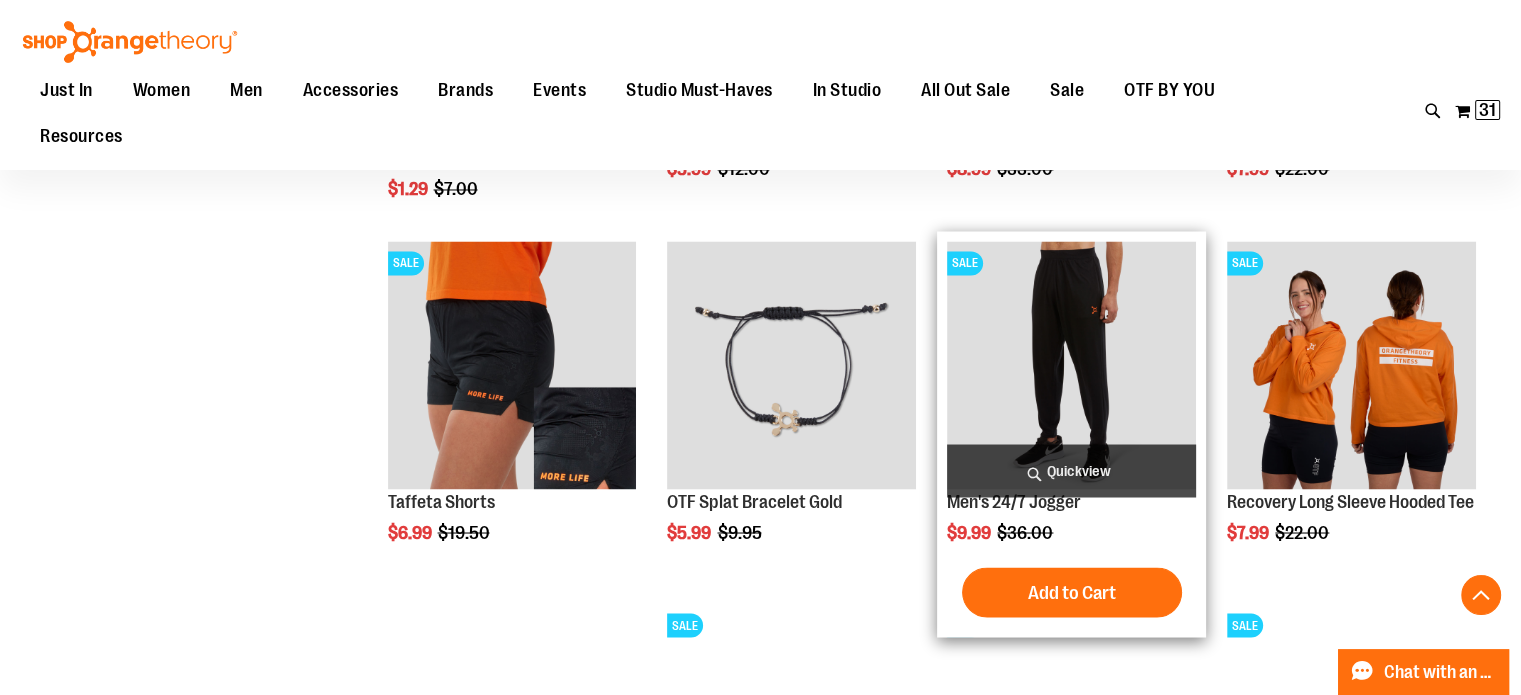 scroll, scrollTop: 3420, scrollLeft: 0, axis: vertical 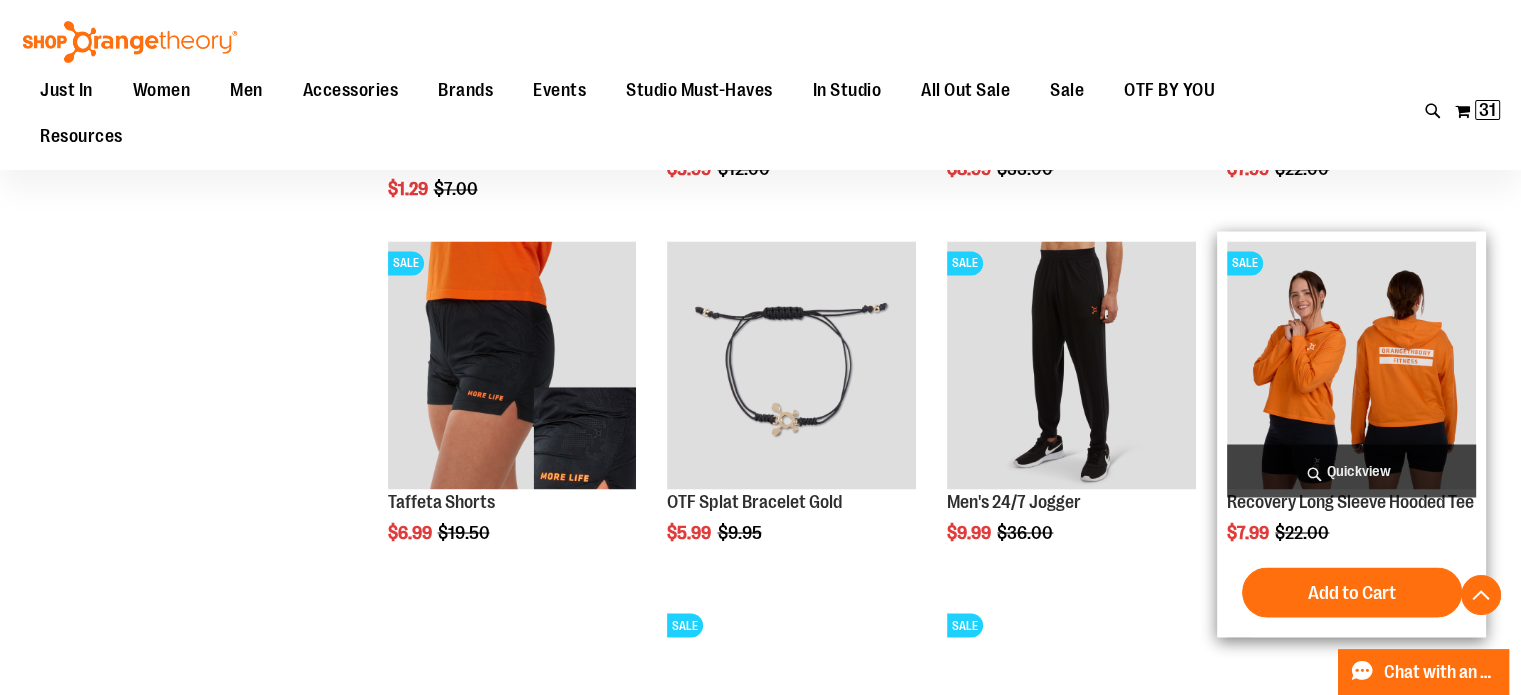 click at bounding box center [1351, 365] 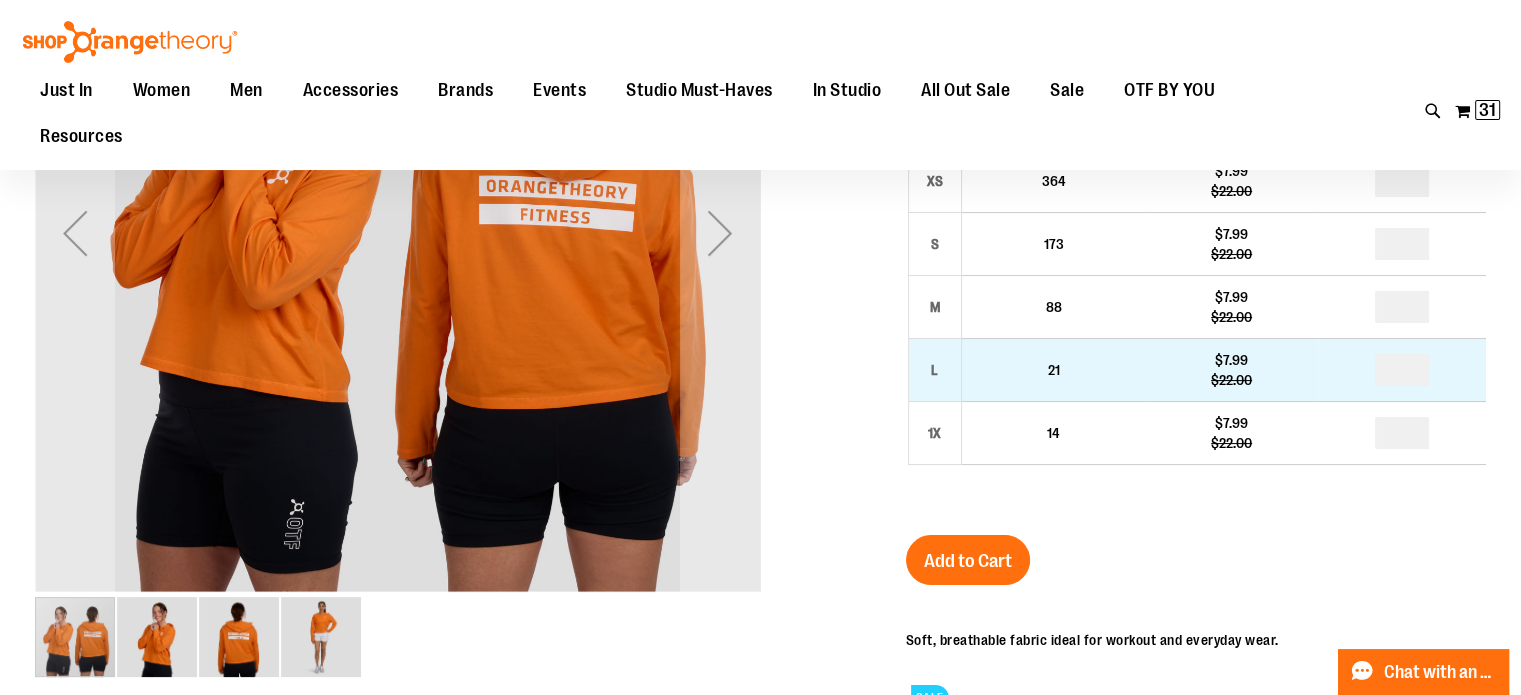 scroll, scrollTop: 44, scrollLeft: 0, axis: vertical 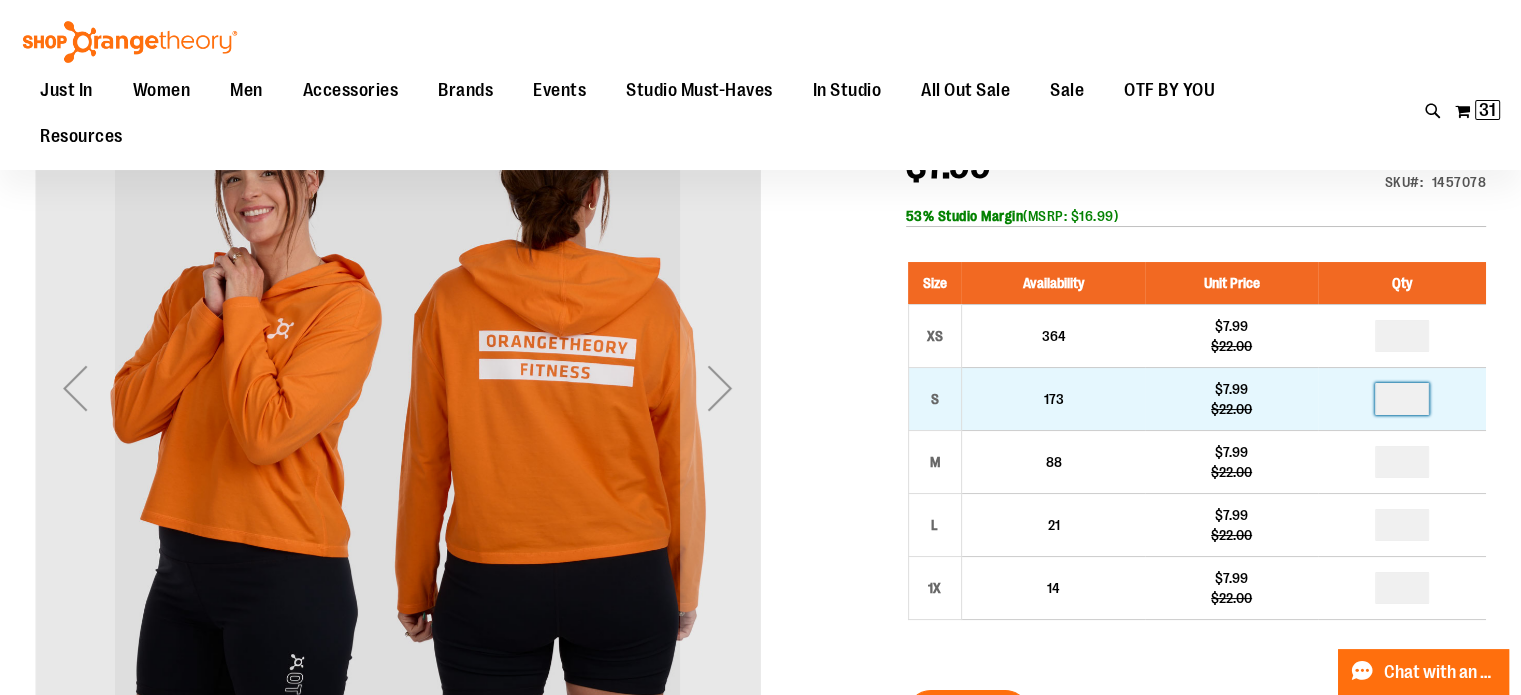 click at bounding box center [1402, 399] 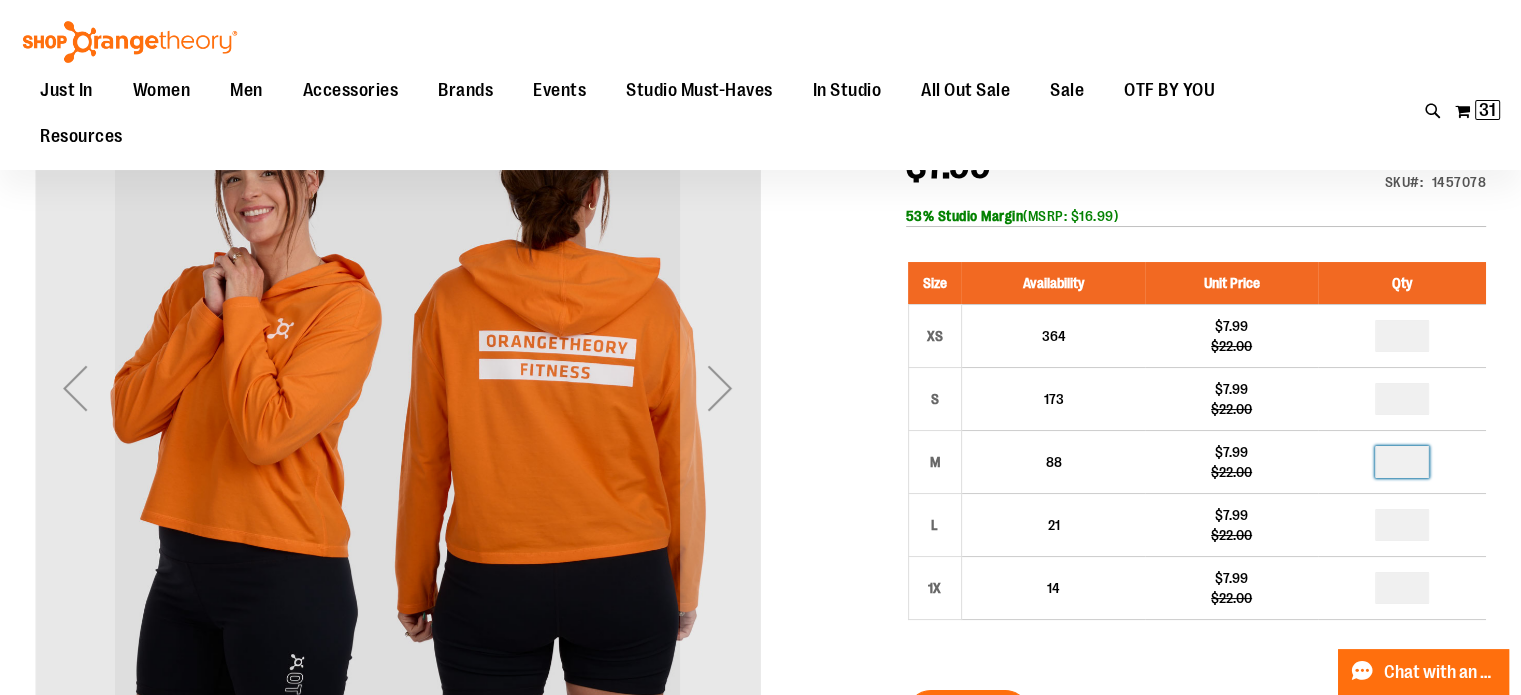 click at bounding box center [1402, 462] 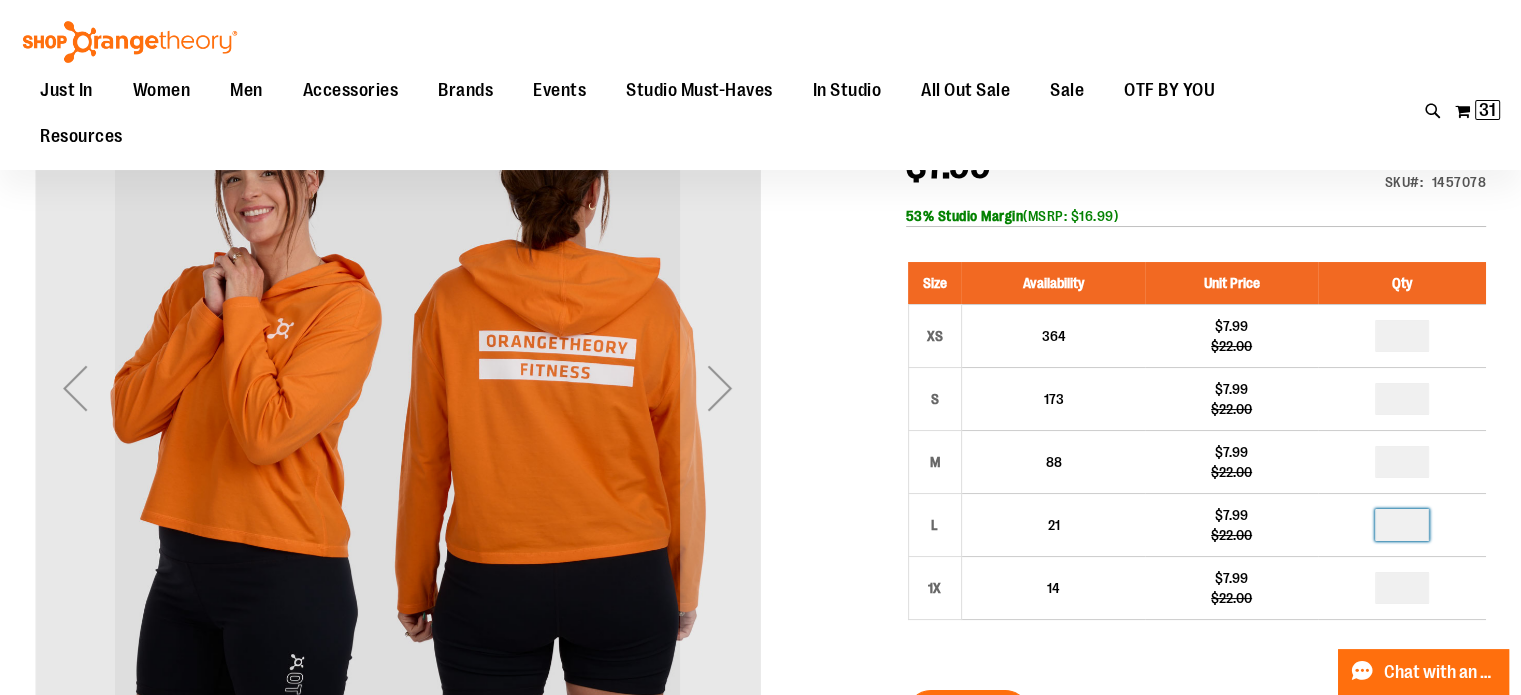 click at bounding box center (1402, 525) 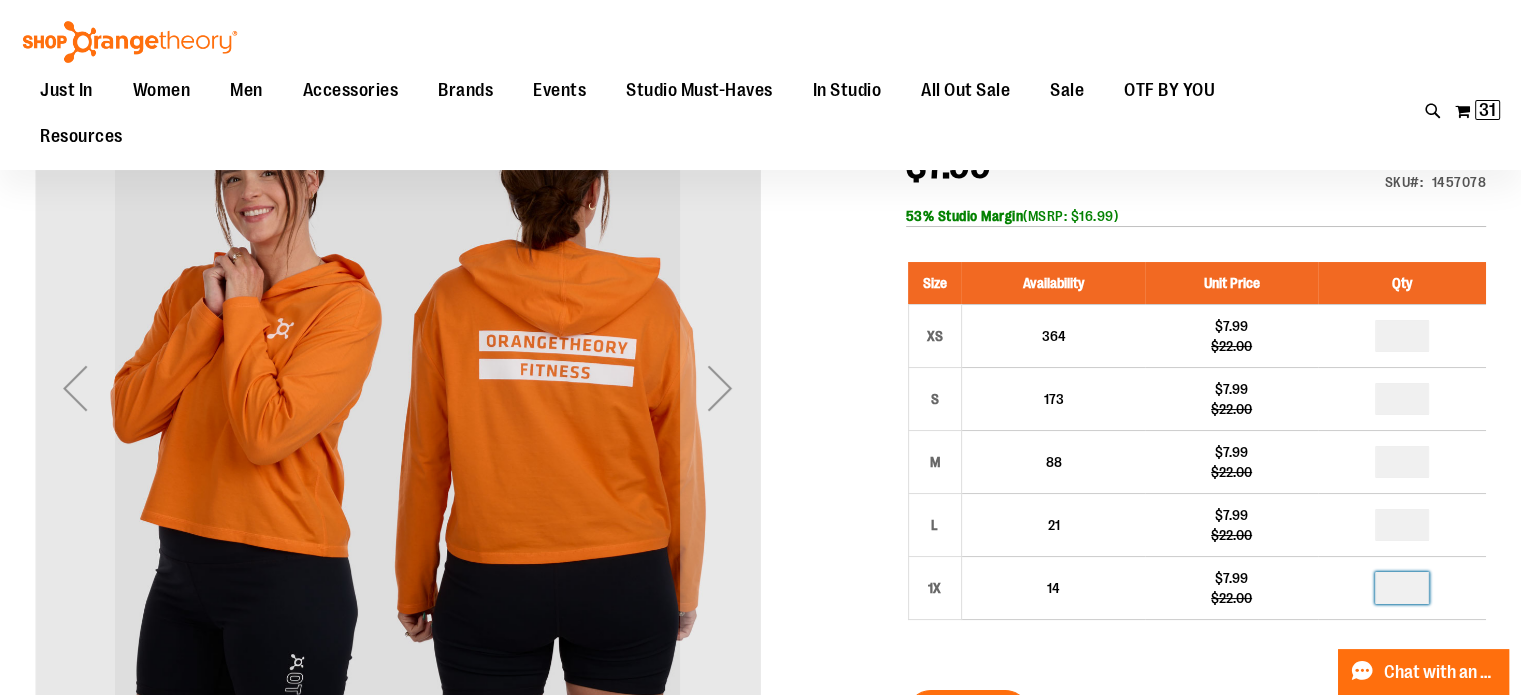 click at bounding box center [1402, 588] 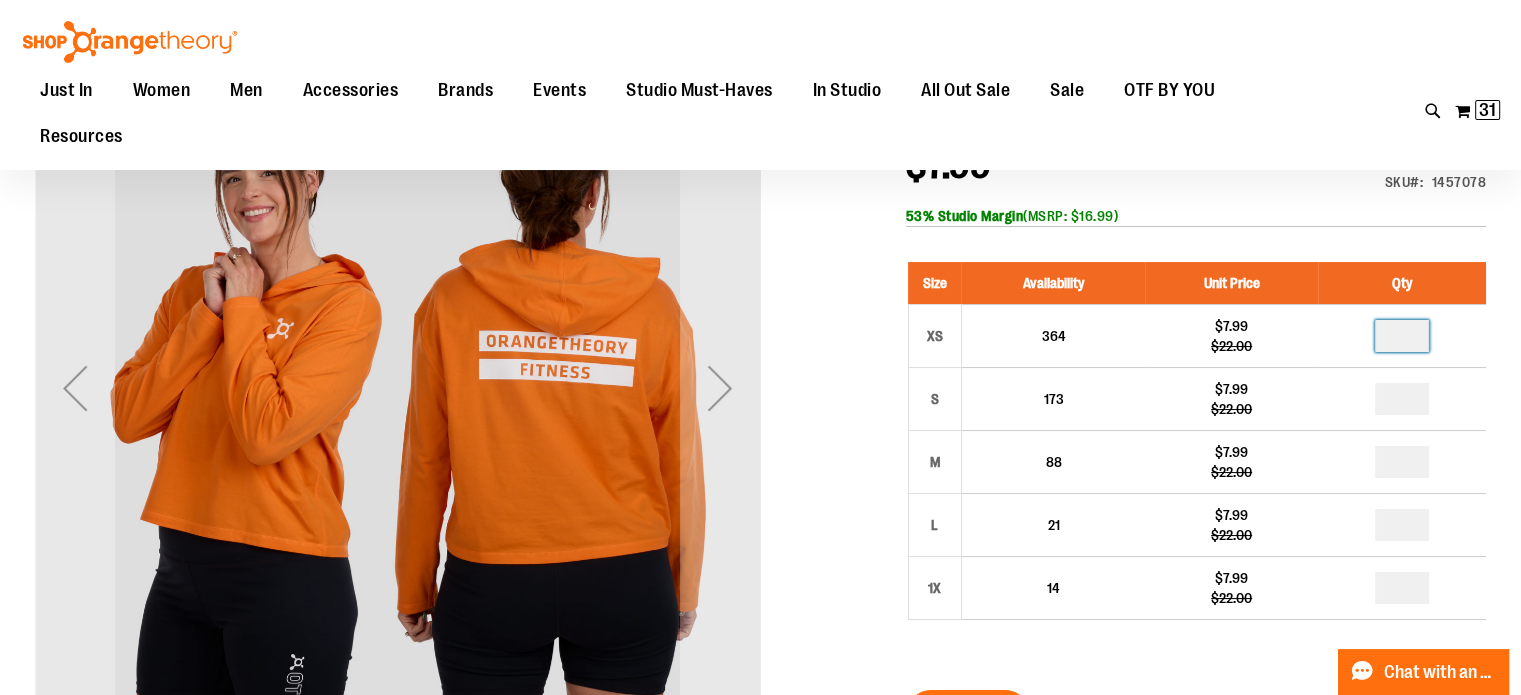 click at bounding box center (1402, 336) 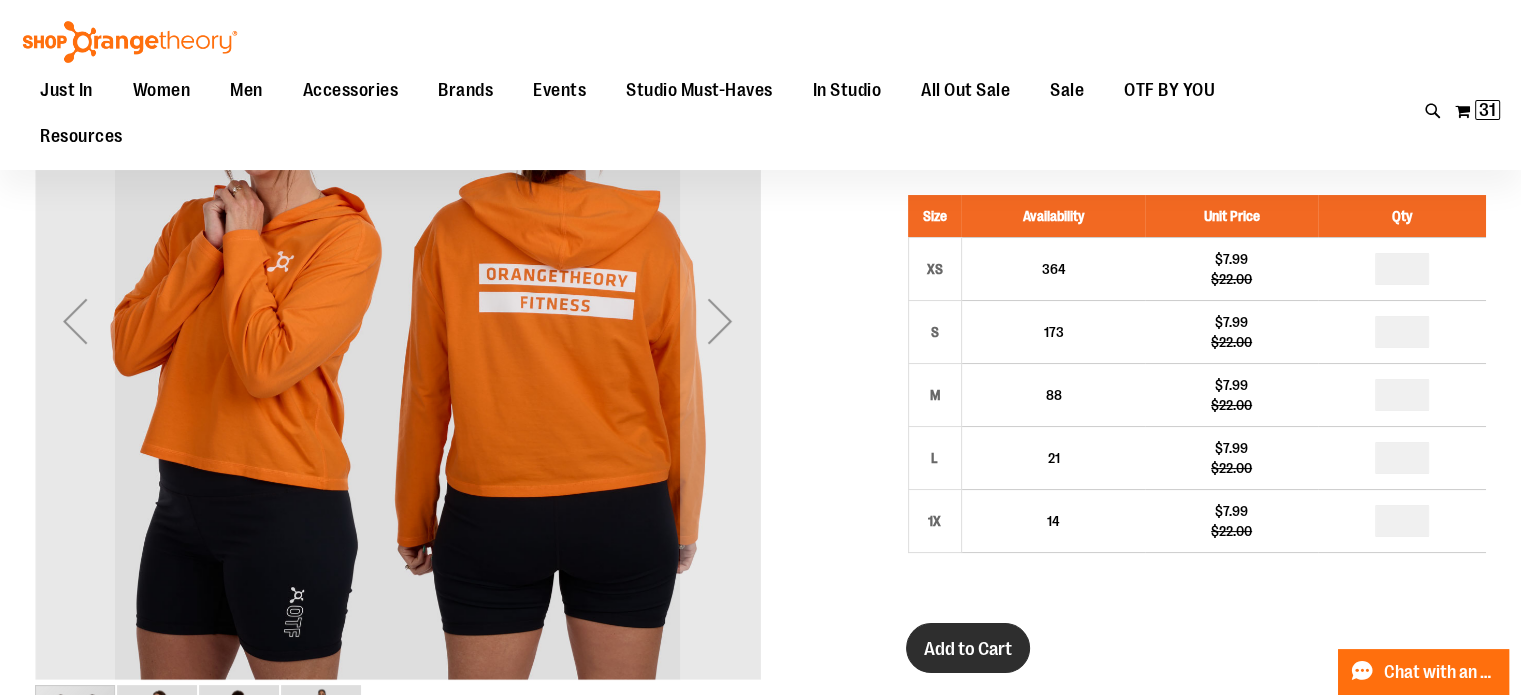 scroll, scrollTop: 112, scrollLeft: 0, axis: vertical 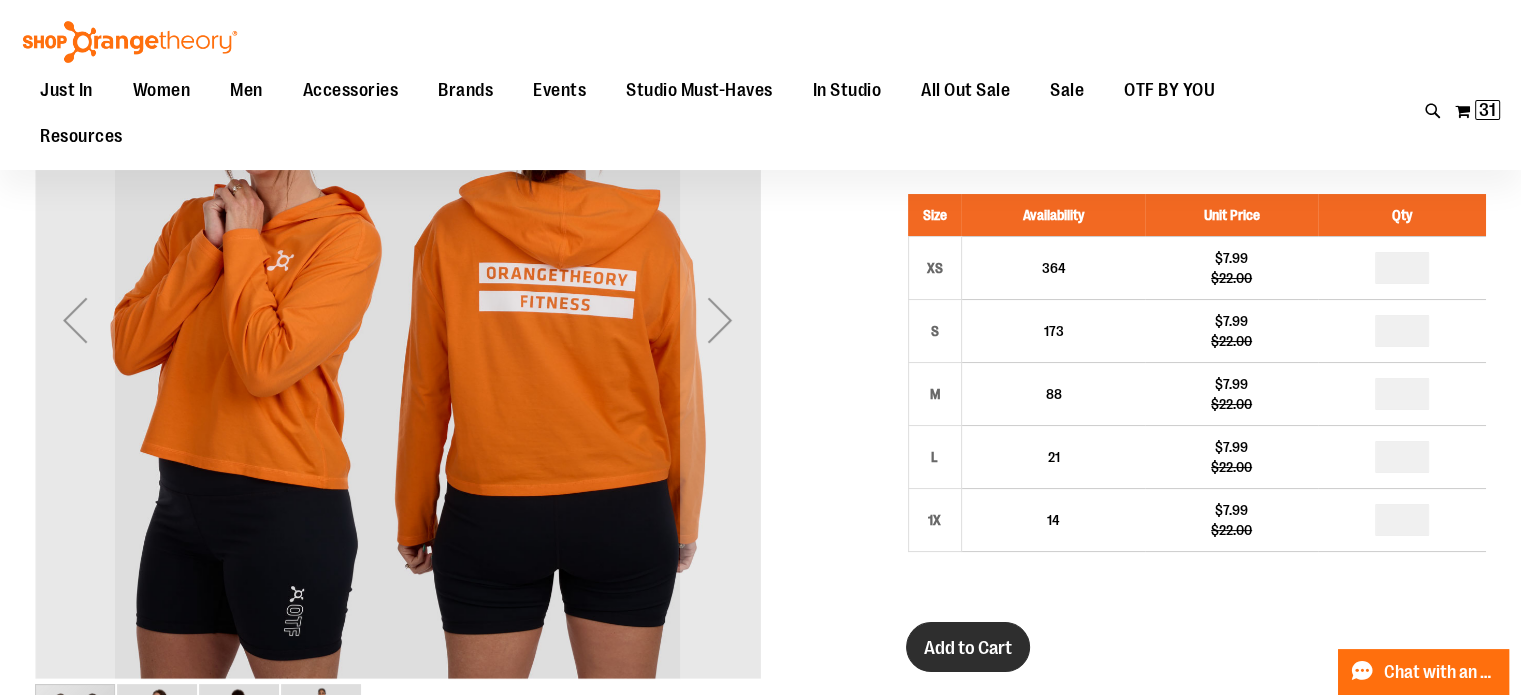 click on "Add to Cart" at bounding box center (968, 648) 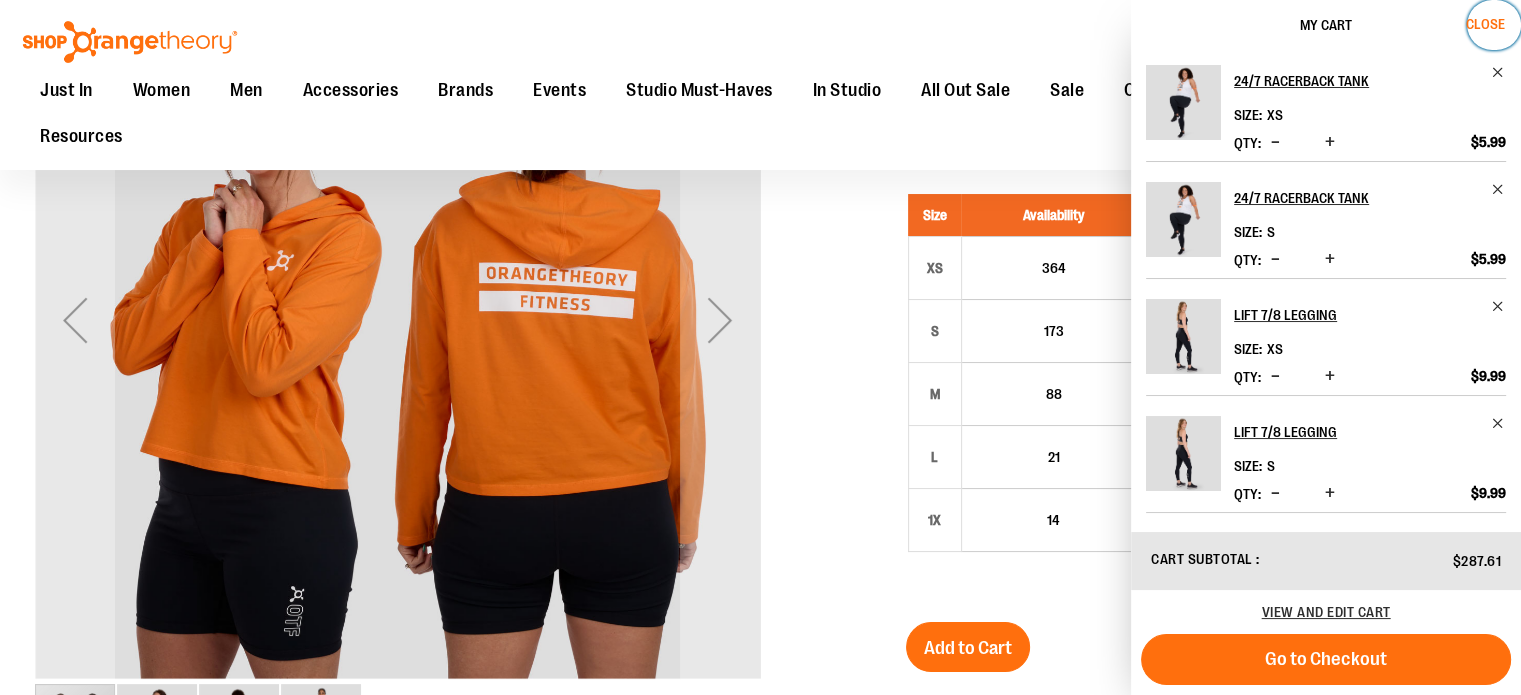 click on "Close" at bounding box center (1485, 24) 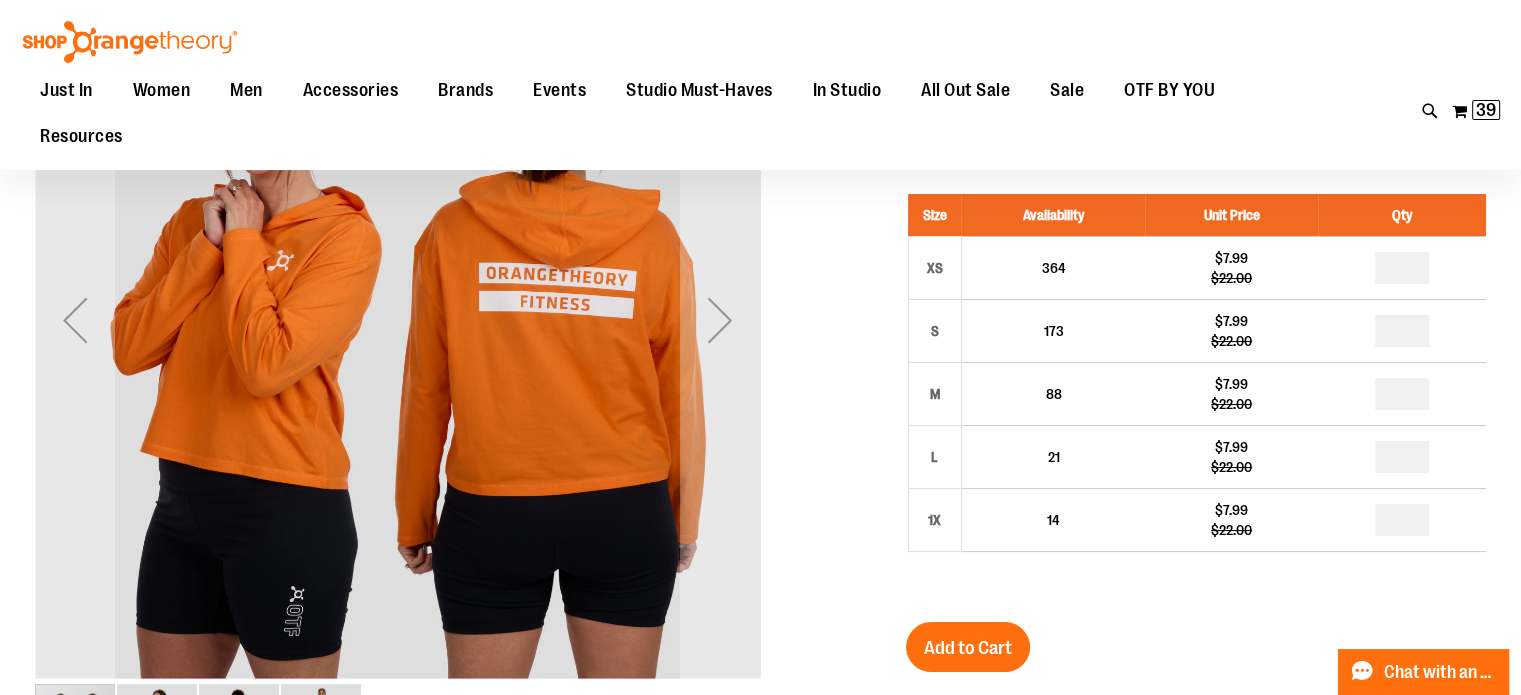 scroll, scrollTop: 0, scrollLeft: 0, axis: both 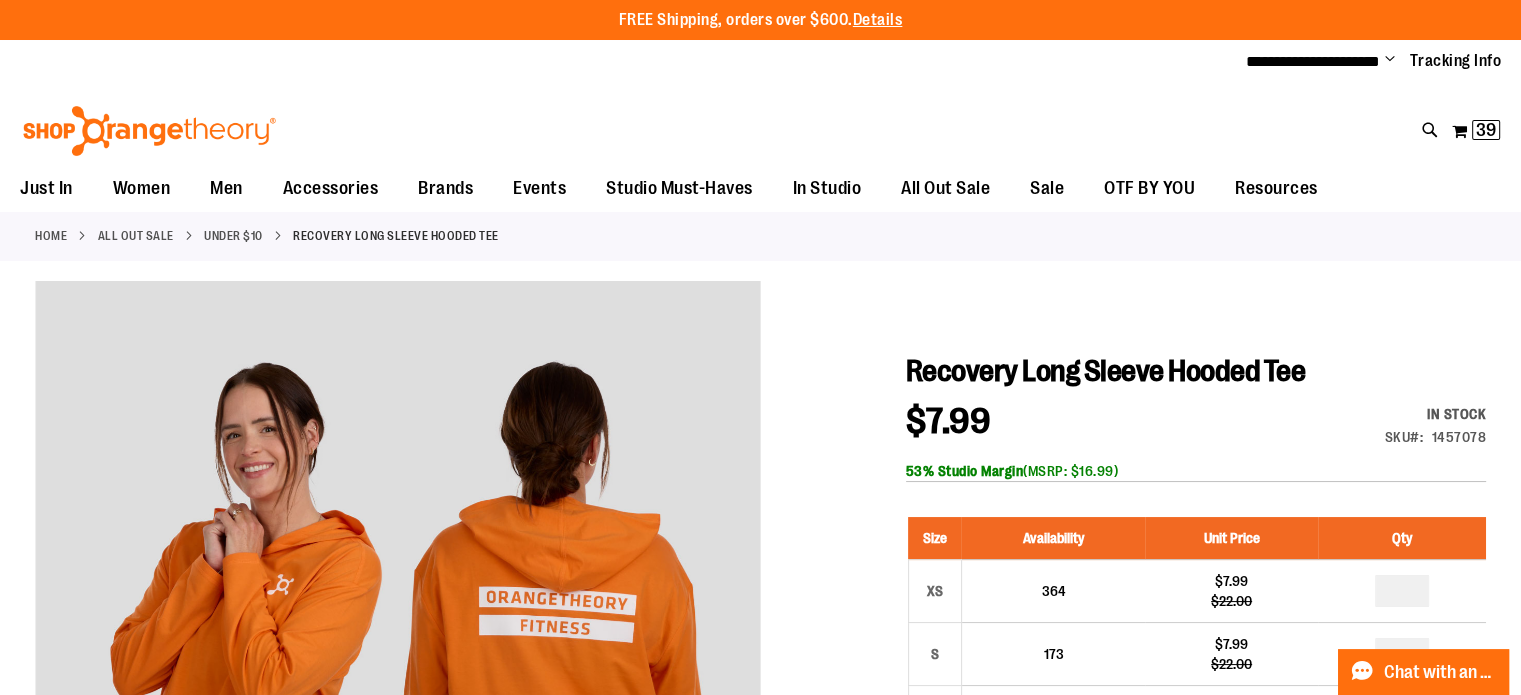 click on "Under $10" at bounding box center (233, 236) 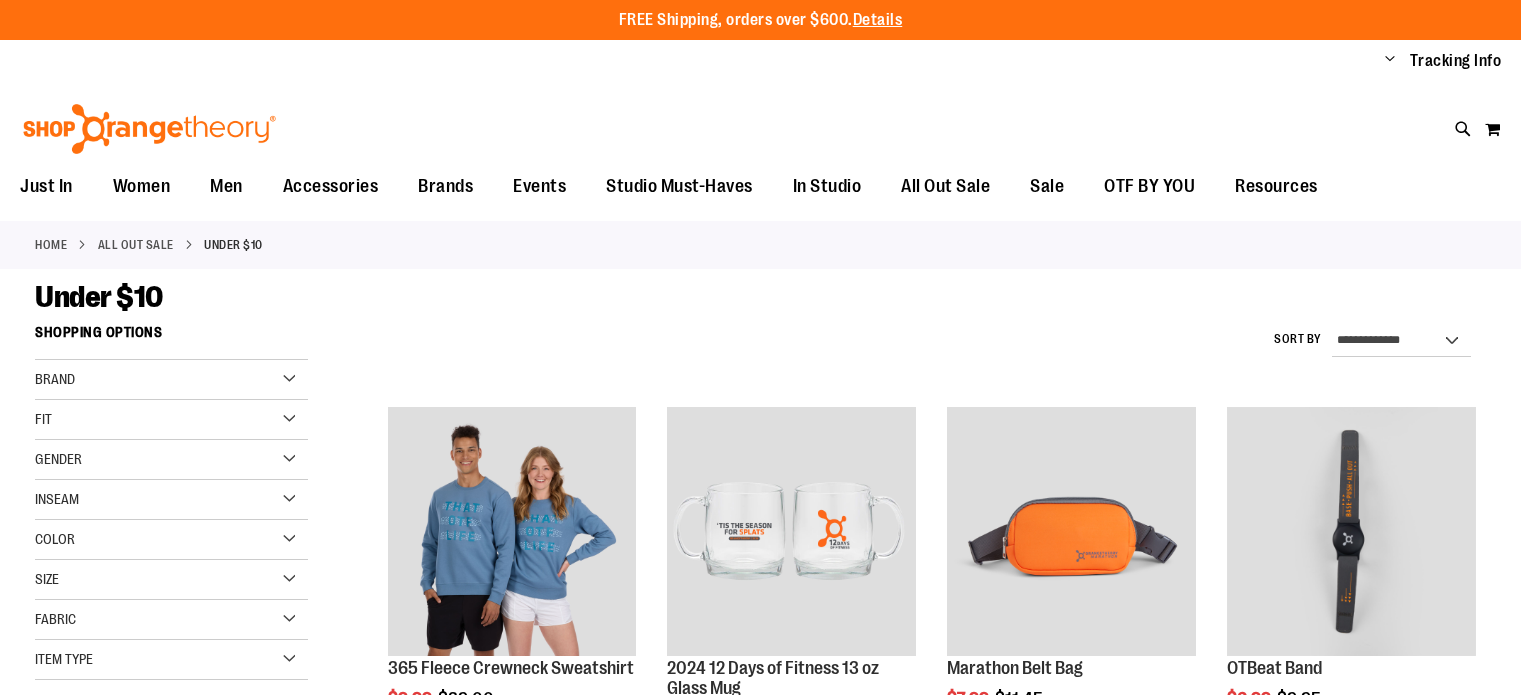 scroll, scrollTop: 0, scrollLeft: 0, axis: both 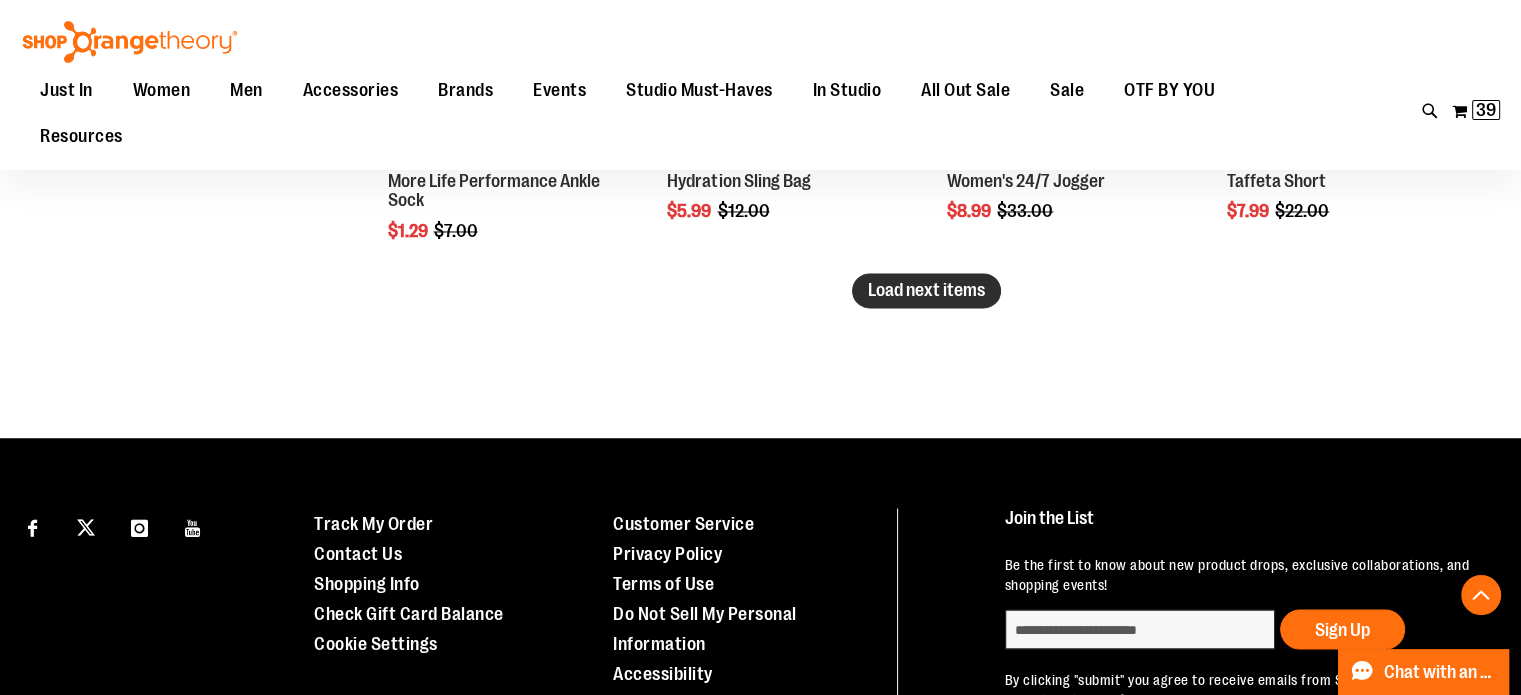 click on "Load next items" at bounding box center [926, 290] 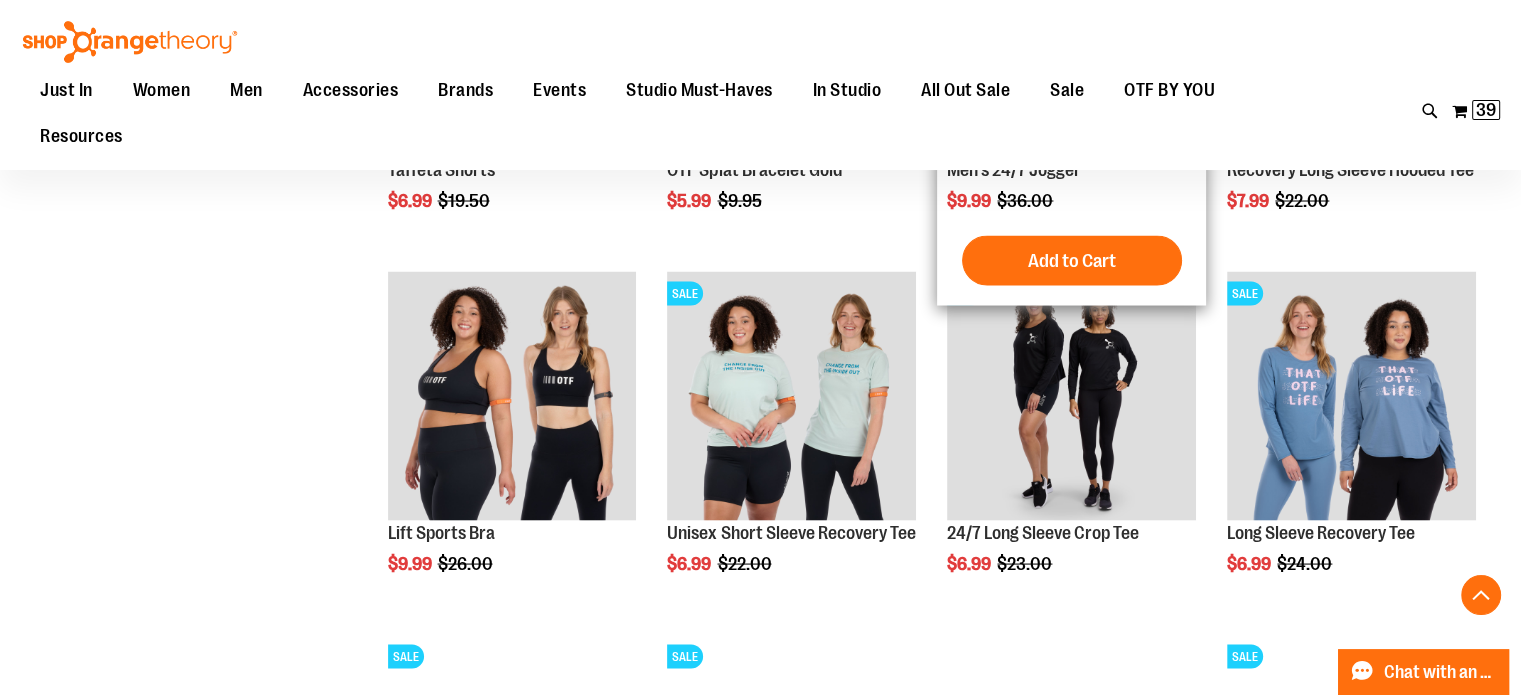 scroll, scrollTop: 3757, scrollLeft: 0, axis: vertical 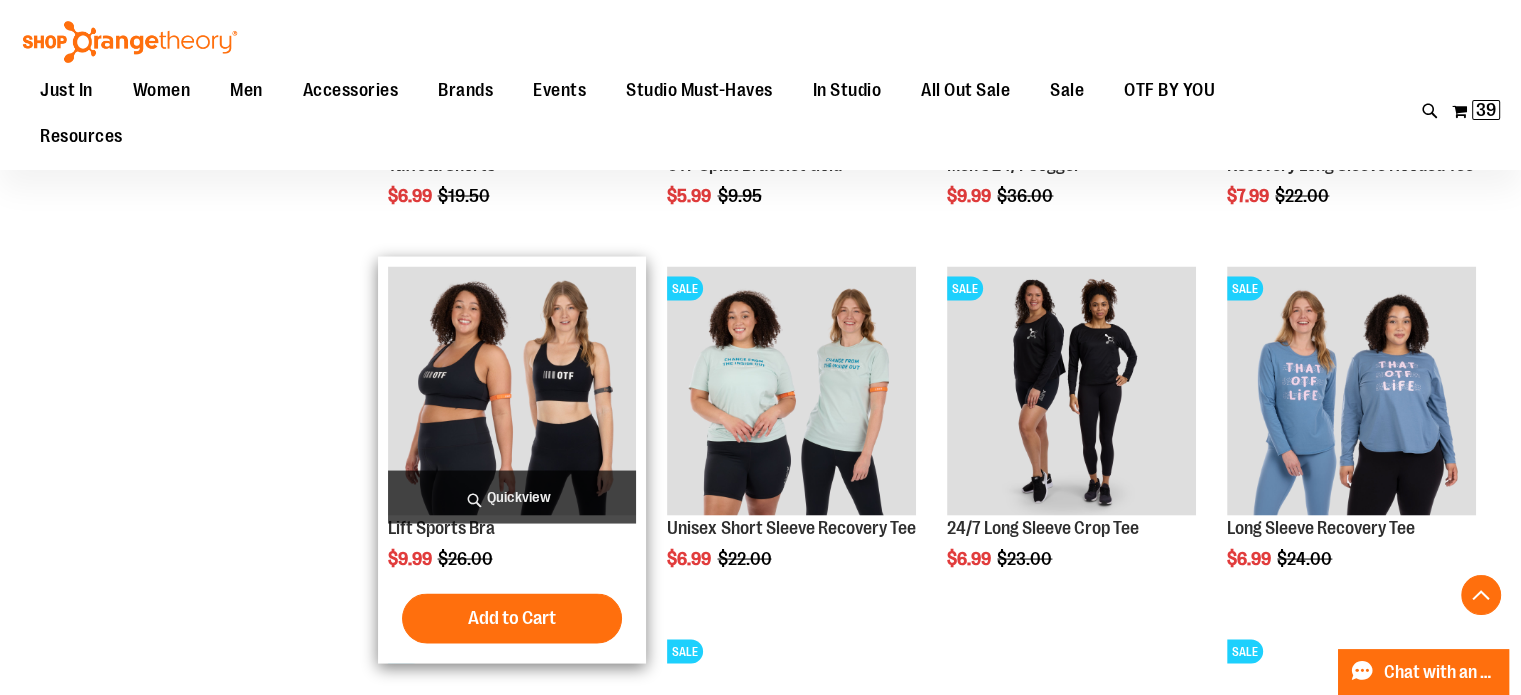 click at bounding box center (512, 390) 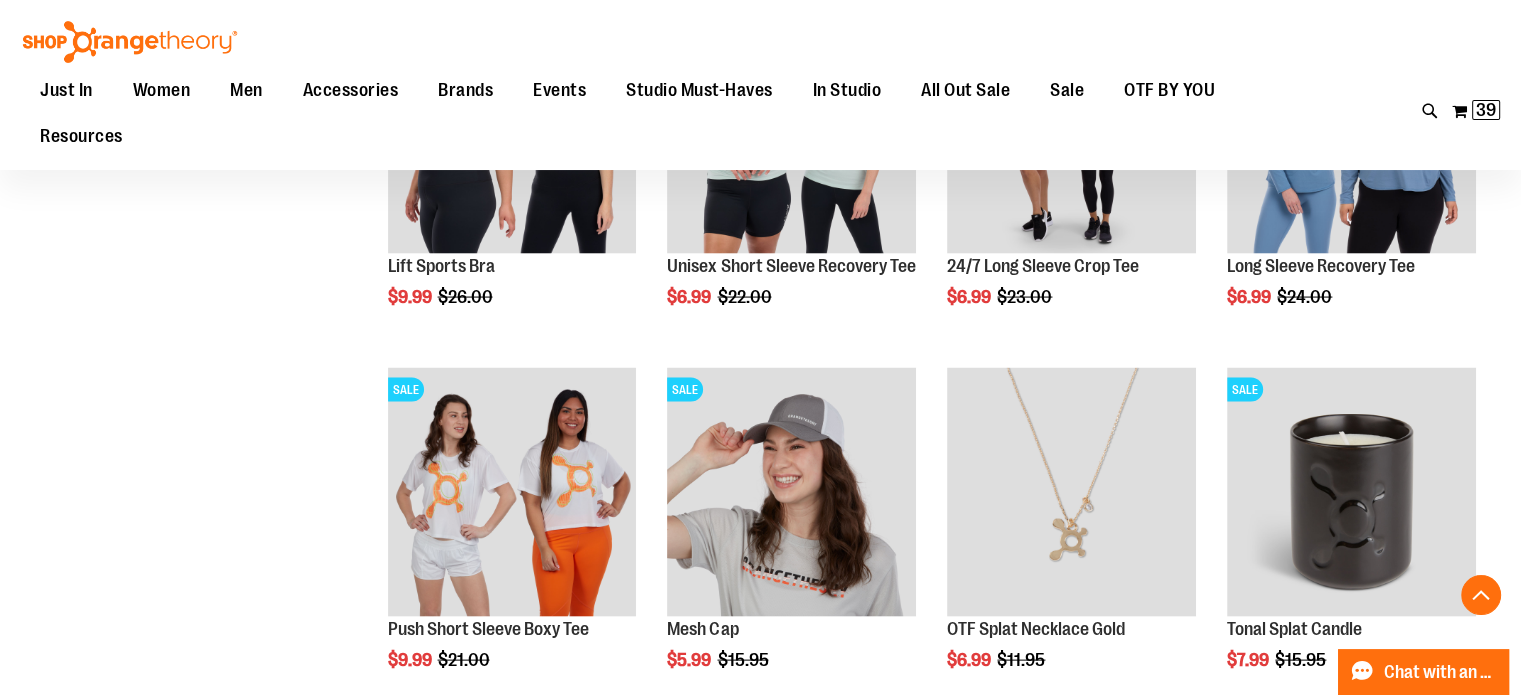 scroll, scrollTop: 4020, scrollLeft: 0, axis: vertical 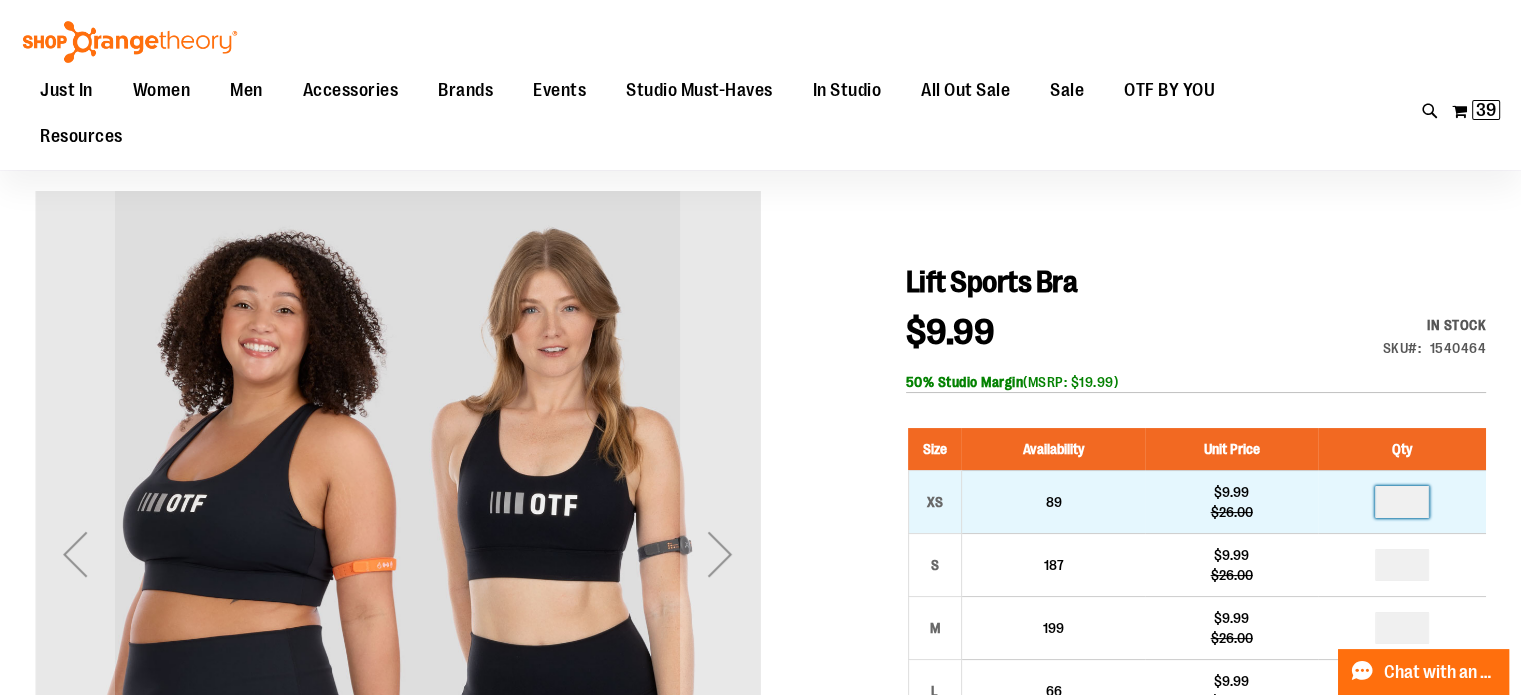 click at bounding box center (1402, 502) 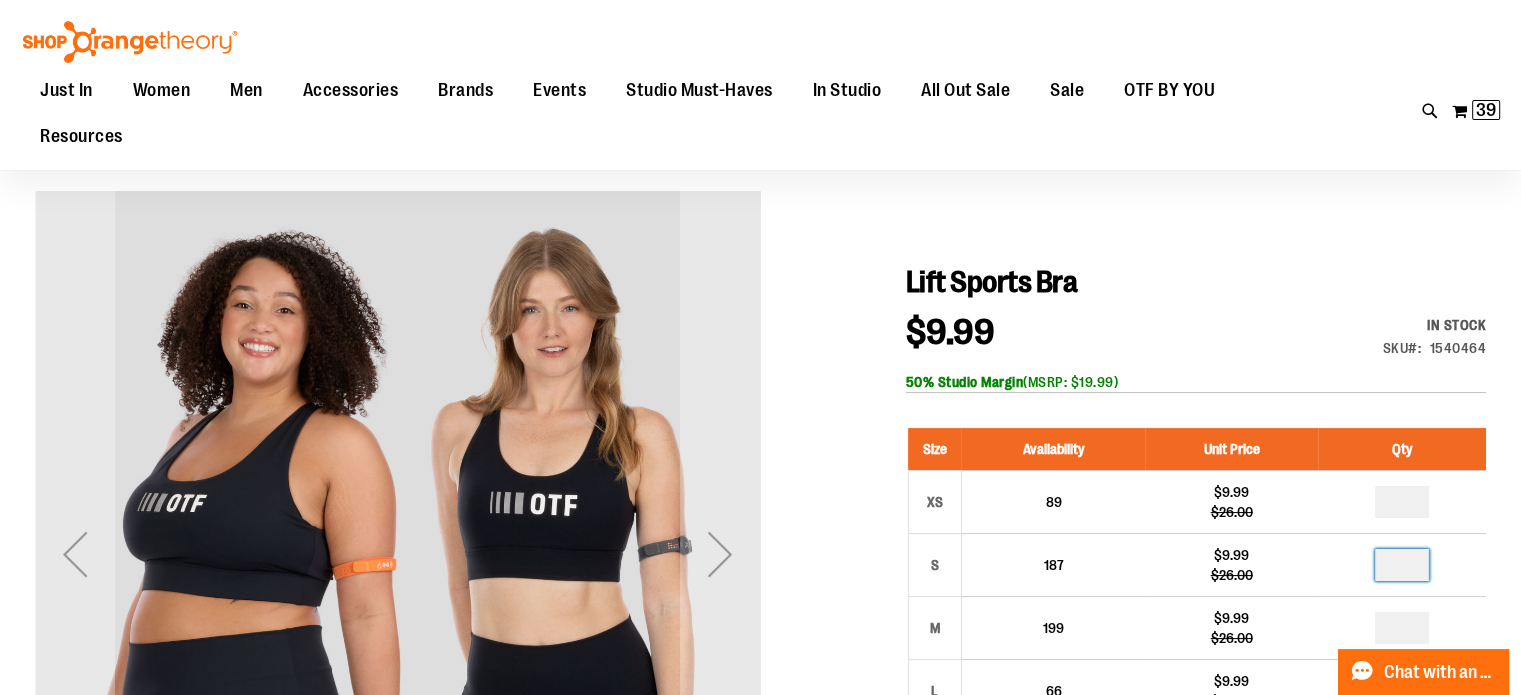 click at bounding box center (1402, 565) 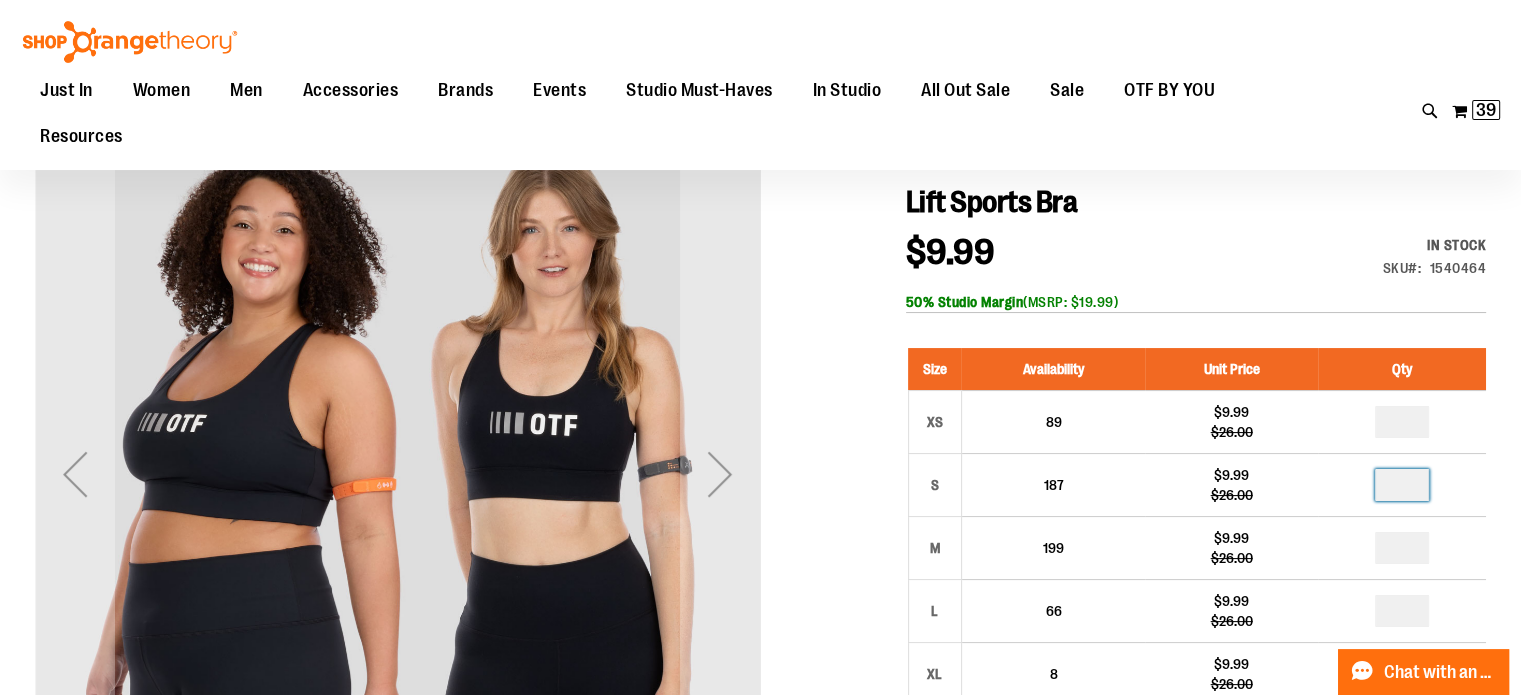 scroll, scrollTop: 172, scrollLeft: 0, axis: vertical 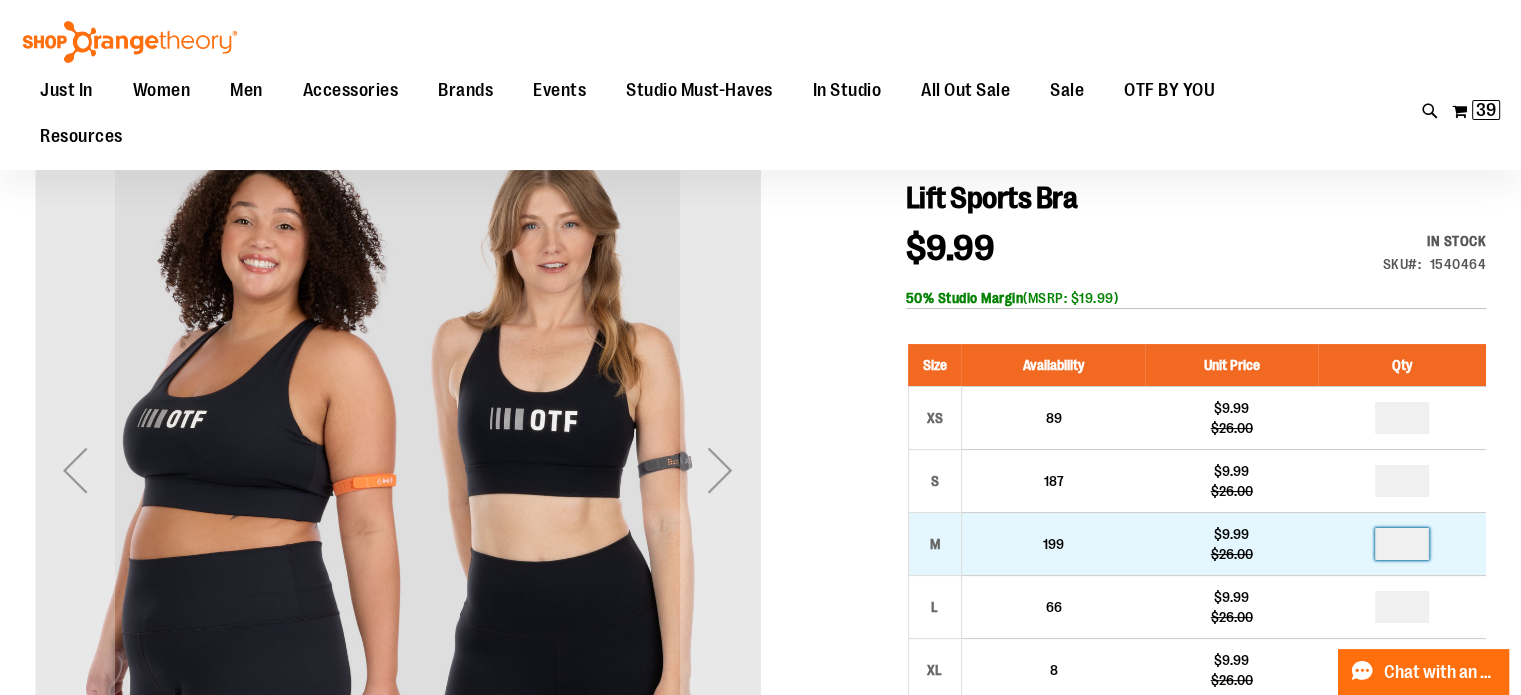 type on "*" 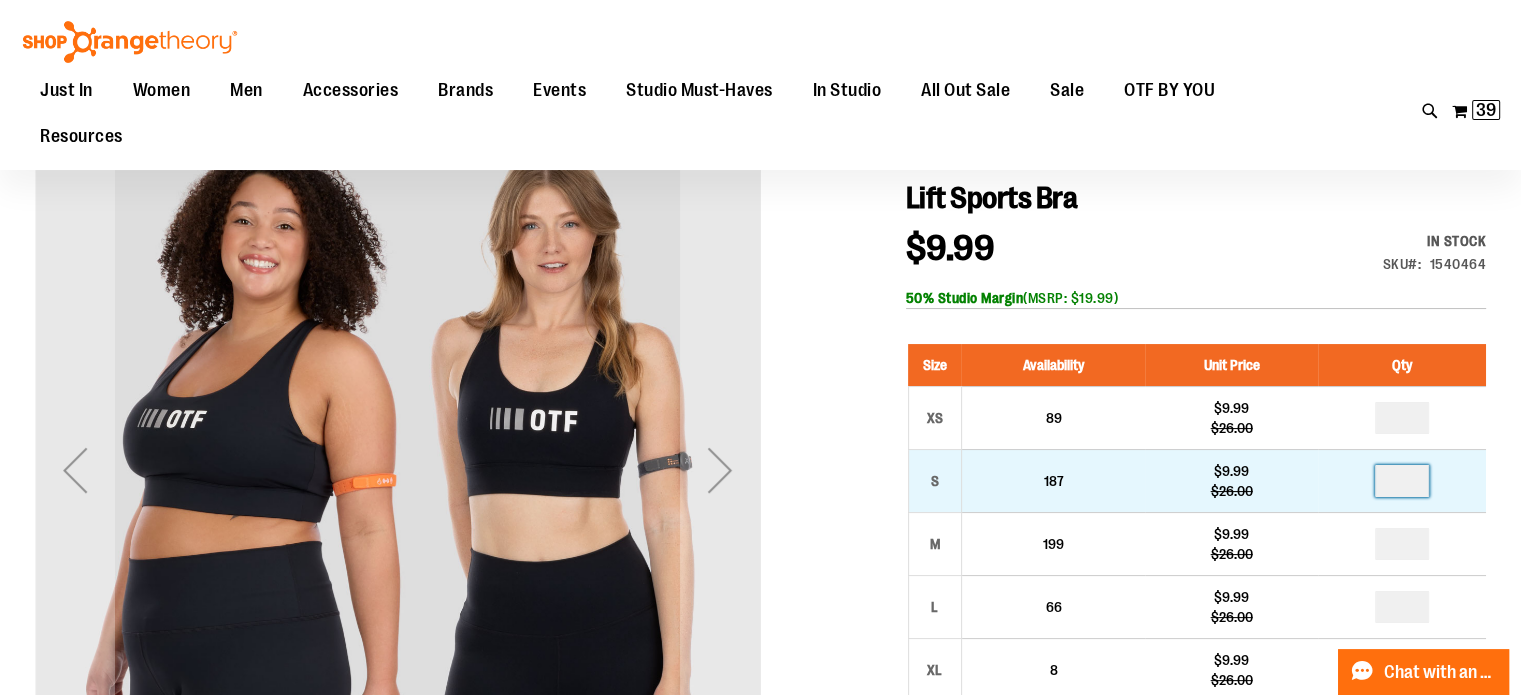 type 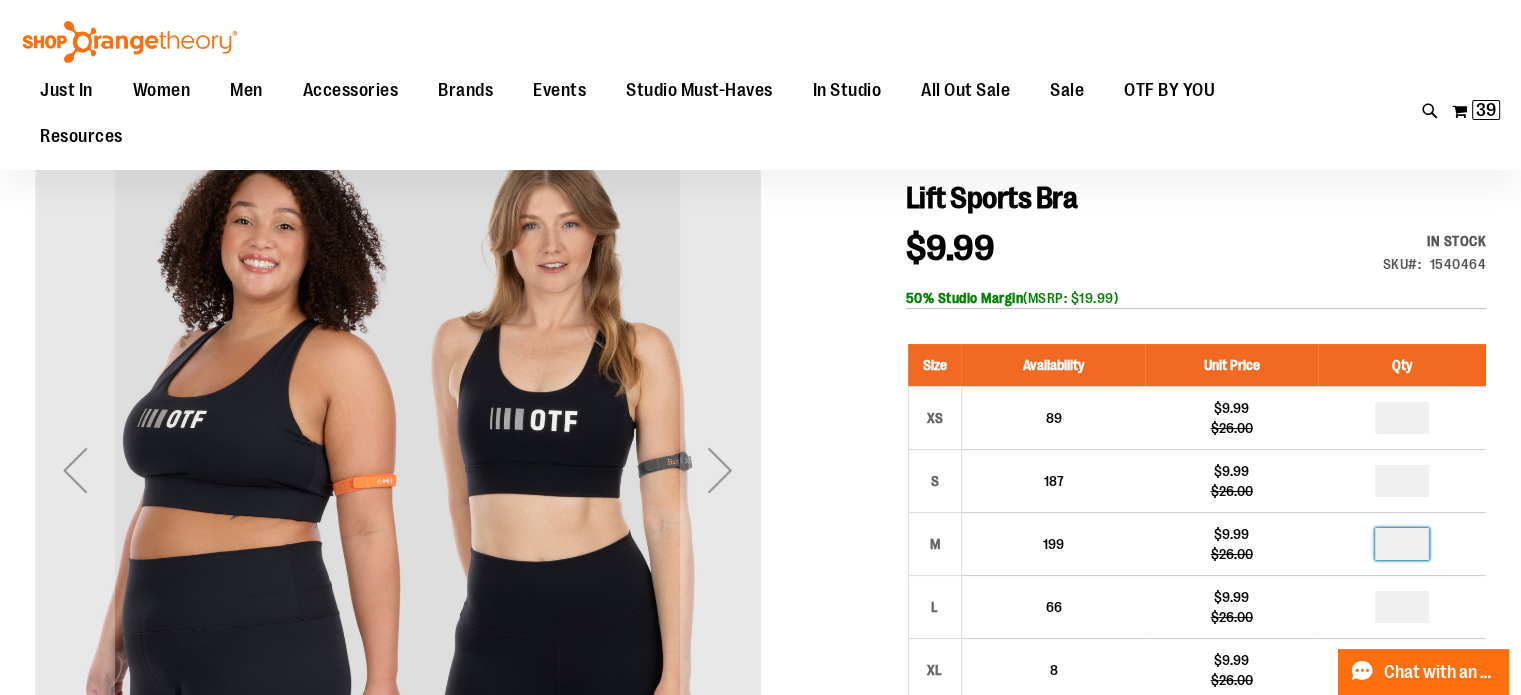click at bounding box center [1402, 544] 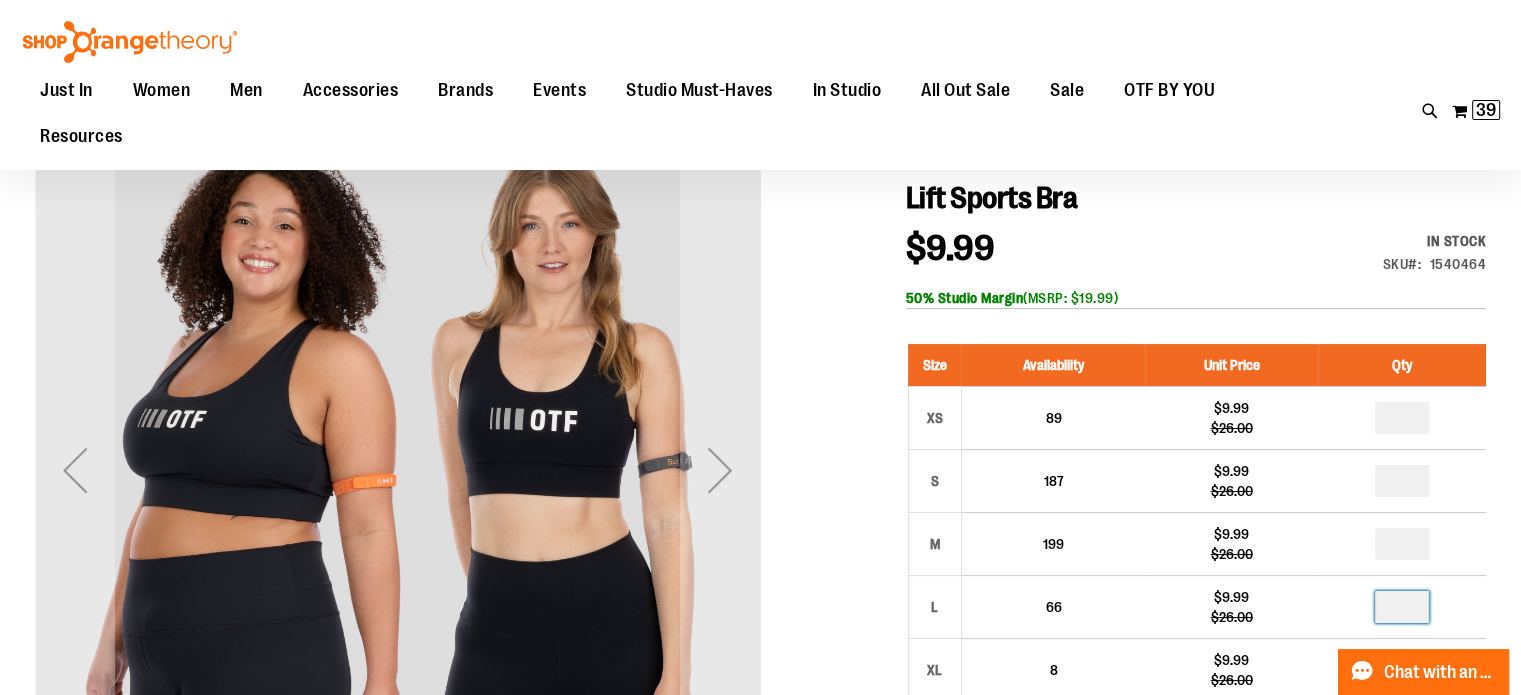 click at bounding box center (1402, 607) 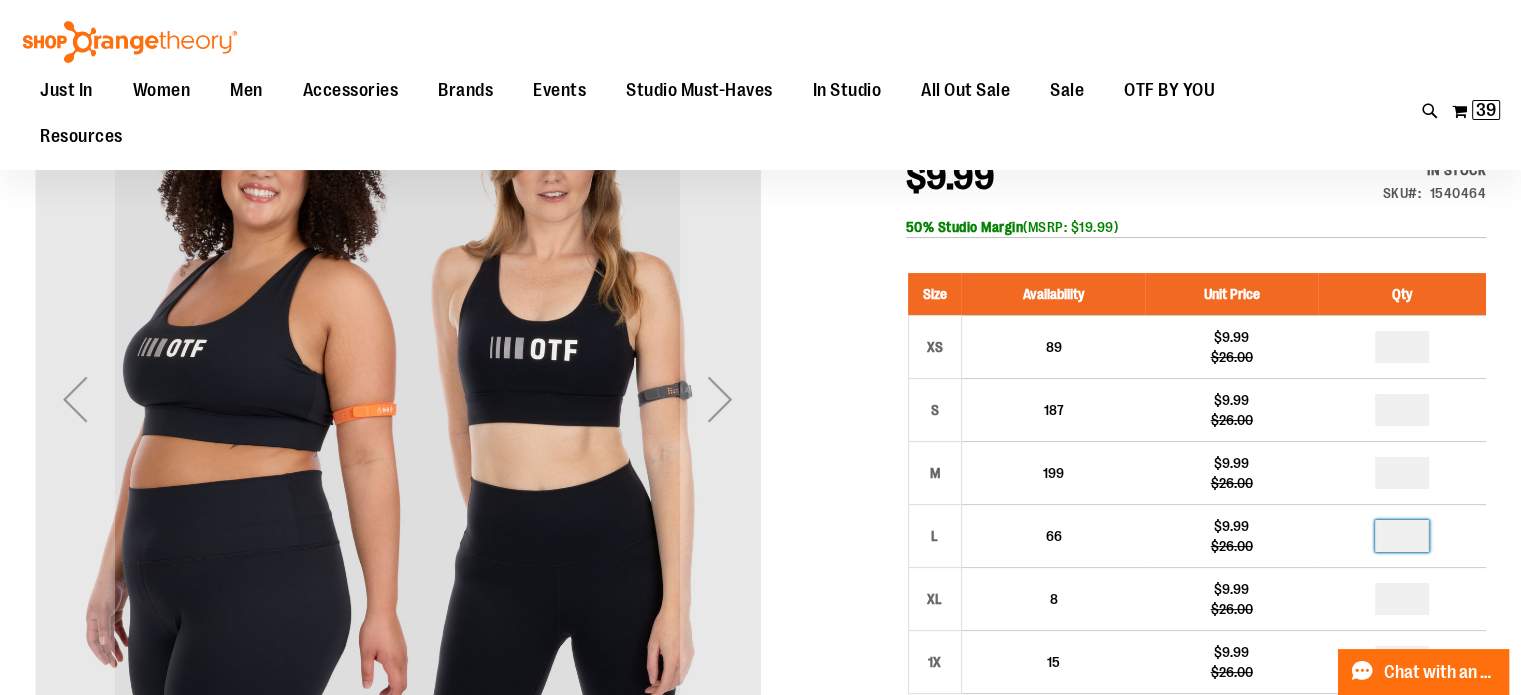 scroll, scrollTop: 252, scrollLeft: 0, axis: vertical 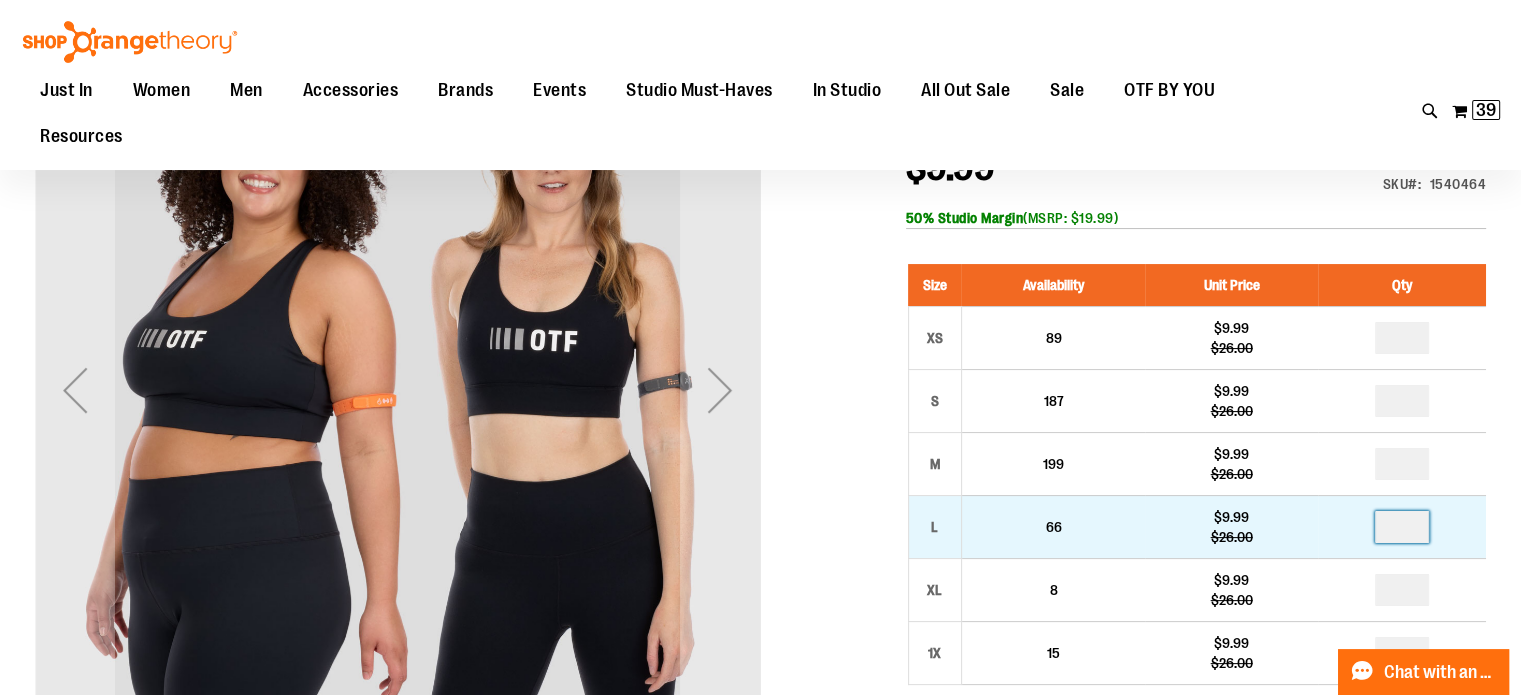 type on "*" 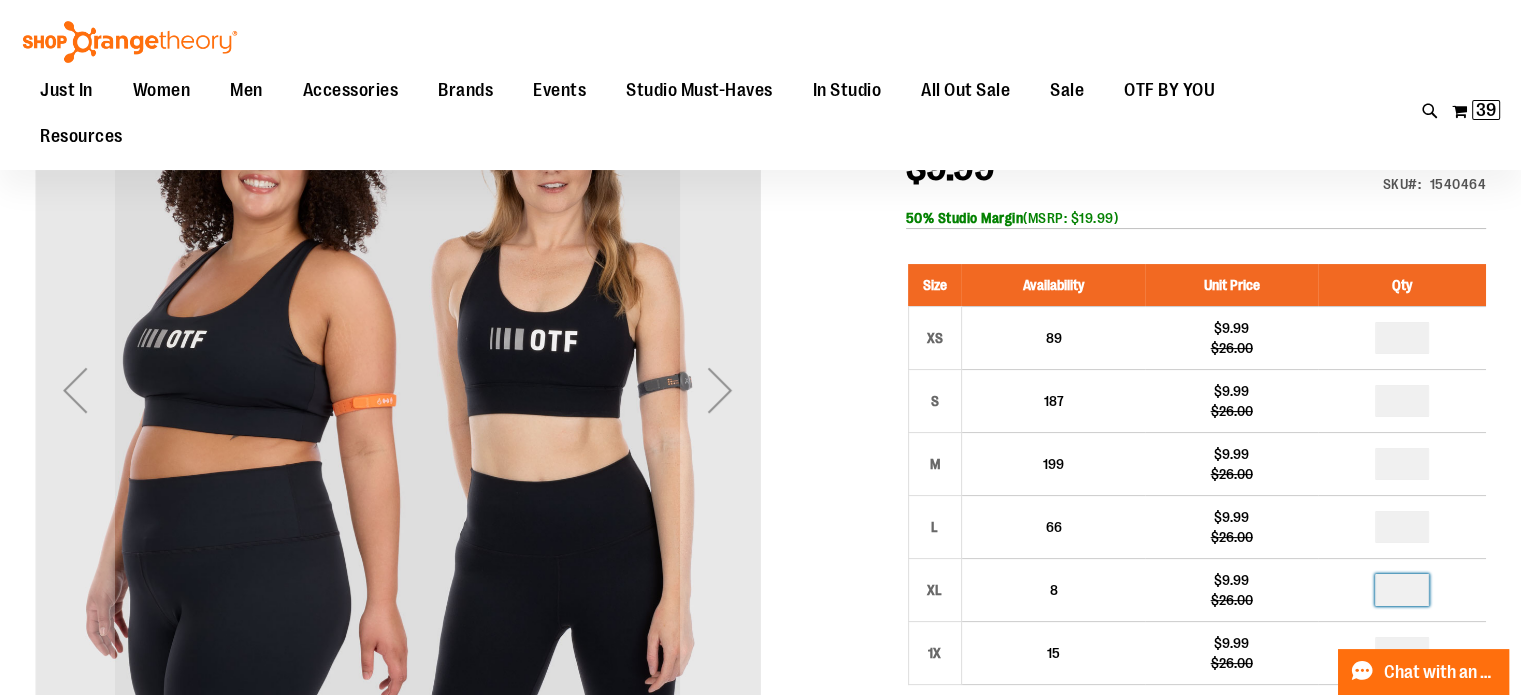click at bounding box center (1402, 590) 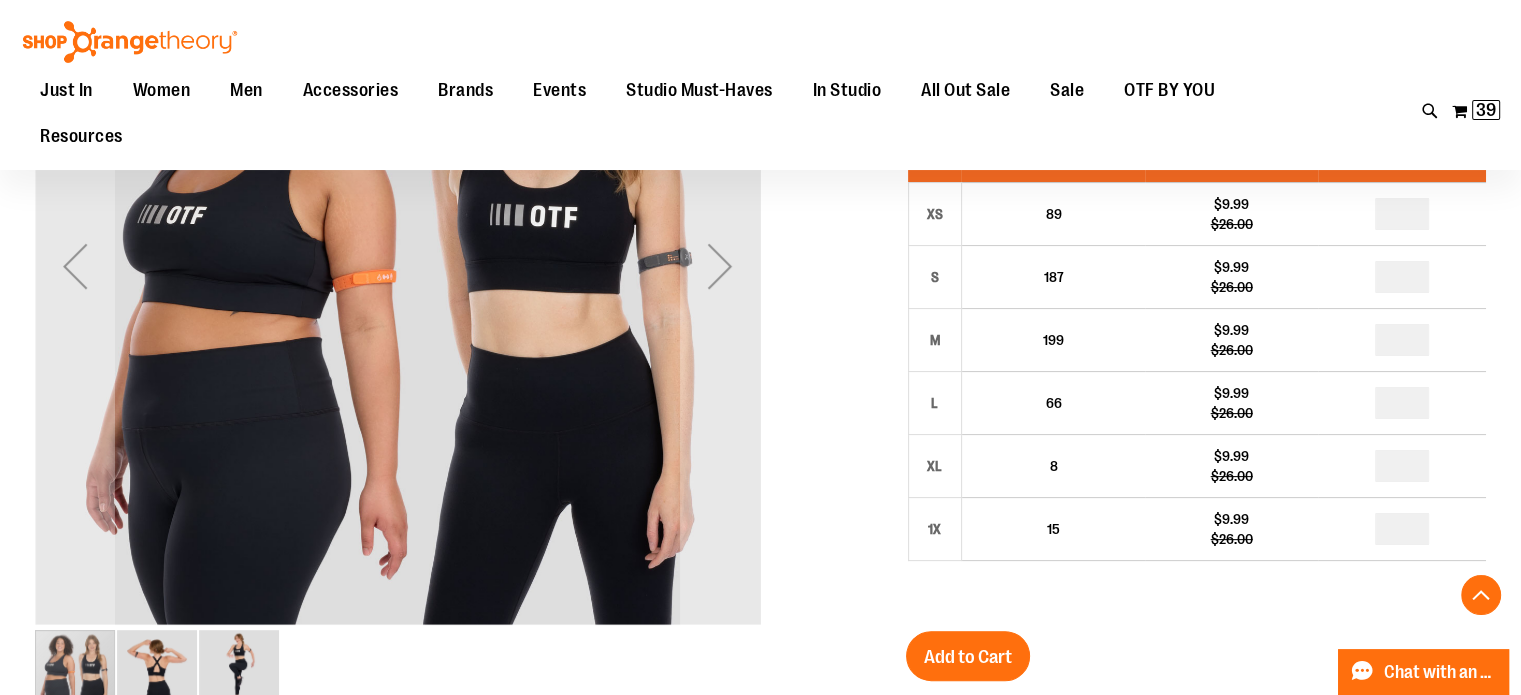scroll, scrollTop: 379, scrollLeft: 0, axis: vertical 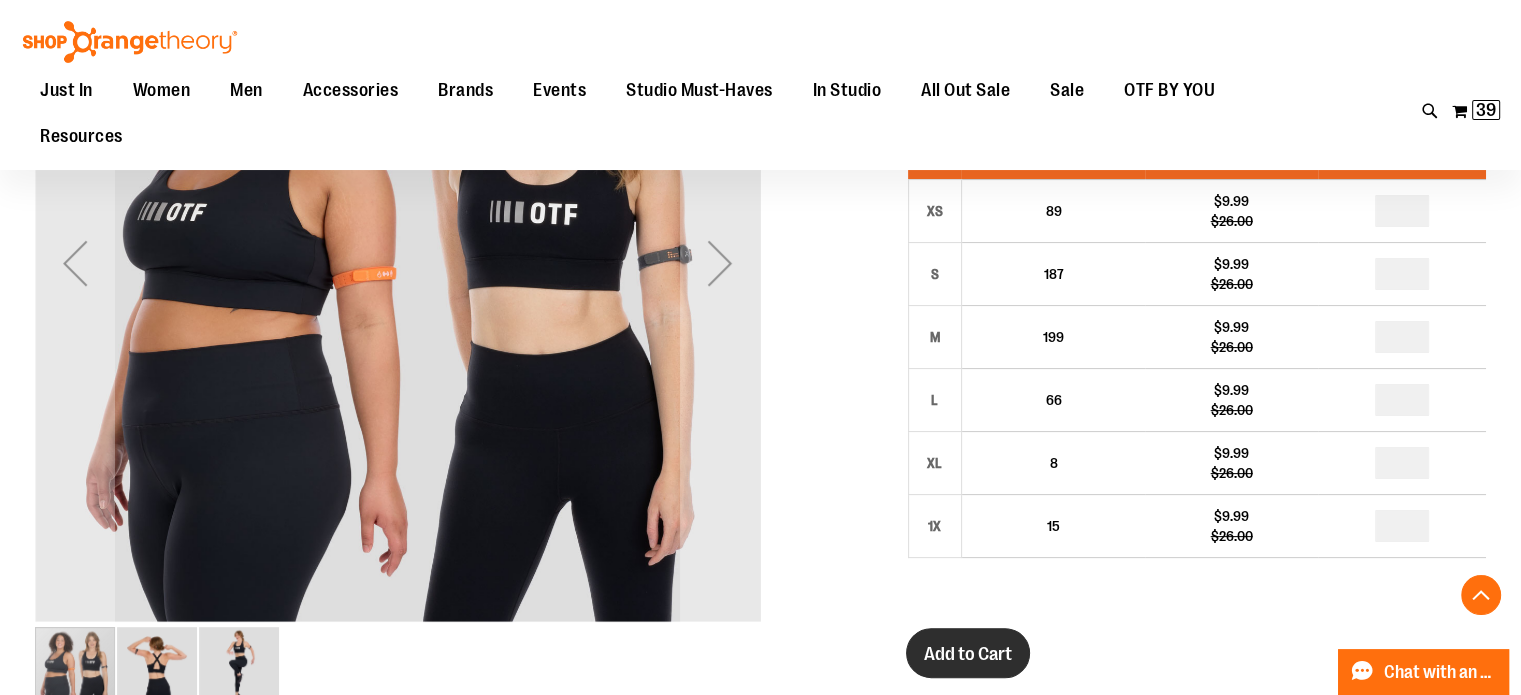 click on "Add to Cart" at bounding box center [968, 654] 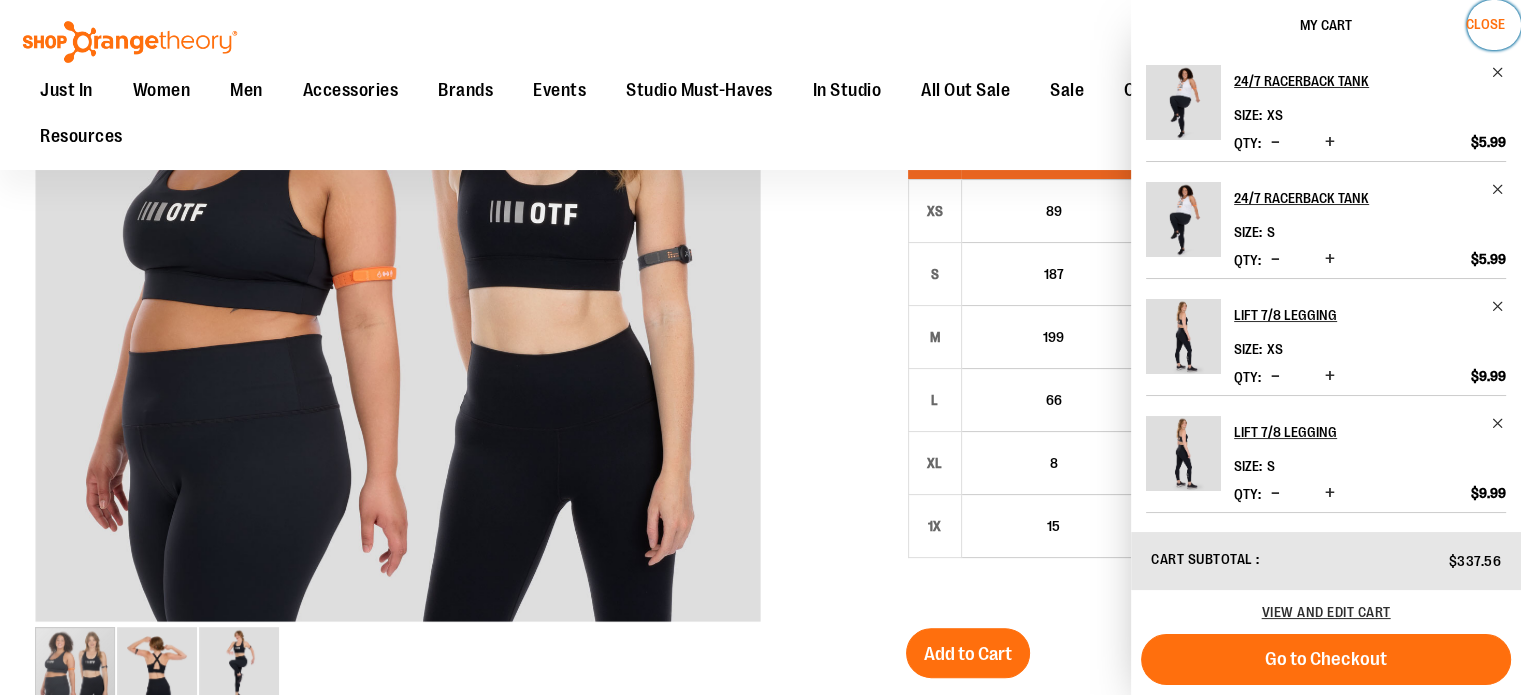 click on "Close" at bounding box center [1485, 24] 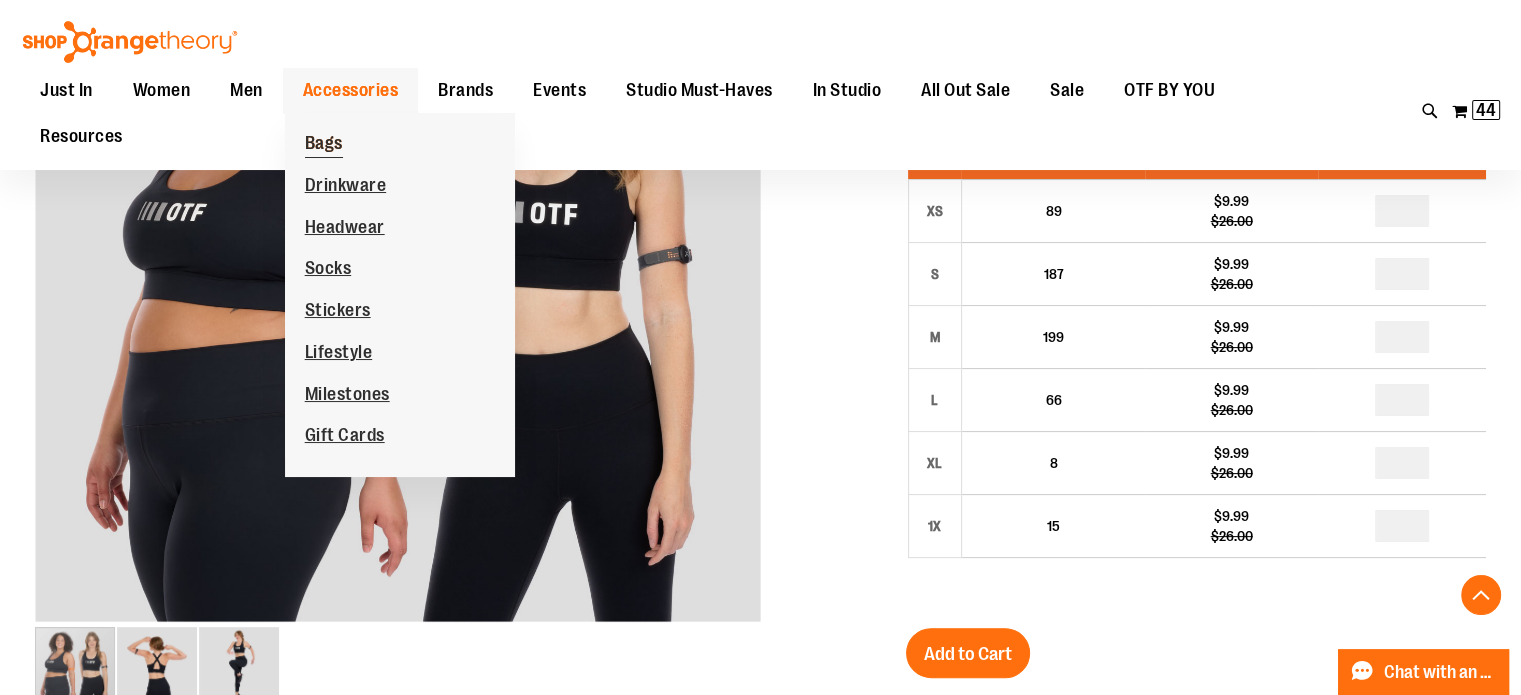 click on "Bags" at bounding box center (324, 145) 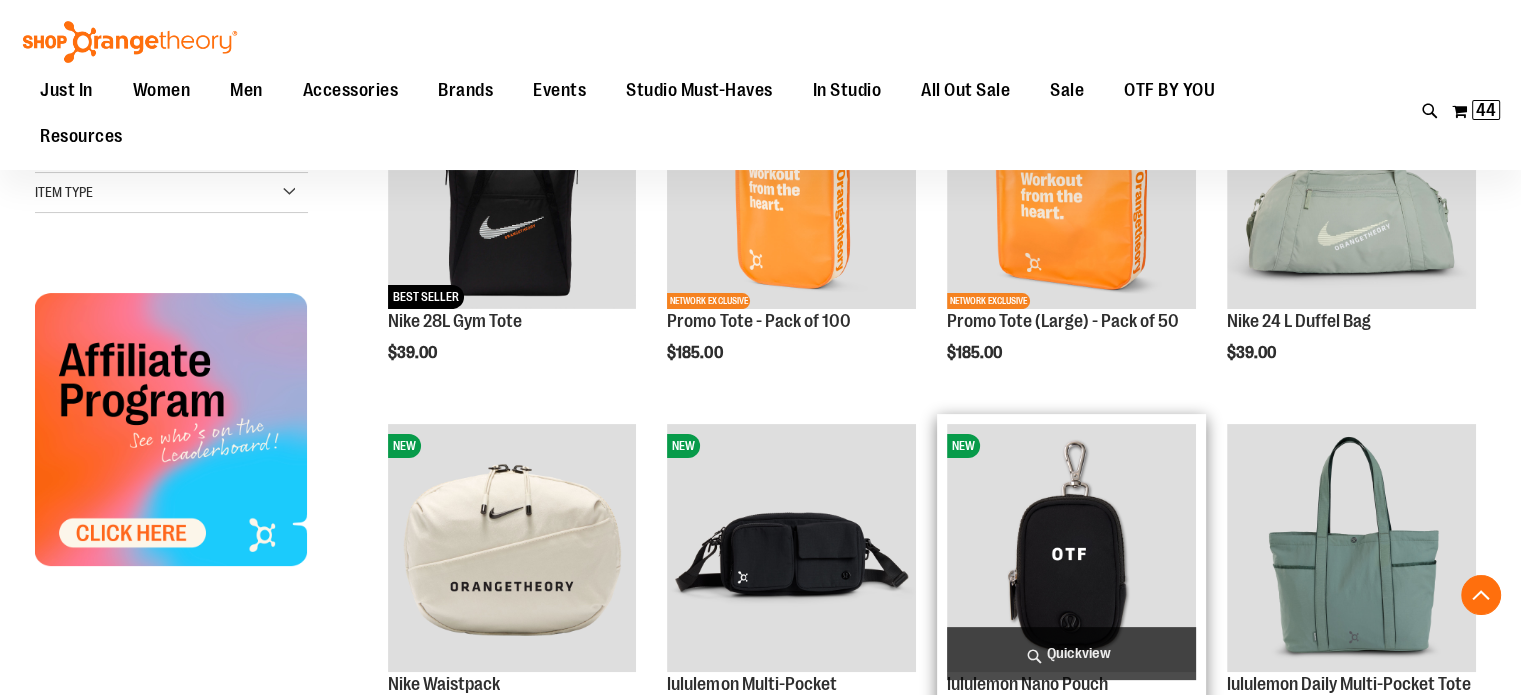scroll, scrollTop: 467, scrollLeft: 0, axis: vertical 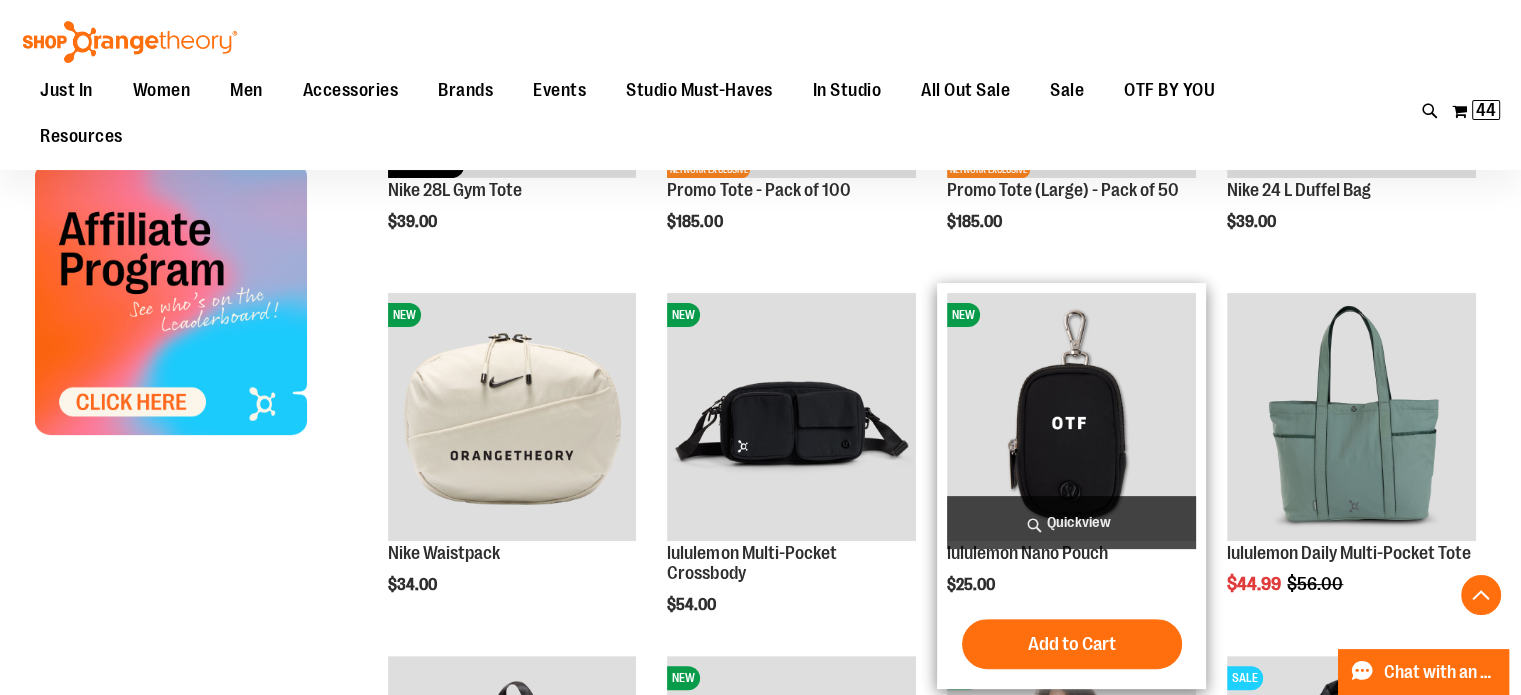 click at bounding box center [1071, 417] 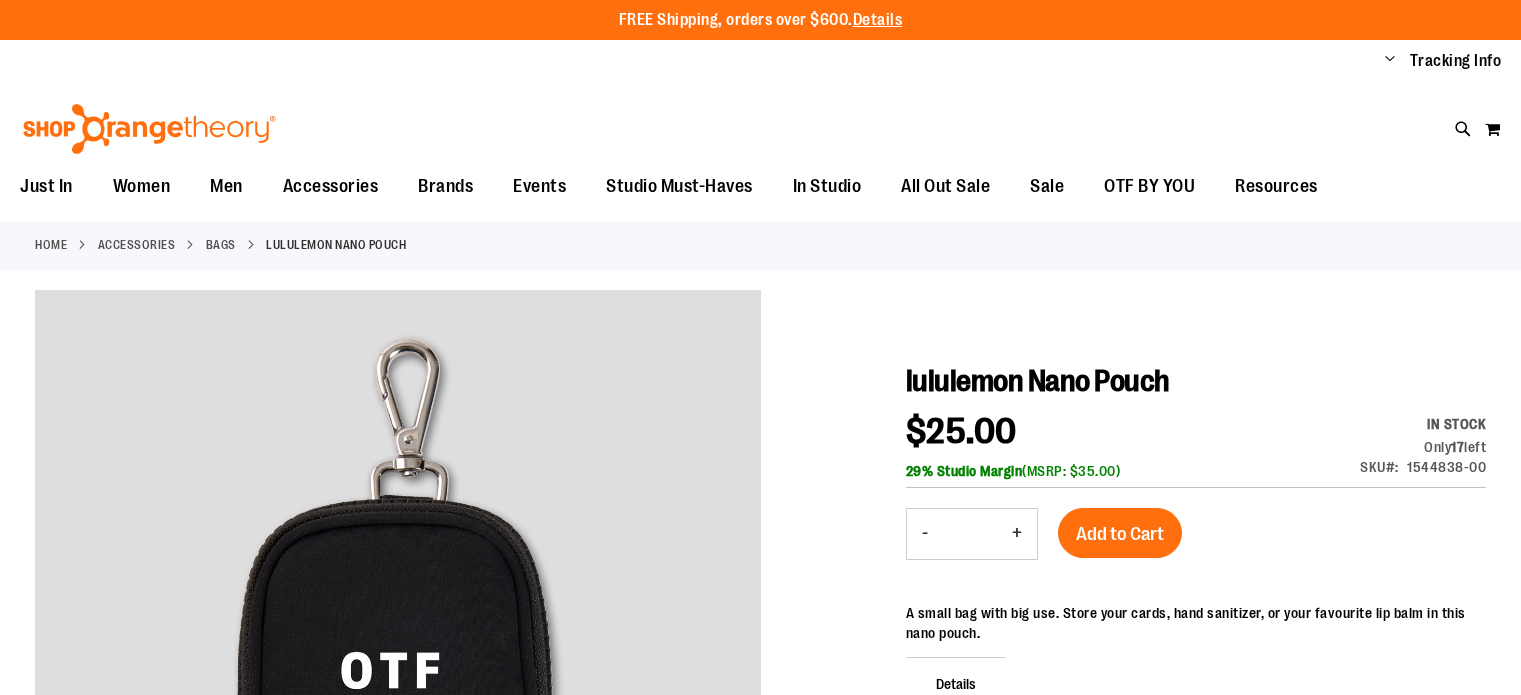 scroll, scrollTop: 0, scrollLeft: 0, axis: both 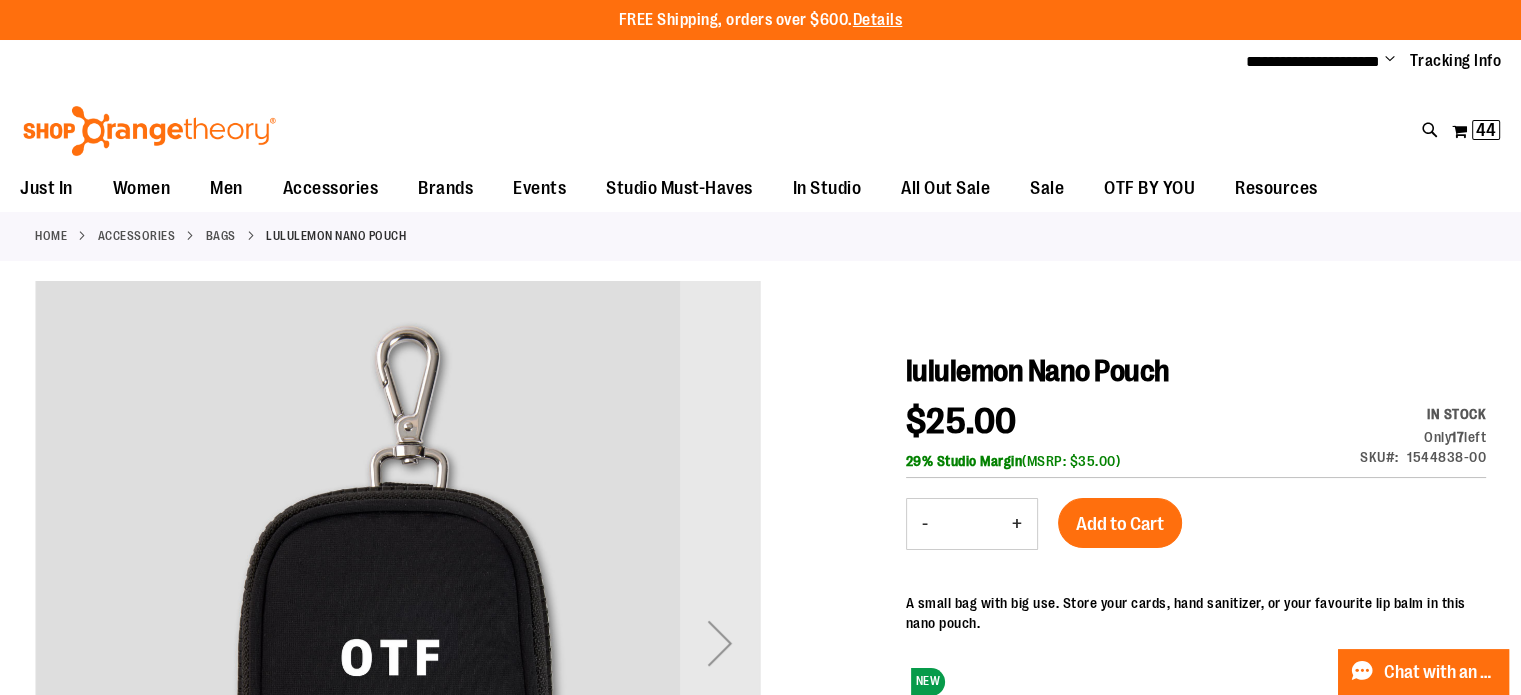 click on "+" at bounding box center (1017, 524) 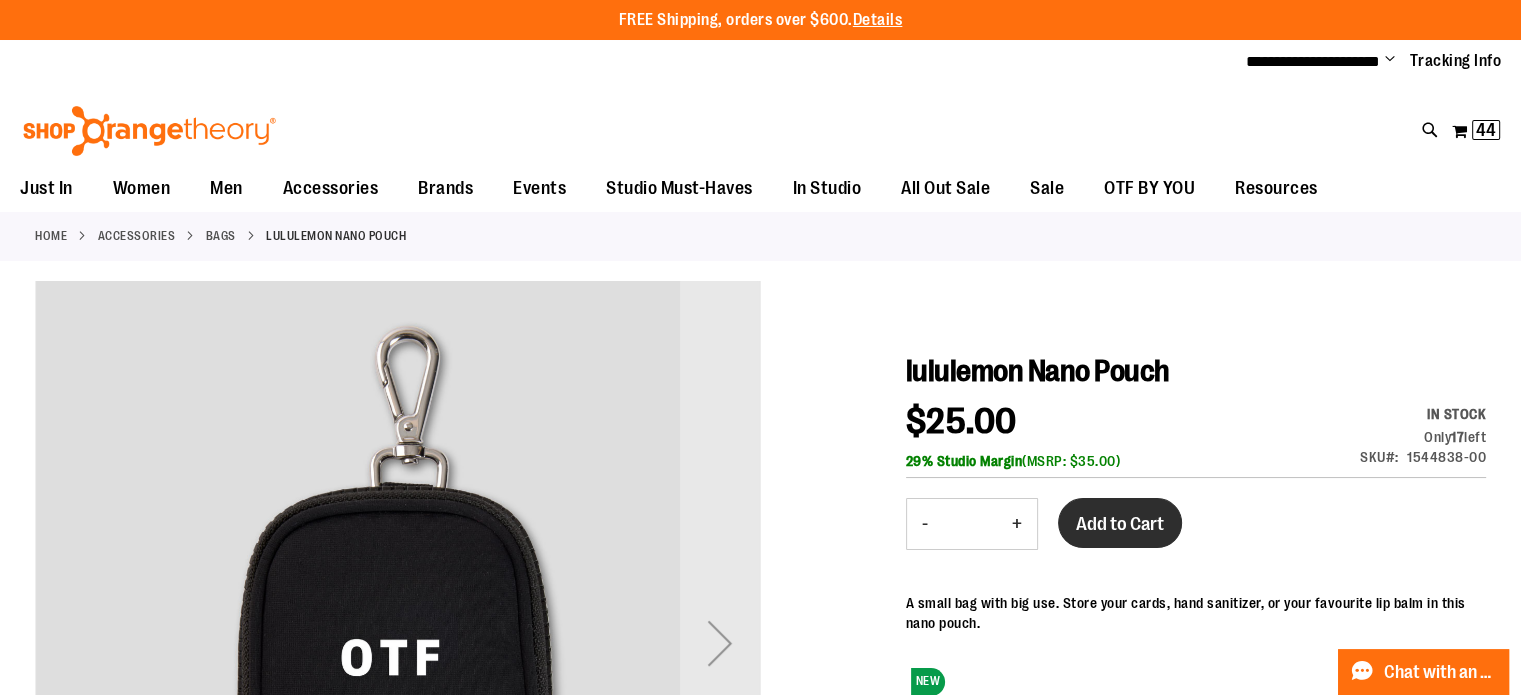 click on "Add to Cart" at bounding box center (1120, 524) 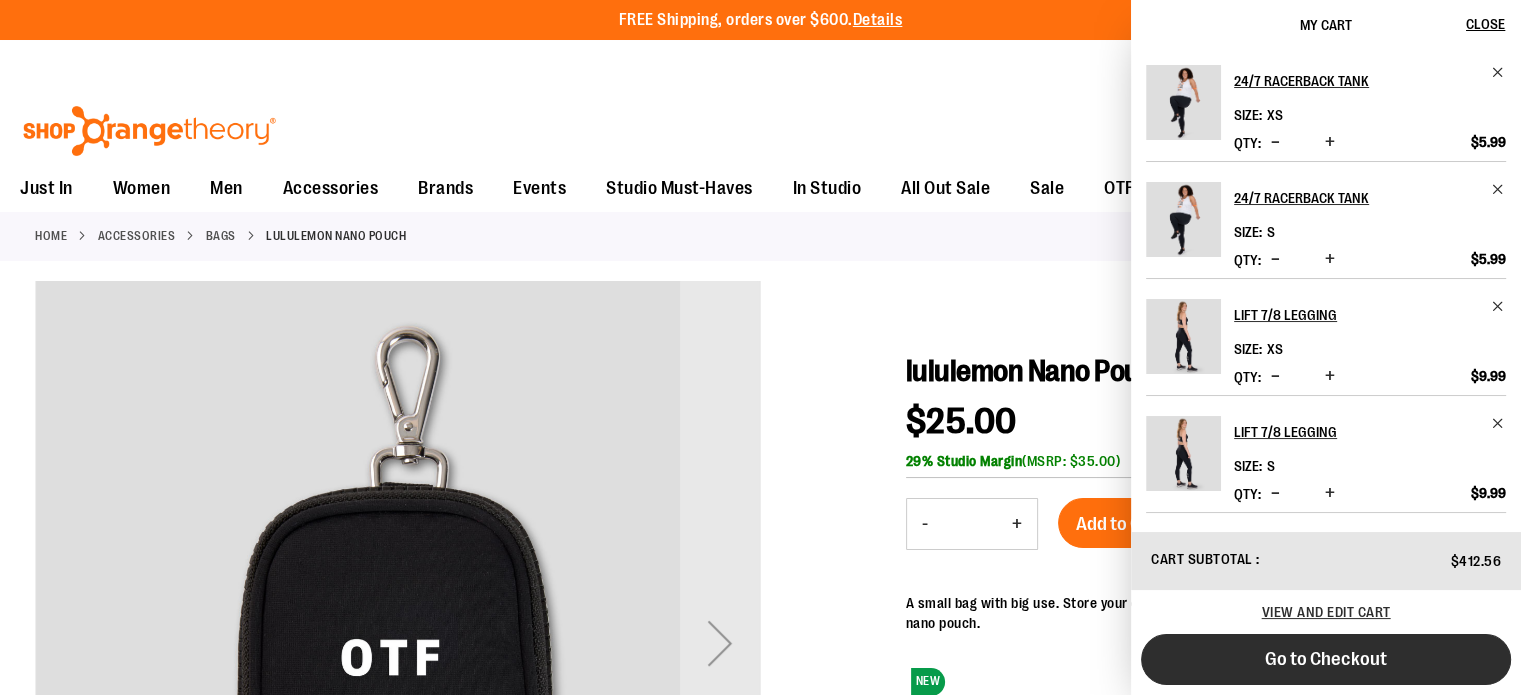 click on "Go to Checkout" at bounding box center (1326, 659) 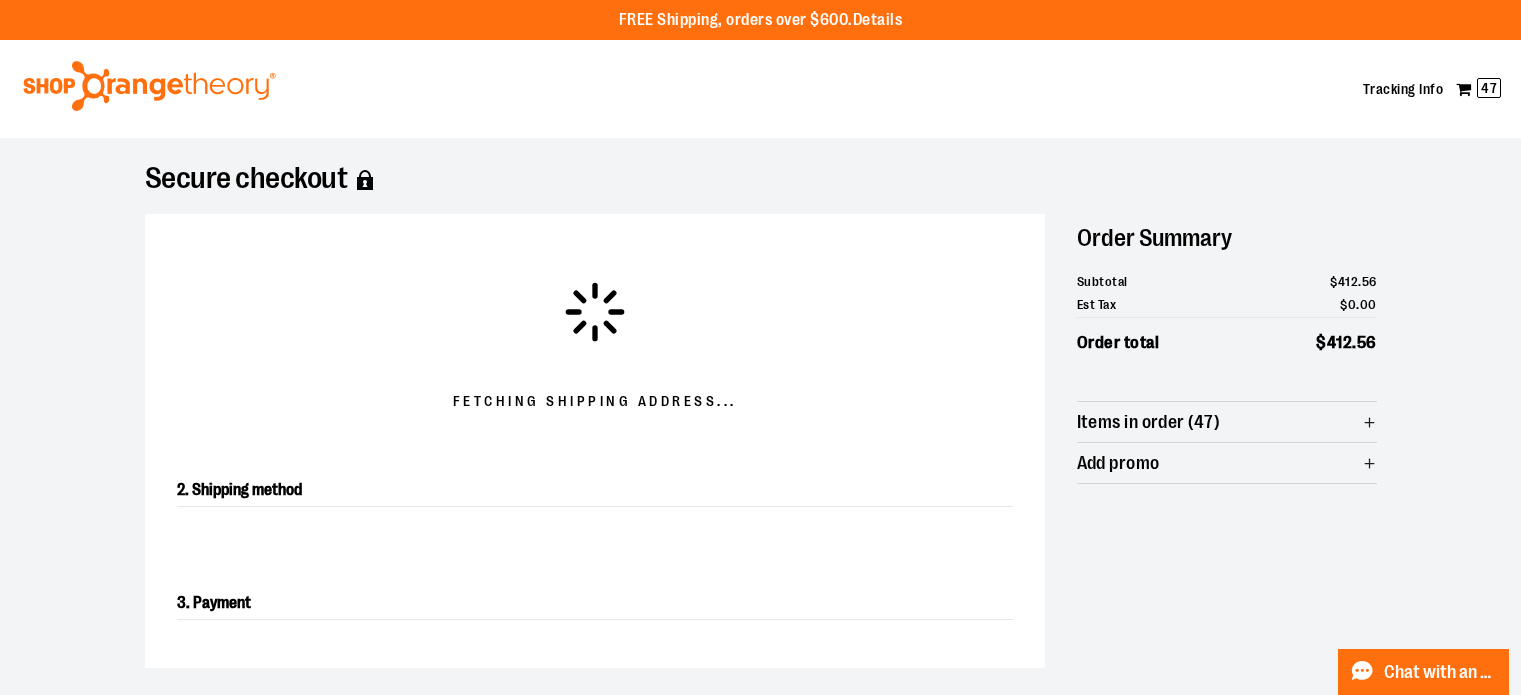 scroll, scrollTop: 0, scrollLeft: 0, axis: both 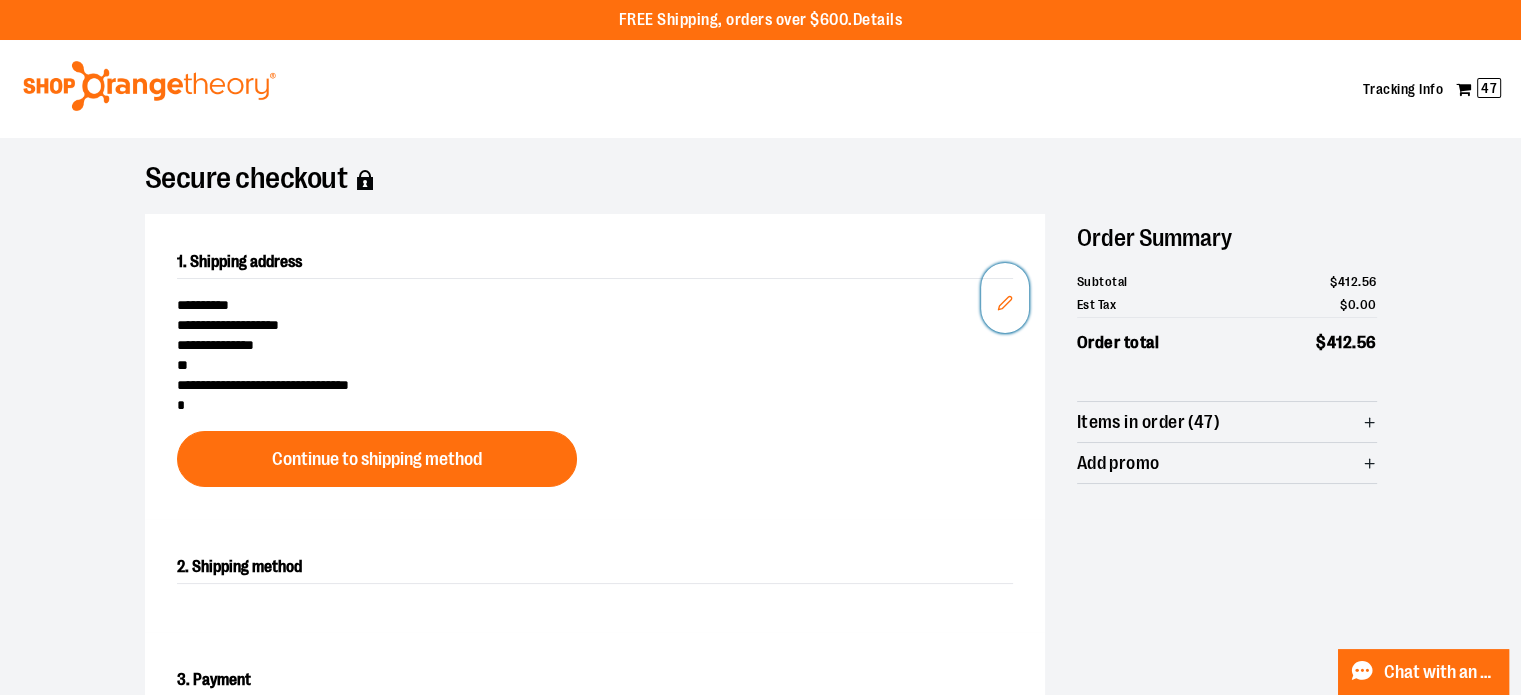 click 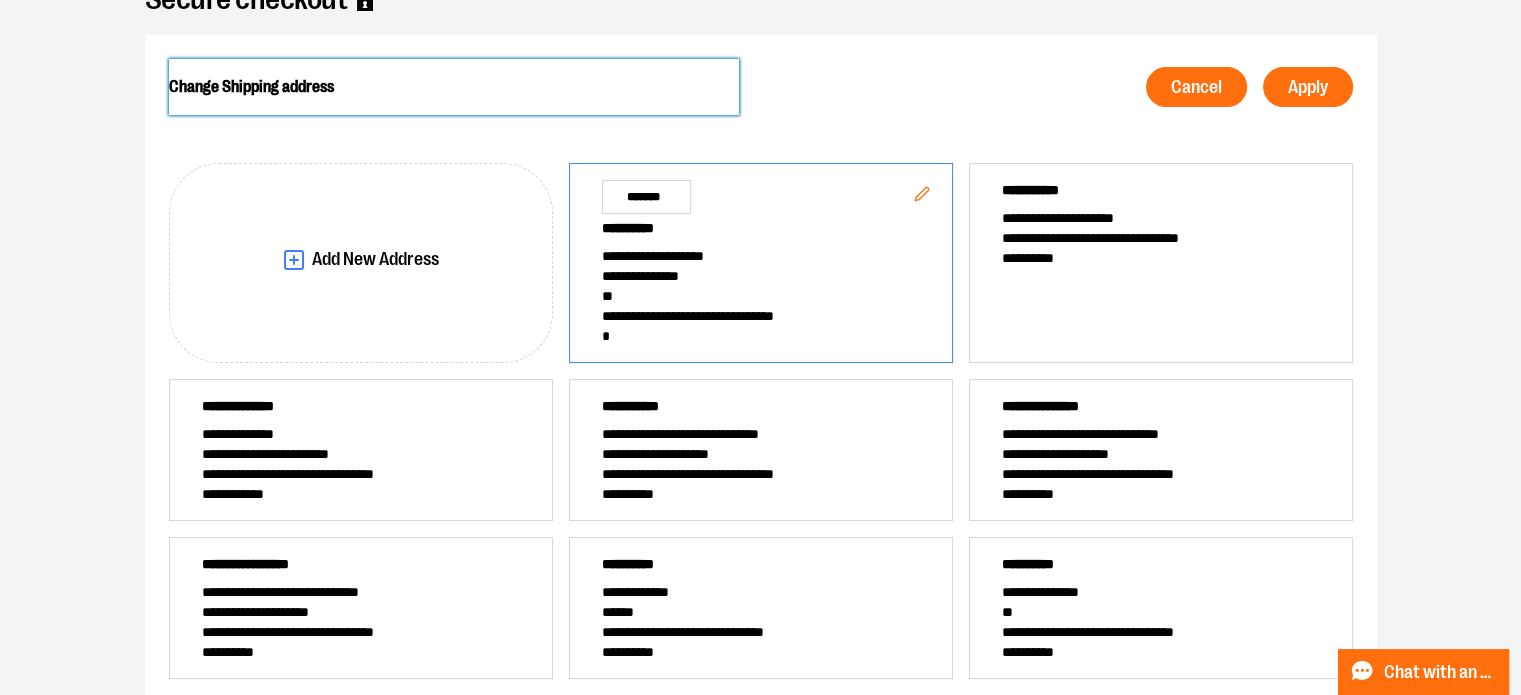 scroll, scrollTop: 187, scrollLeft: 0, axis: vertical 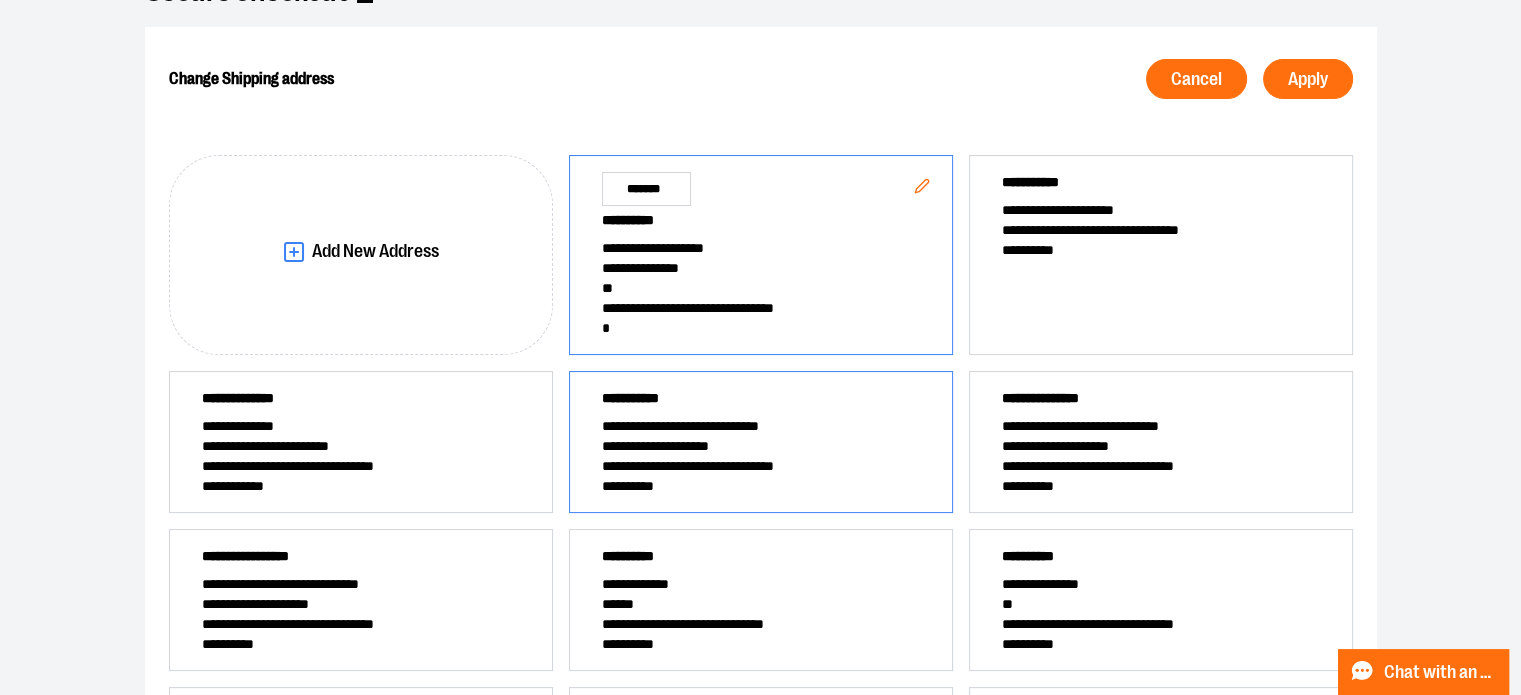 click on "**********" at bounding box center (761, 426) 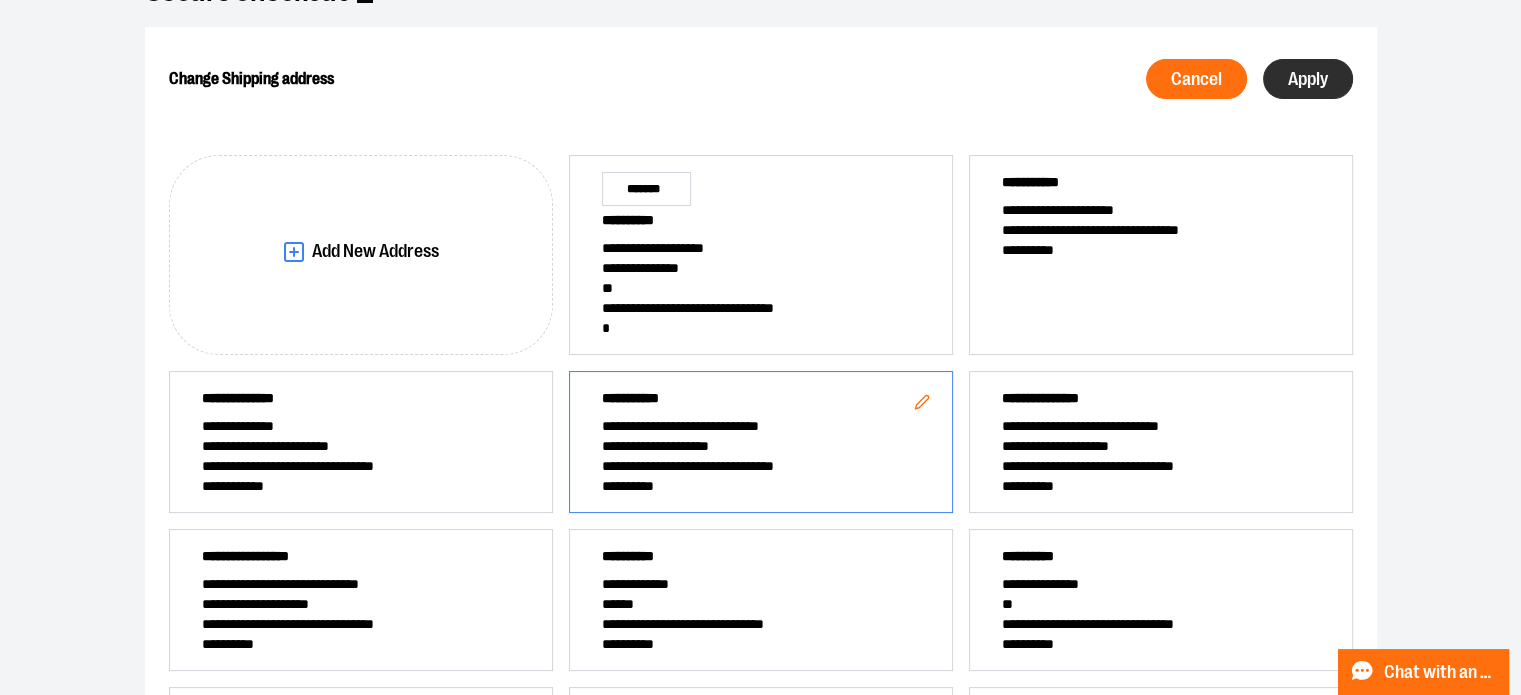 click on "Apply" at bounding box center [1308, 79] 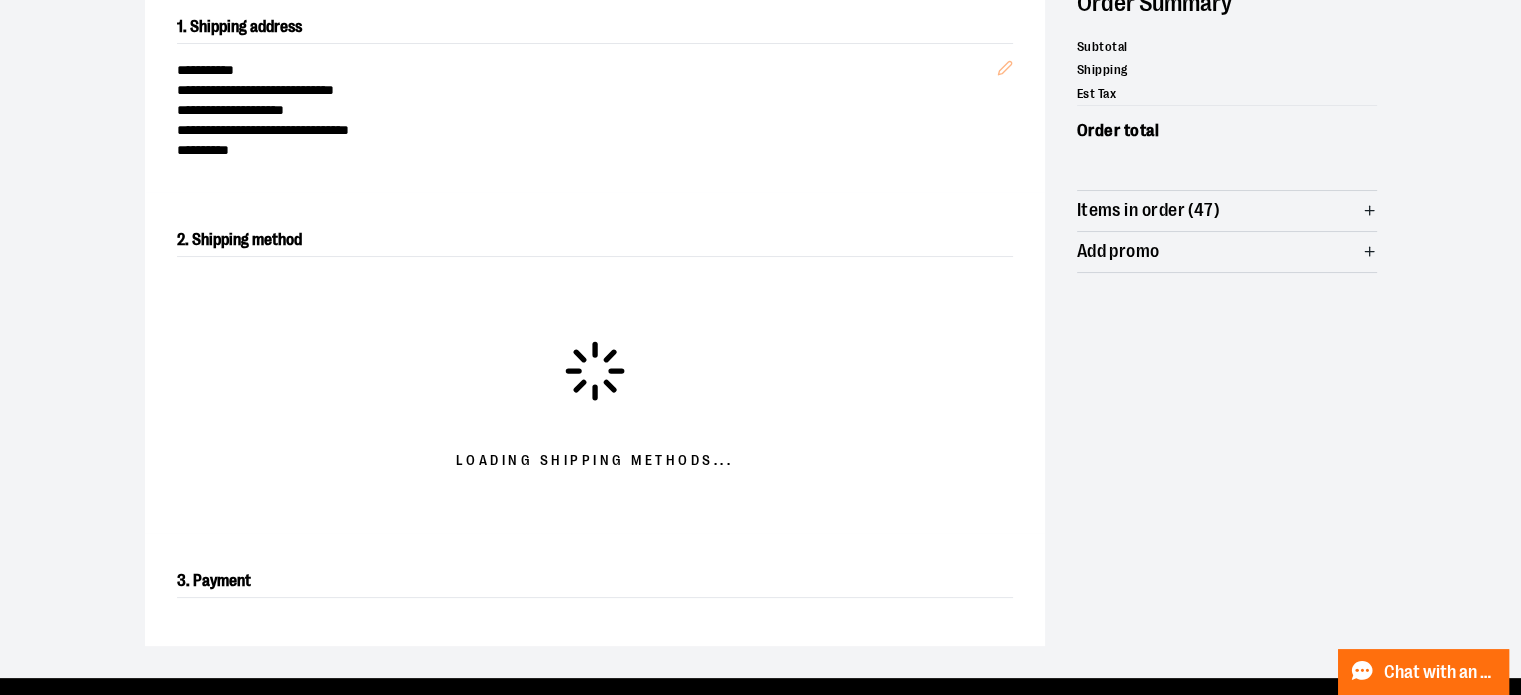 scroll, scrollTop: 341, scrollLeft: 0, axis: vertical 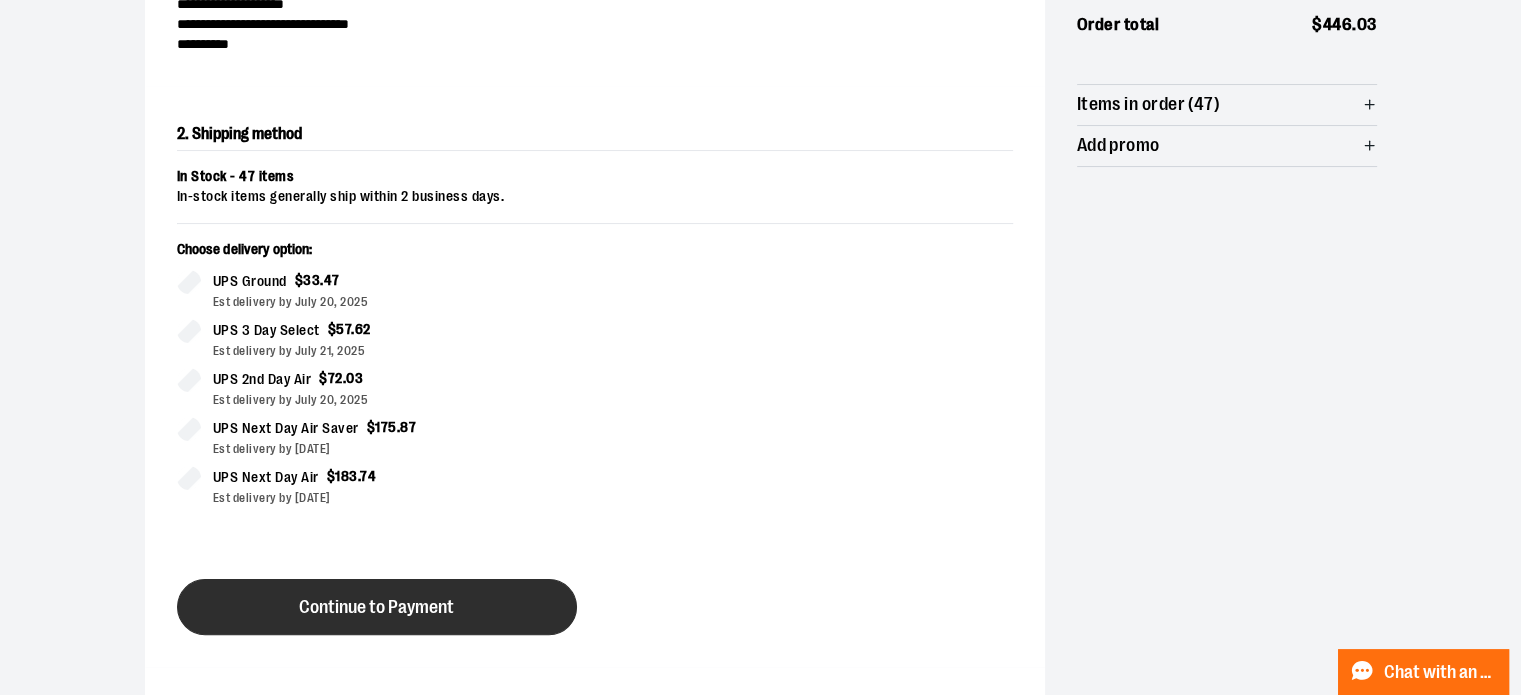 click on "Continue to Payment" at bounding box center (377, 607) 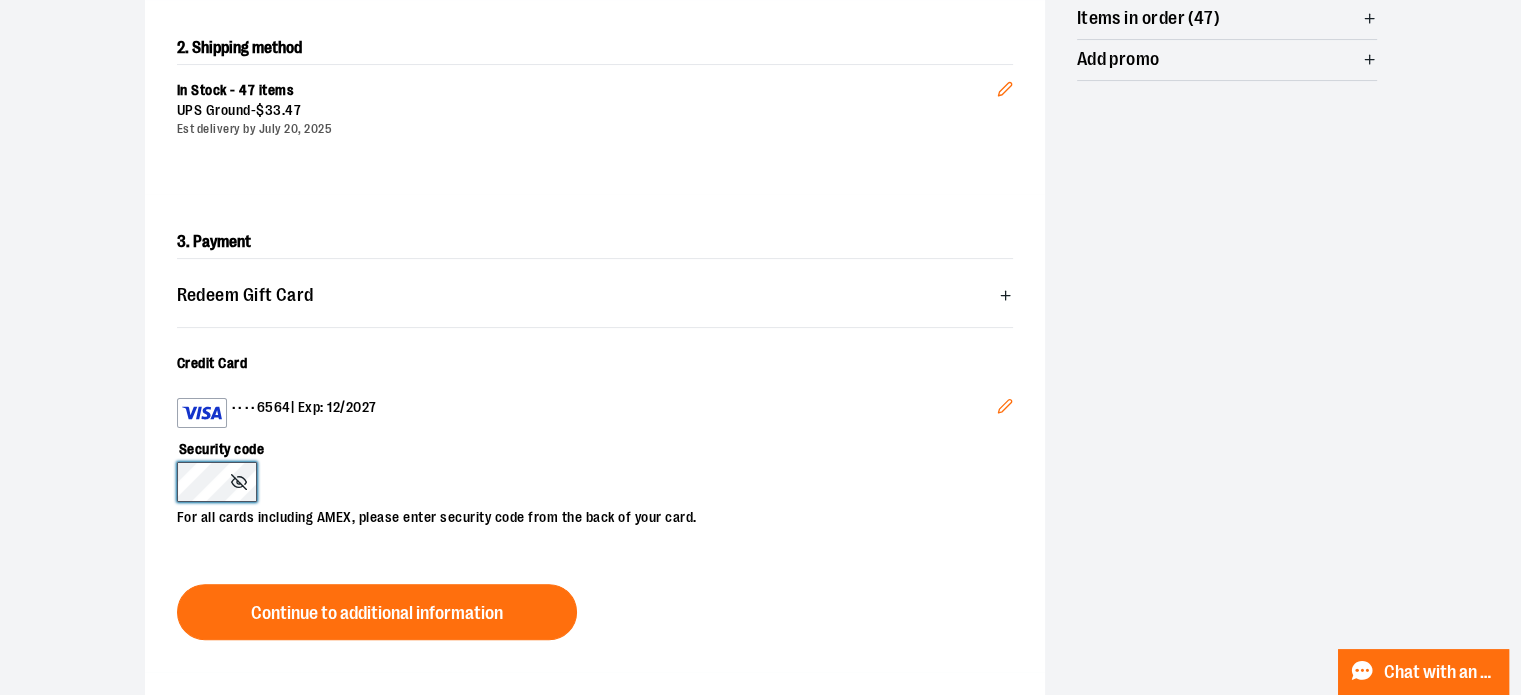 scroll, scrollTop: 434, scrollLeft: 0, axis: vertical 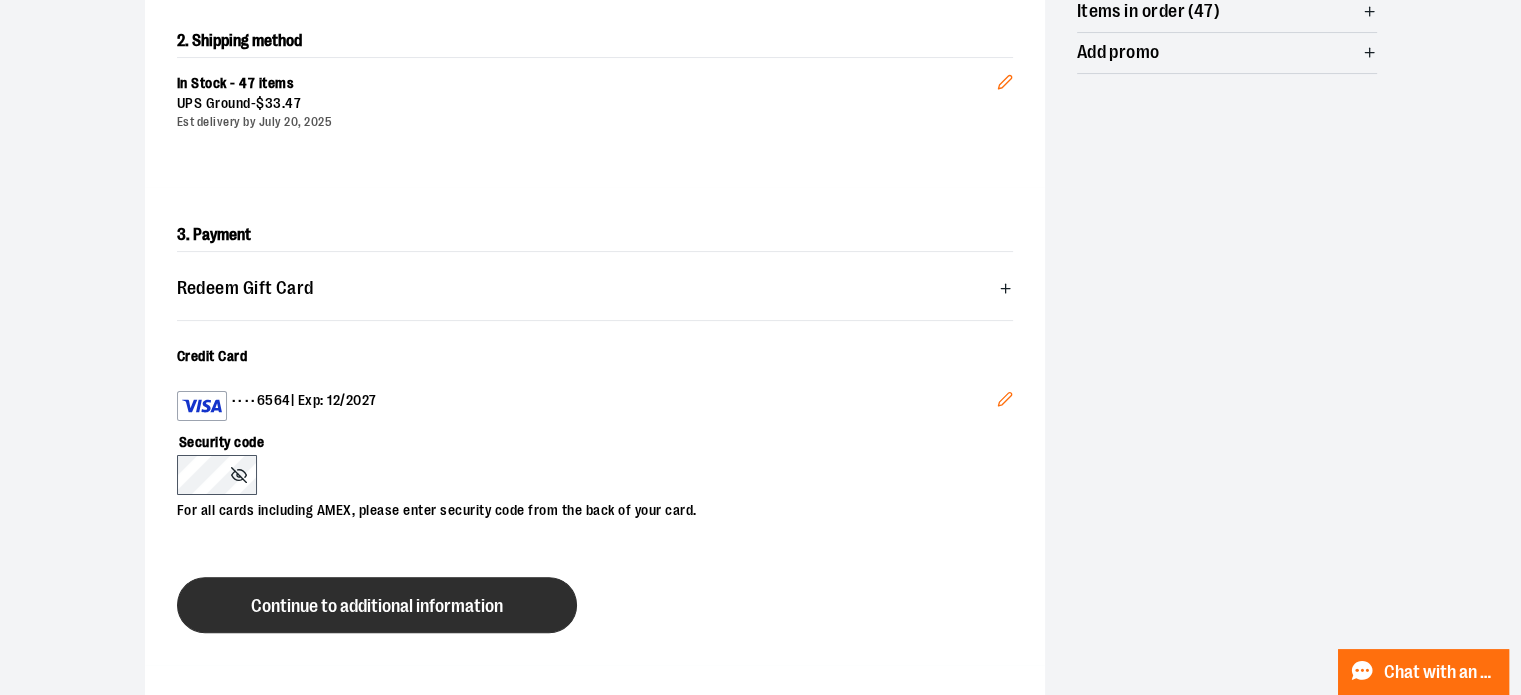 click on "Continue to additional information" at bounding box center [377, 606] 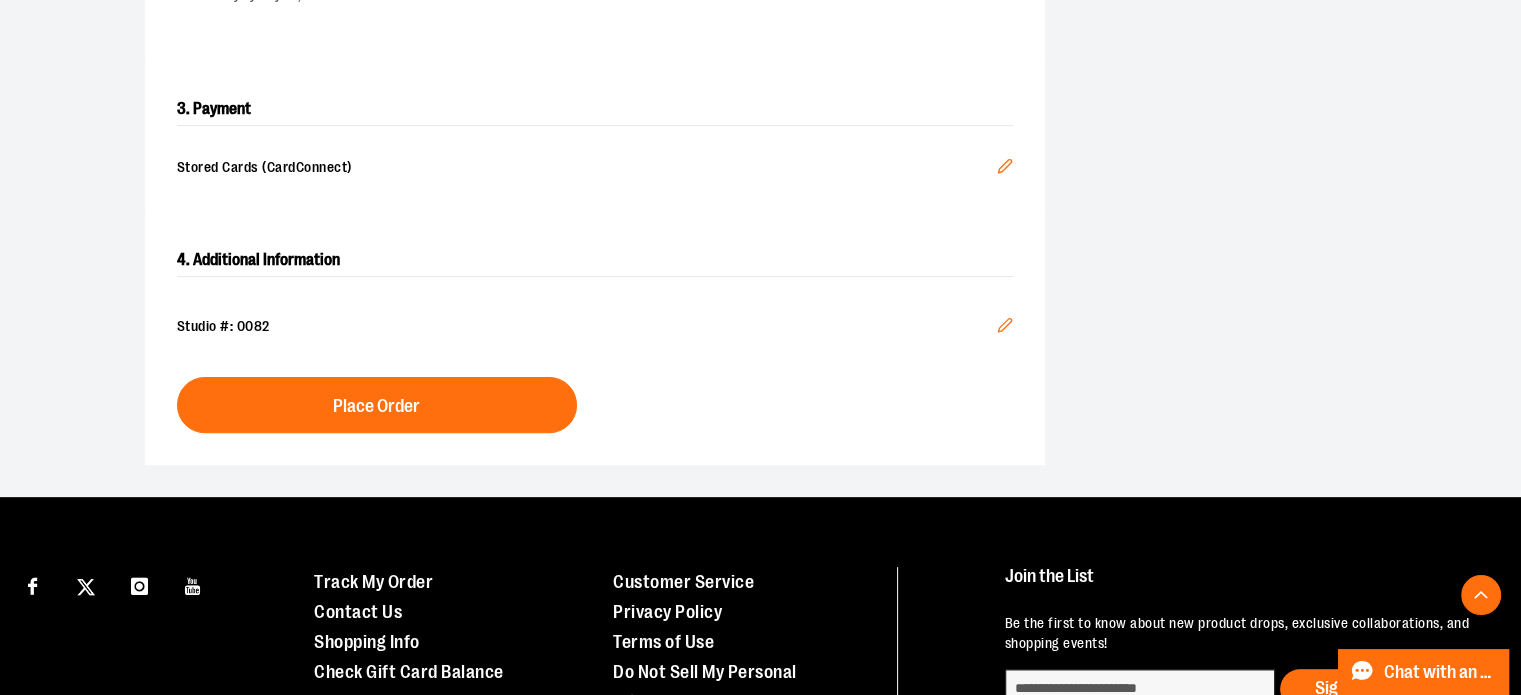 scroll, scrollTop: 566, scrollLeft: 0, axis: vertical 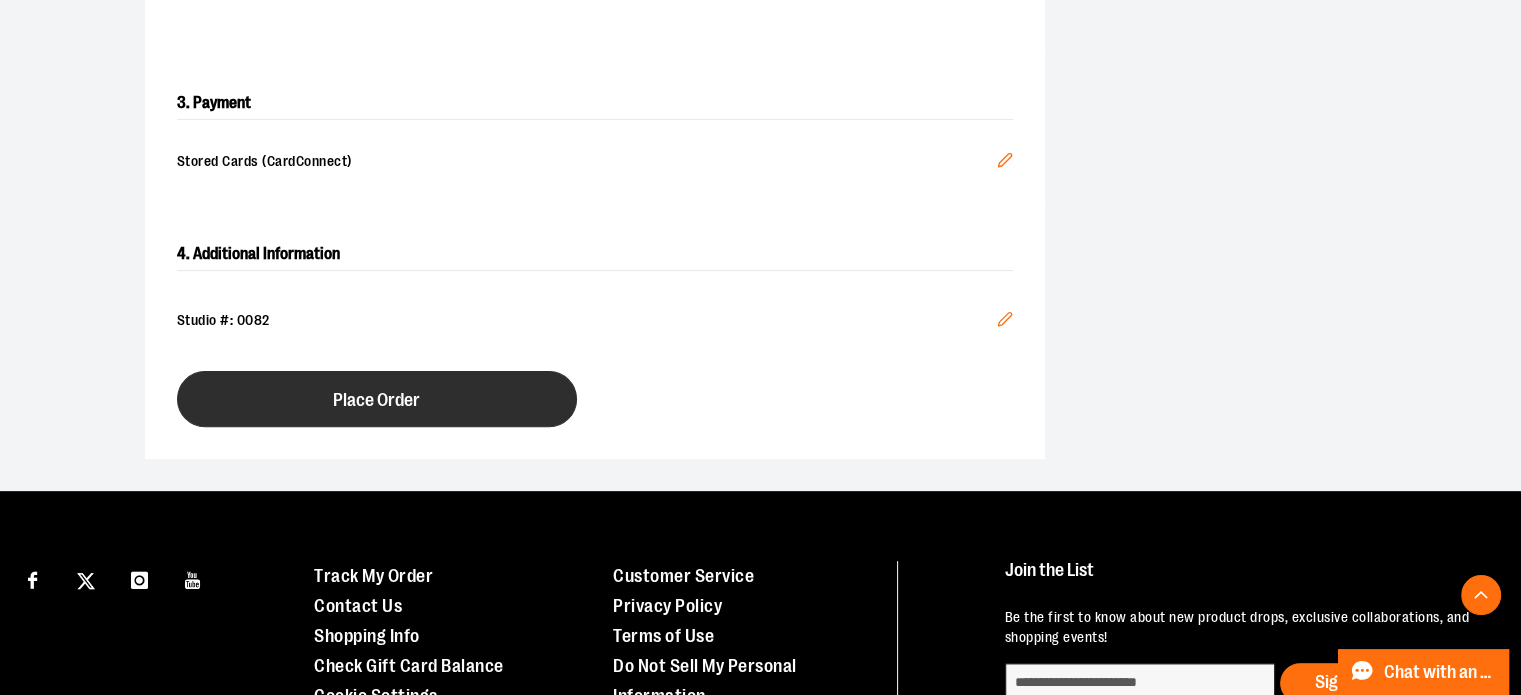 click on "Place Order" at bounding box center [377, 399] 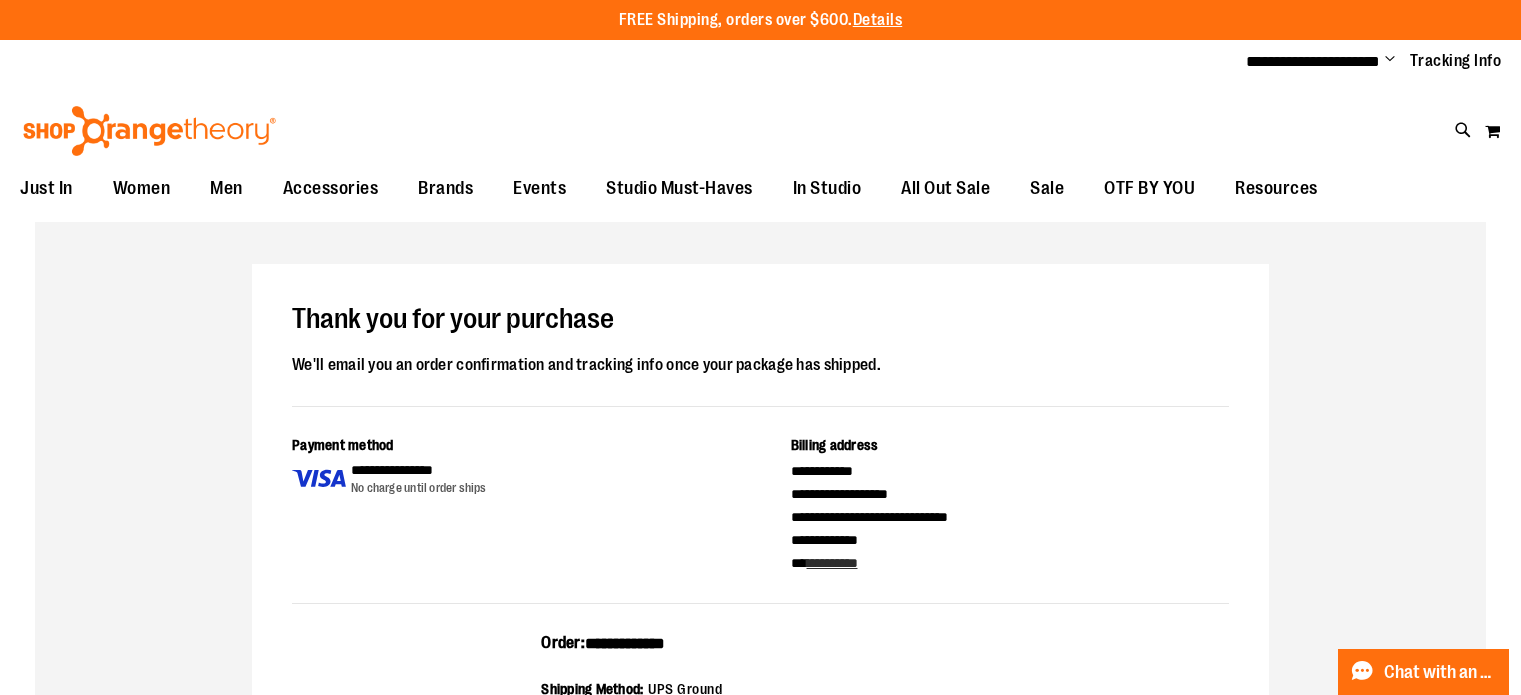 scroll, scrollTop: 0, scrollLeft: 0, axis: both 